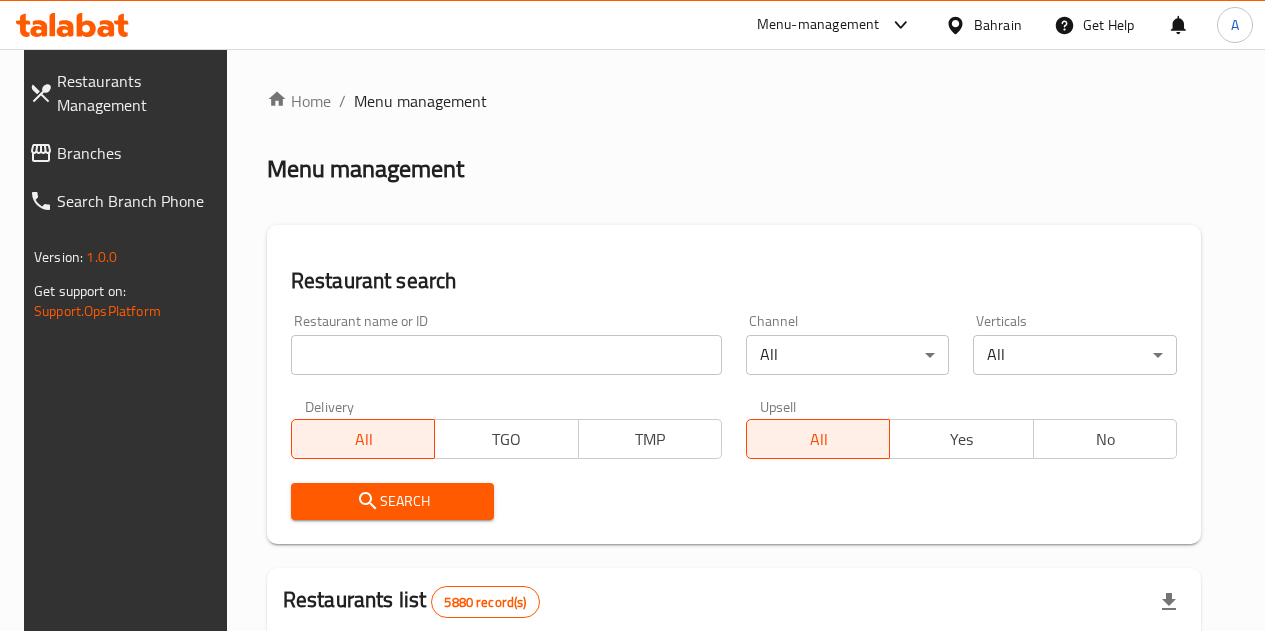 scroll, scrollTop: 0, scrollLeft: 0, axis: both 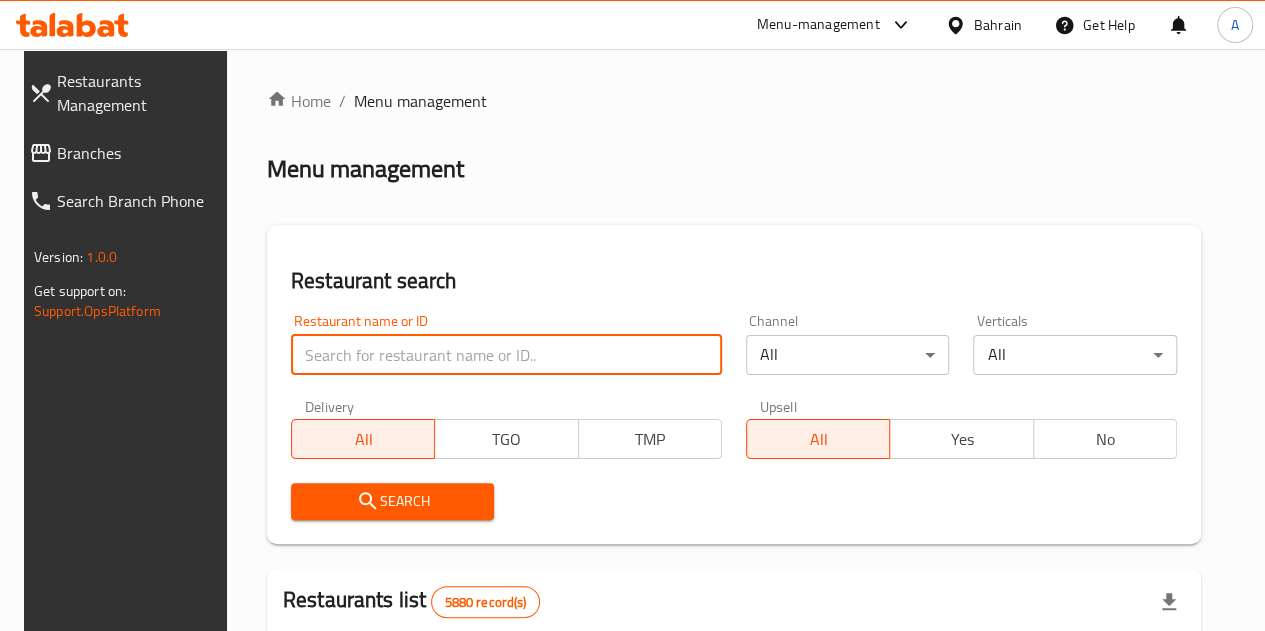 click at bounding box center [506, 355] 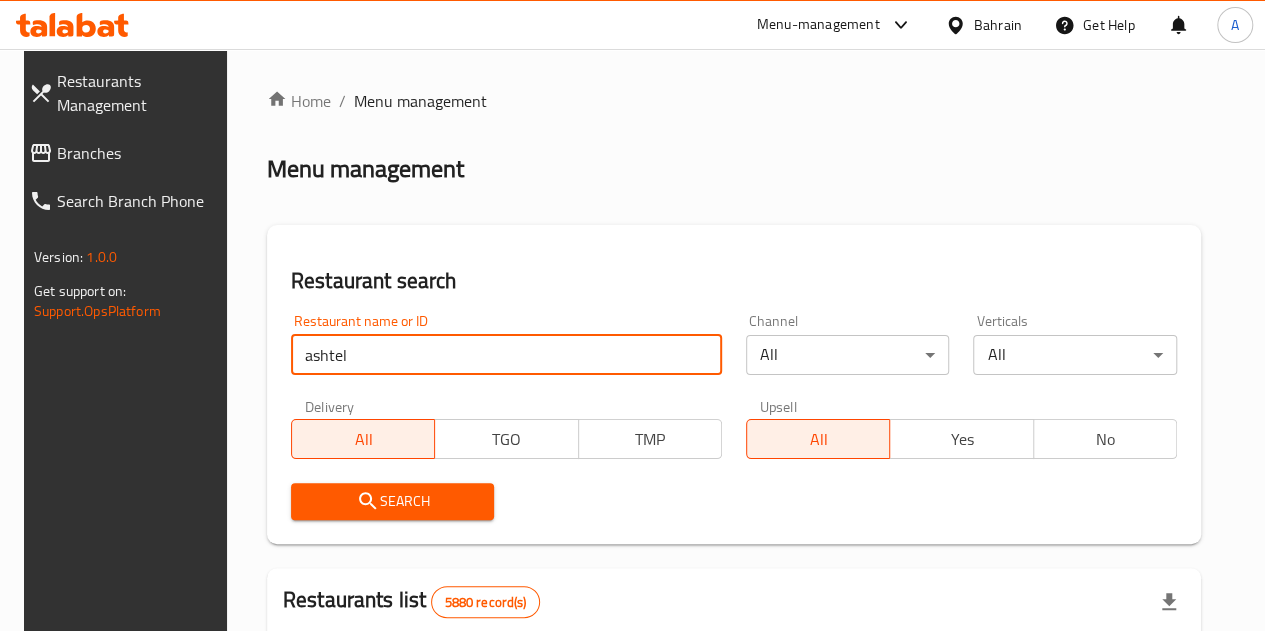 type on "ashtel" 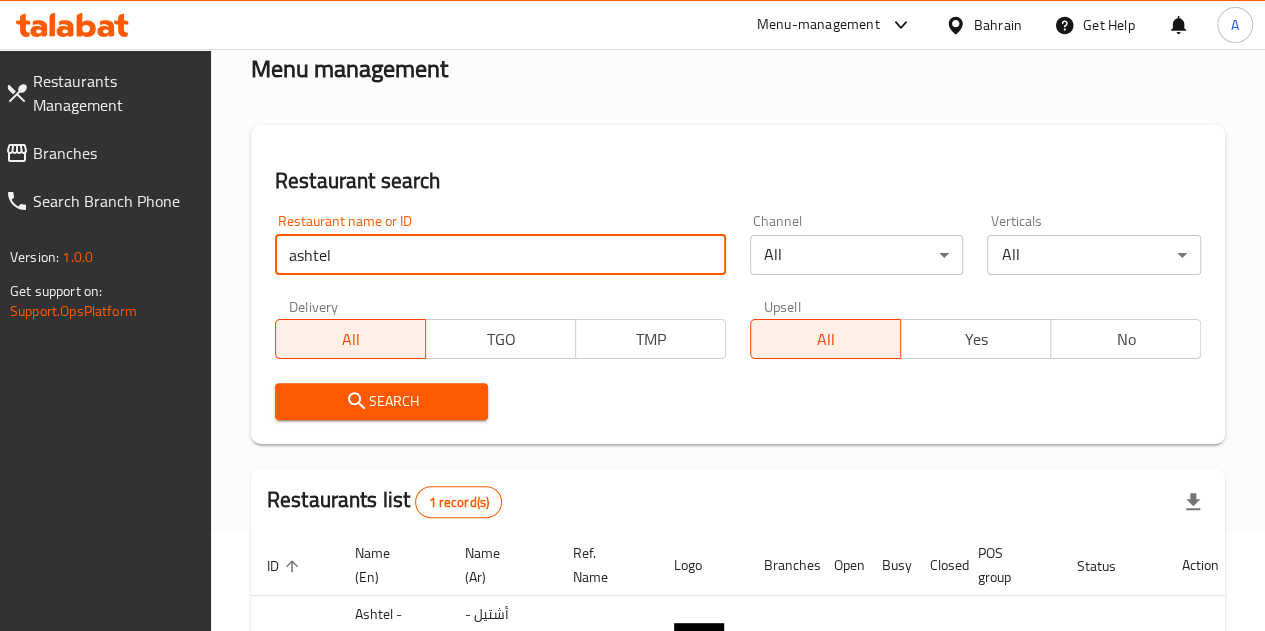 scroll, scrollTop: 301, scrollLeft: 0, axis: vertical 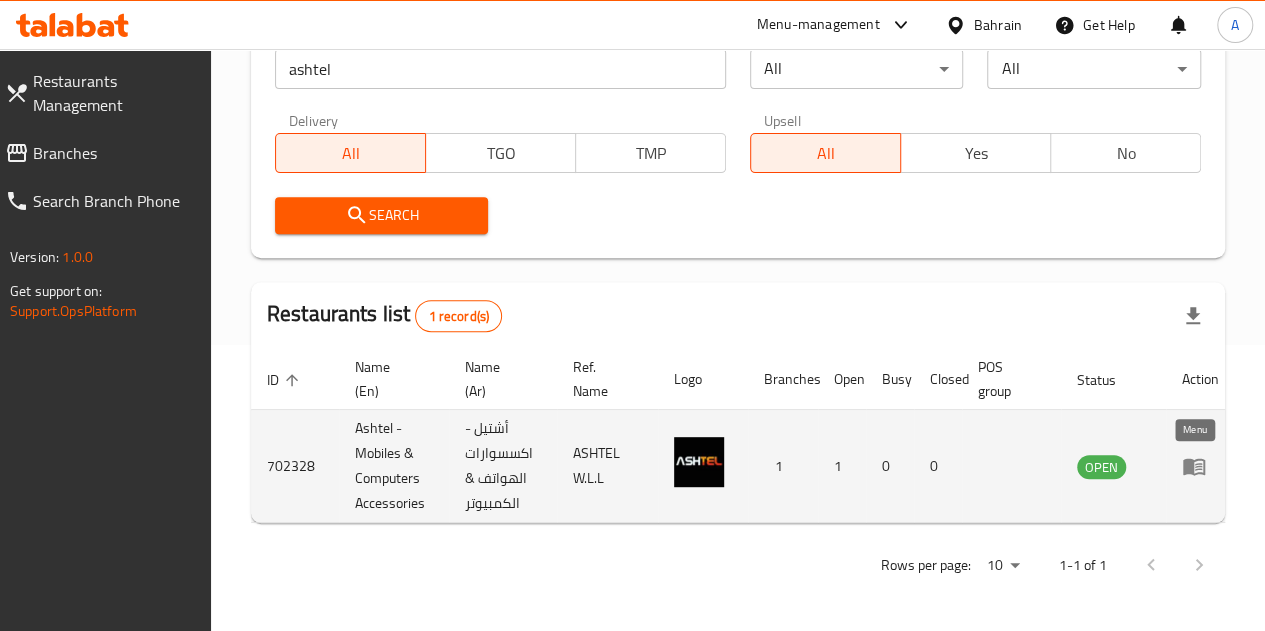 click 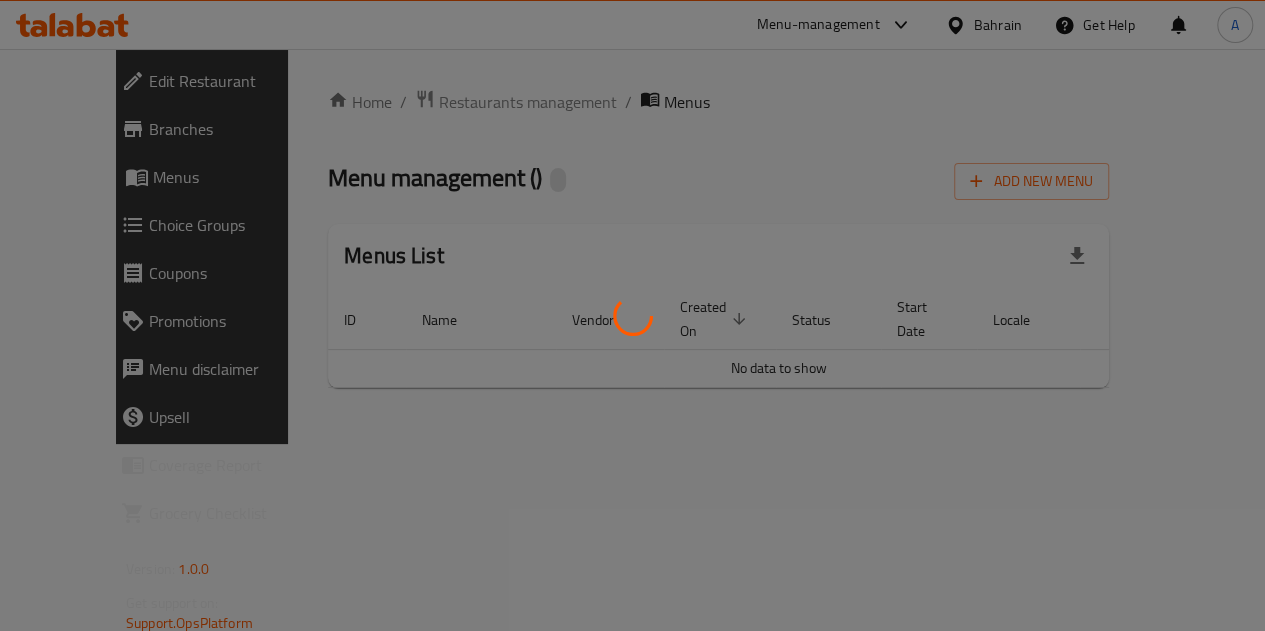 scroll, scrollTop: 0, scrollLeft: 0, axis: both 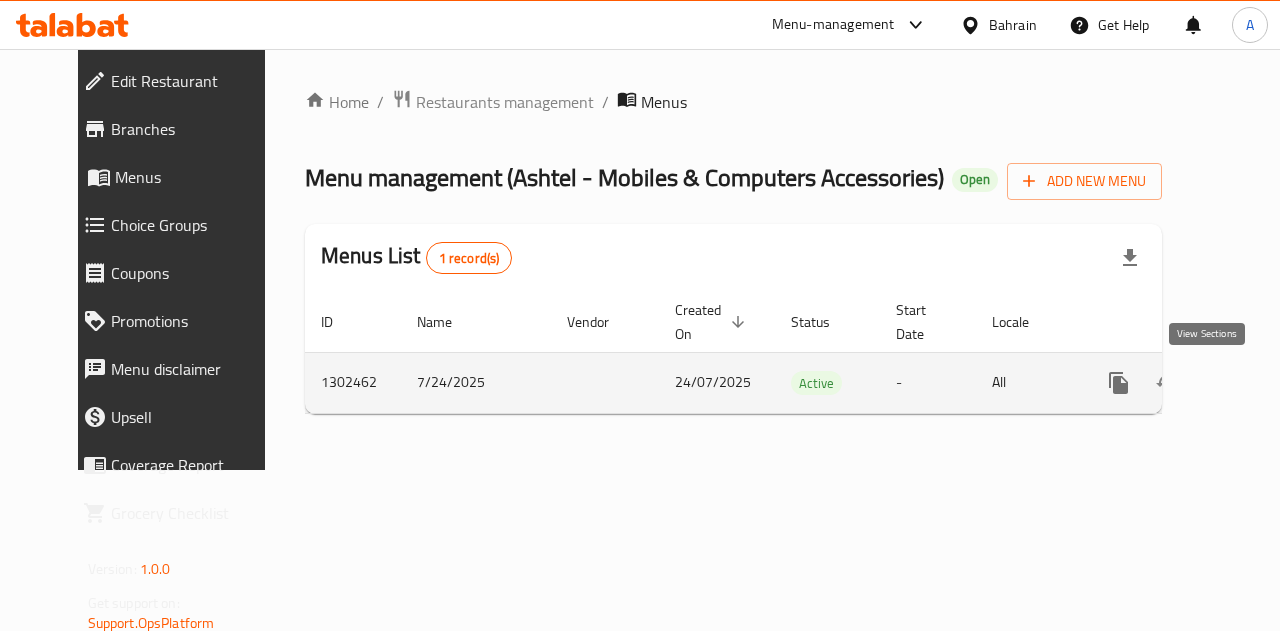 click 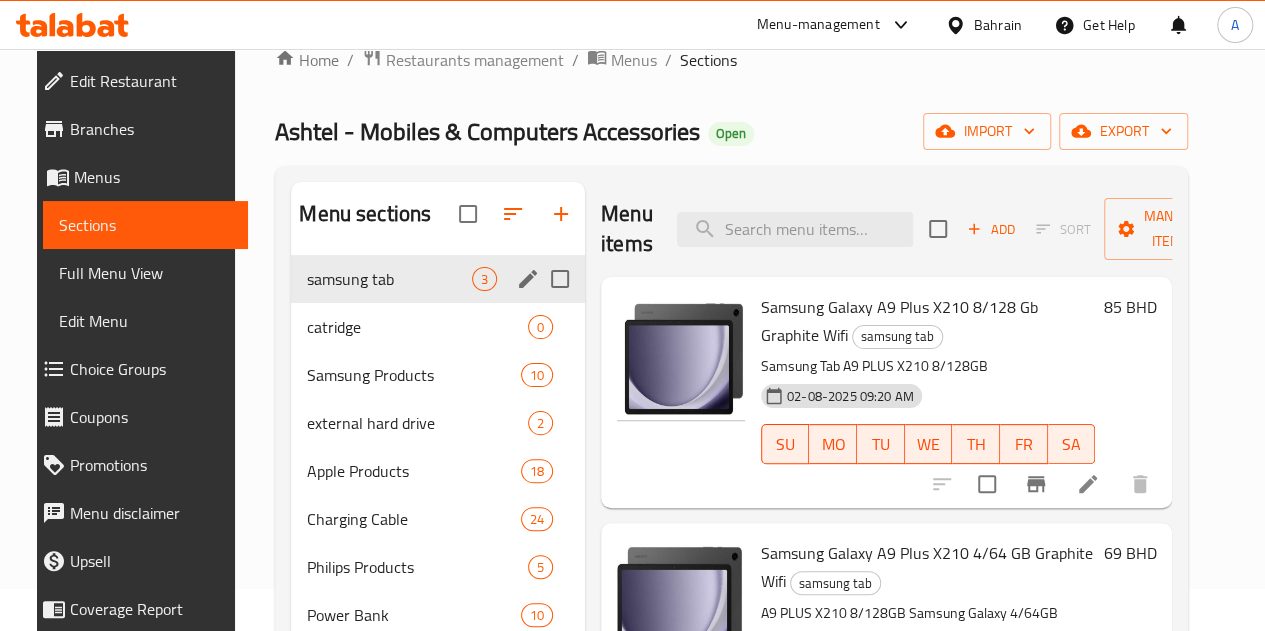 scroll, scrollTop: 100, scrollLeft: 0, axis: vertical 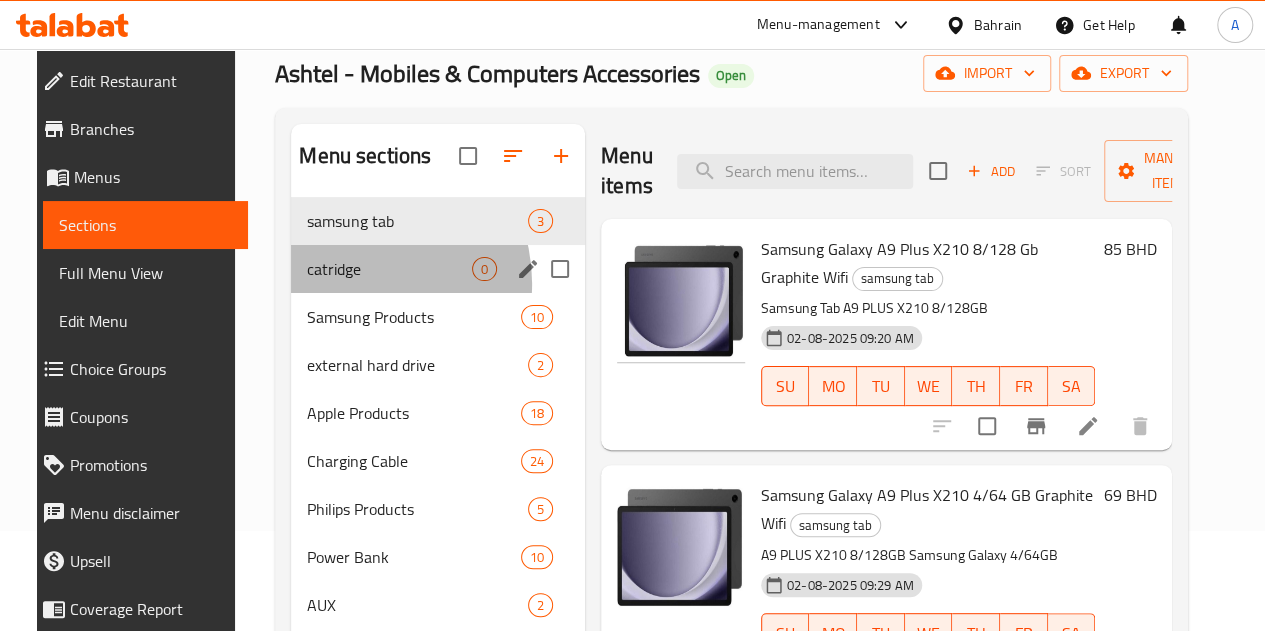 click on "catridge 0" at bounding box center (438, 269) 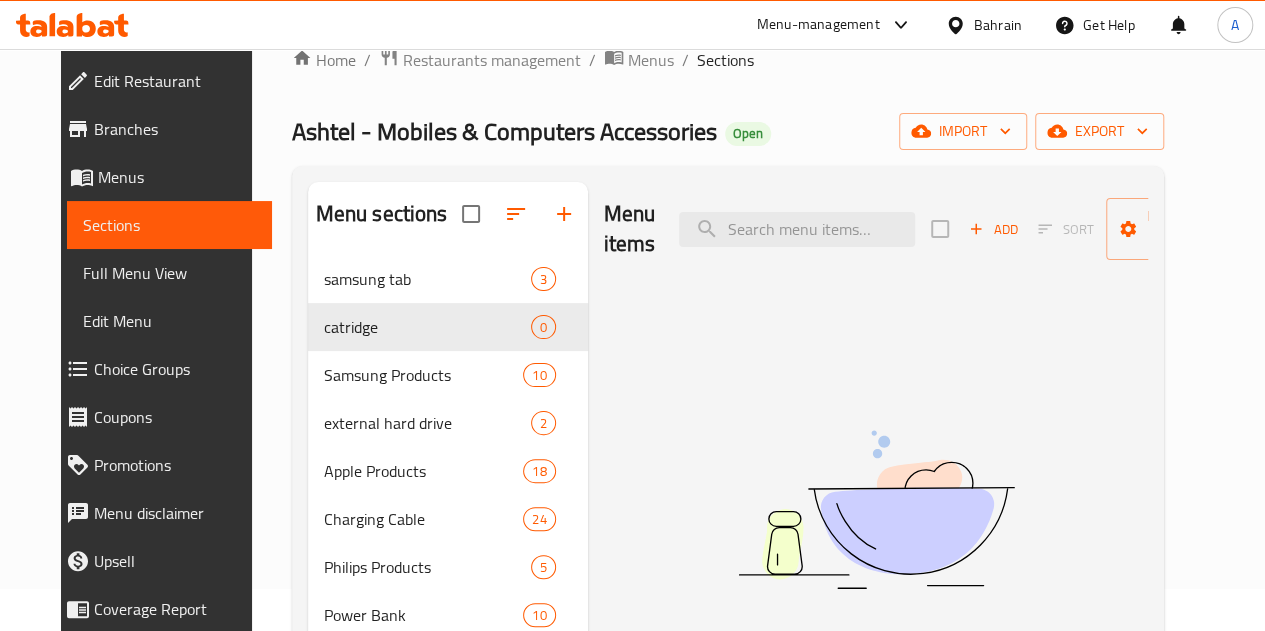 scroll, scrollTop: 0, scrollLeft: 0, axis: both 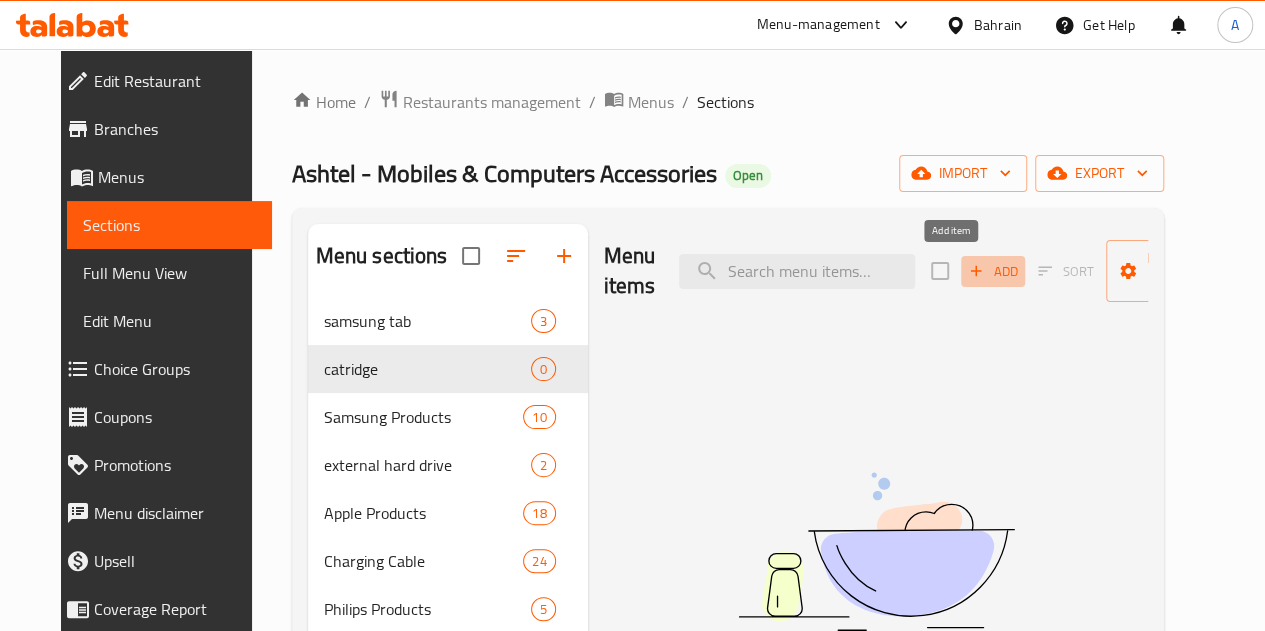 click on "Add" at bounding box center [993, 271] 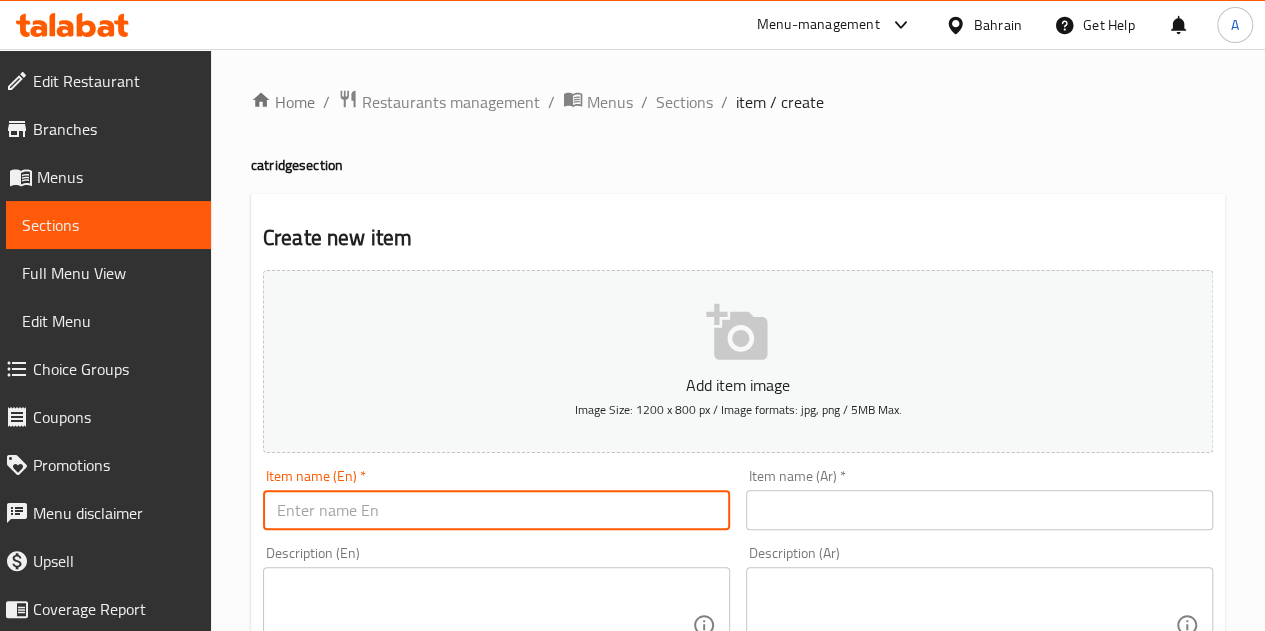click at bounding box center [496, 510] 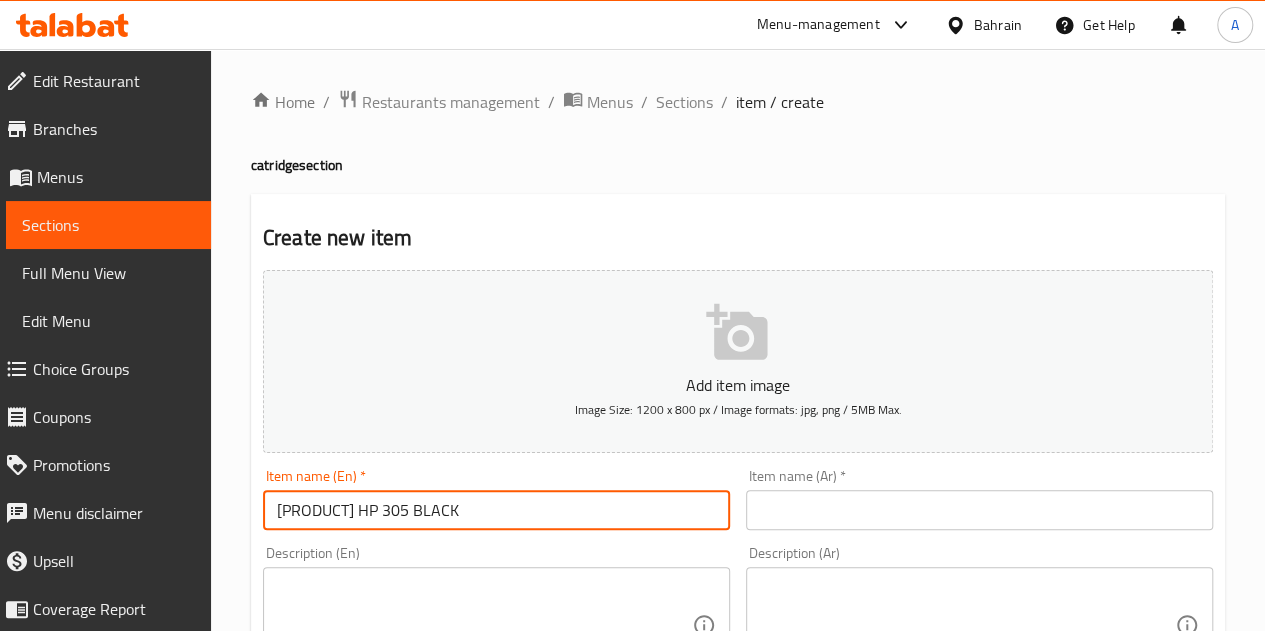 type on "[PRODUCT] HP 305 BLACK" 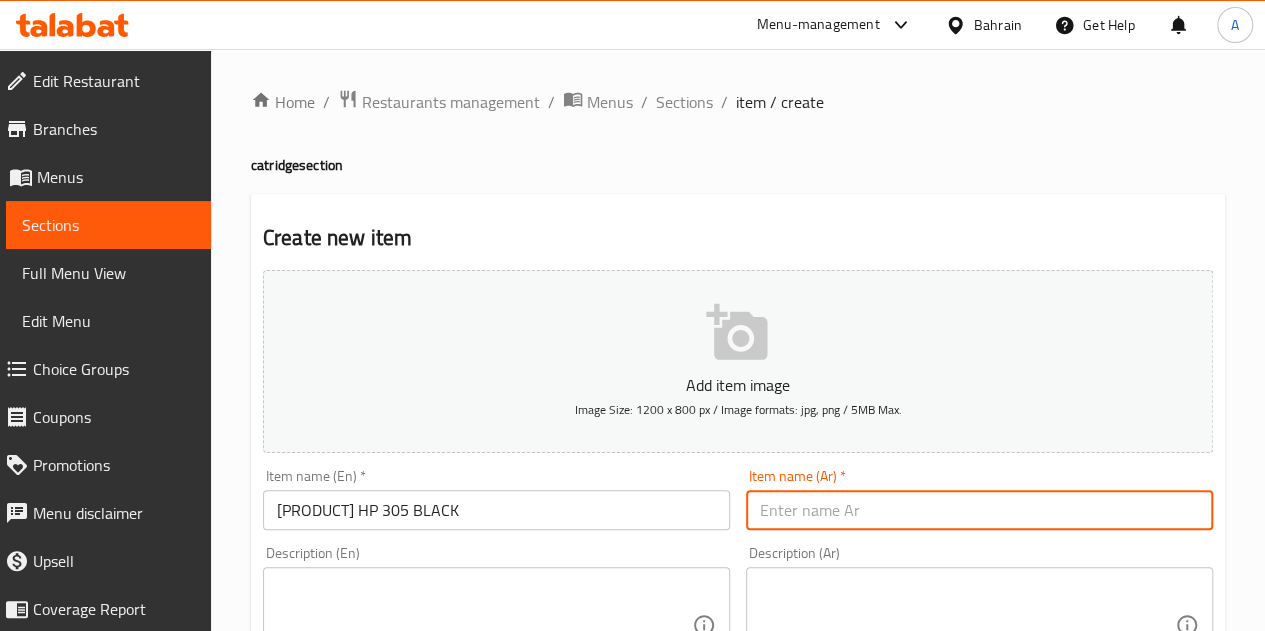 click at bounding box center [979, 510] 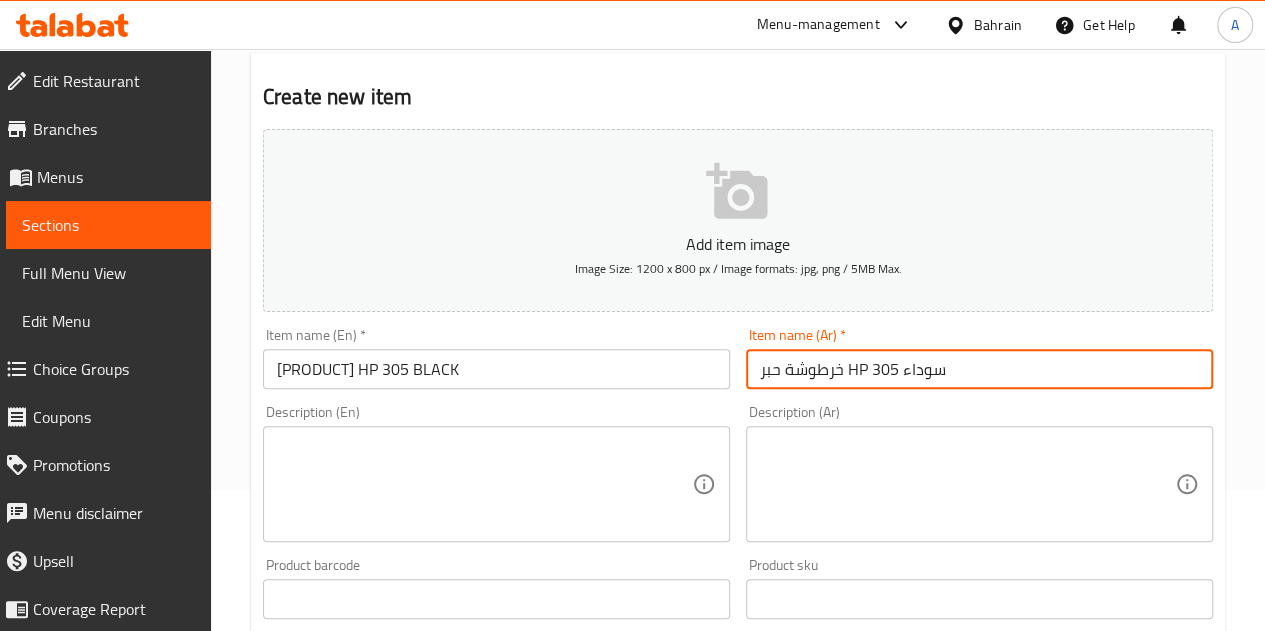 scroll, scrollTop: 200, scrollLeft: 0, axis: vertical 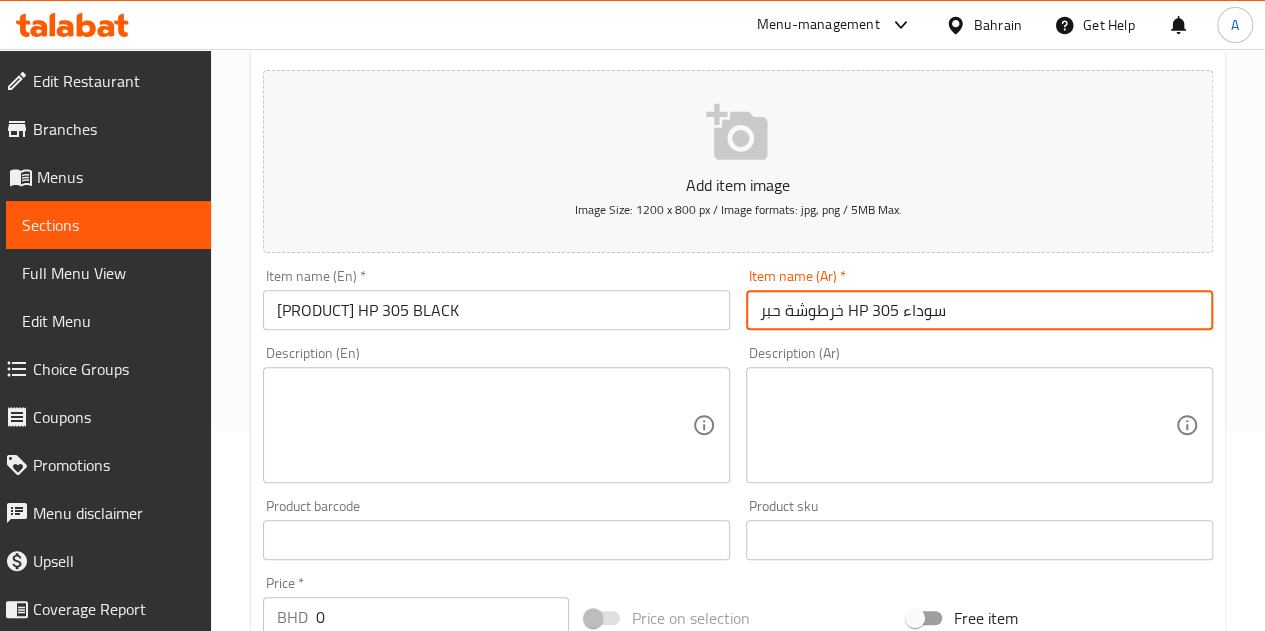 type on "خرطوشة حبر HP 305 سوداء" 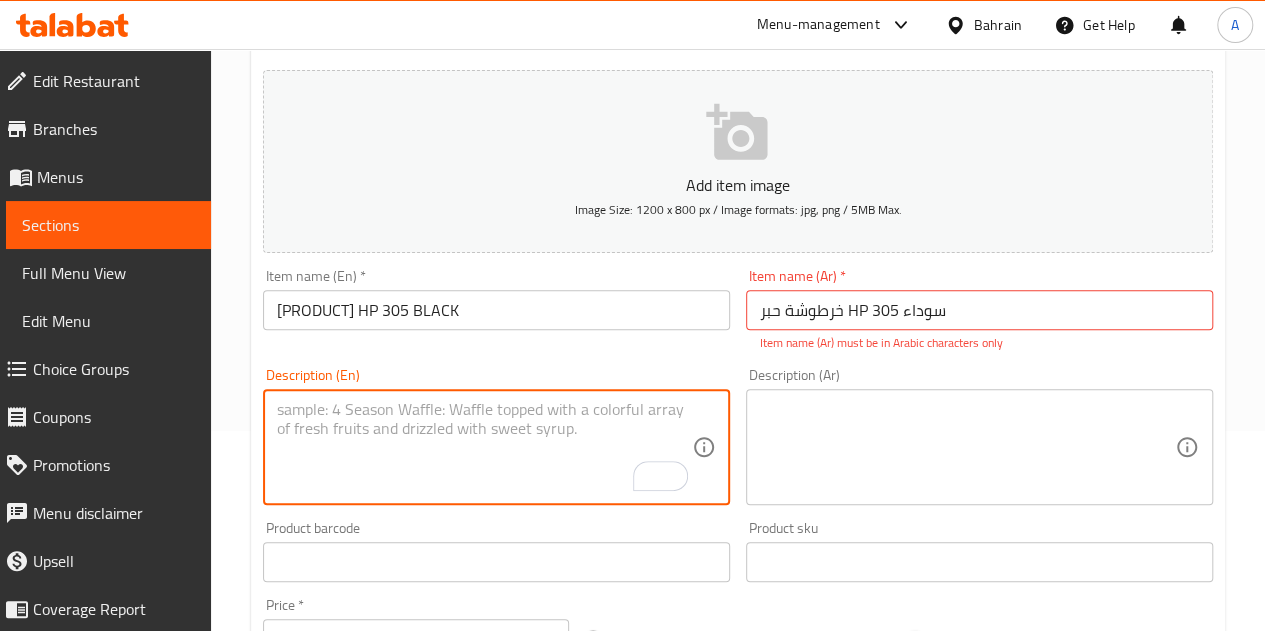 click at bounding box center (484, 447) 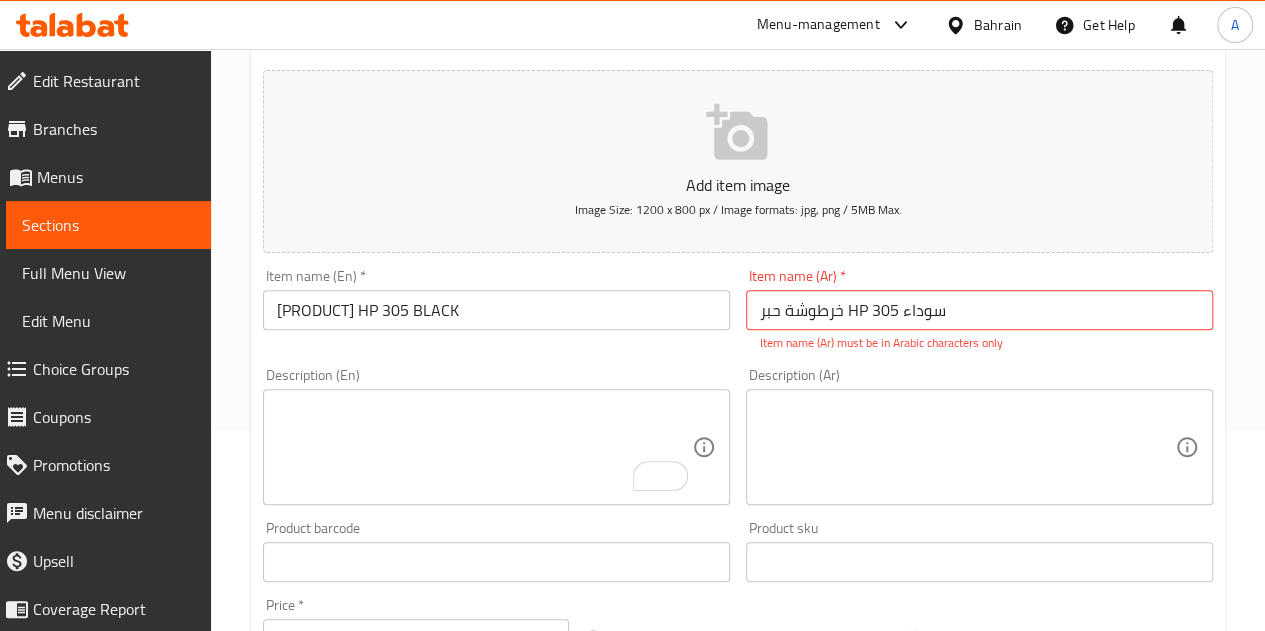 click on "Item name (En)   * CATRIDGE HP 305 BLACK Item name (En)  *" at bounding box center (496, 299) 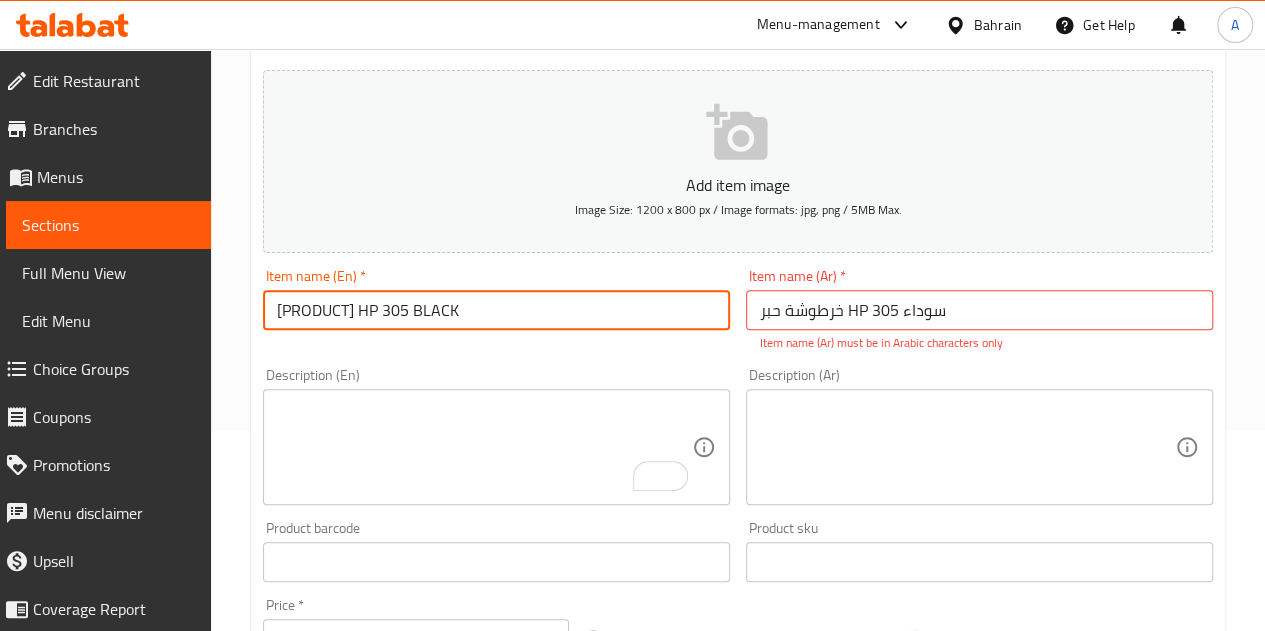 click on "[PRODUCT] HP 305 BLACK" at bounding box center [496, 310] 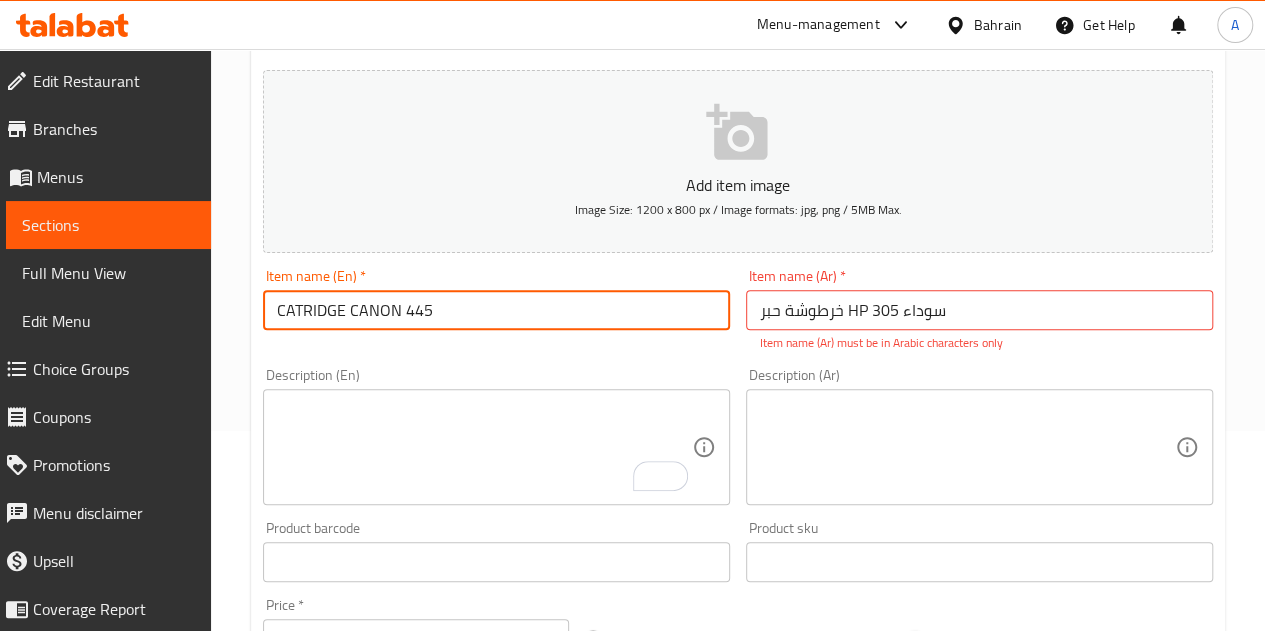type on "CATRIDGE CANON 445" 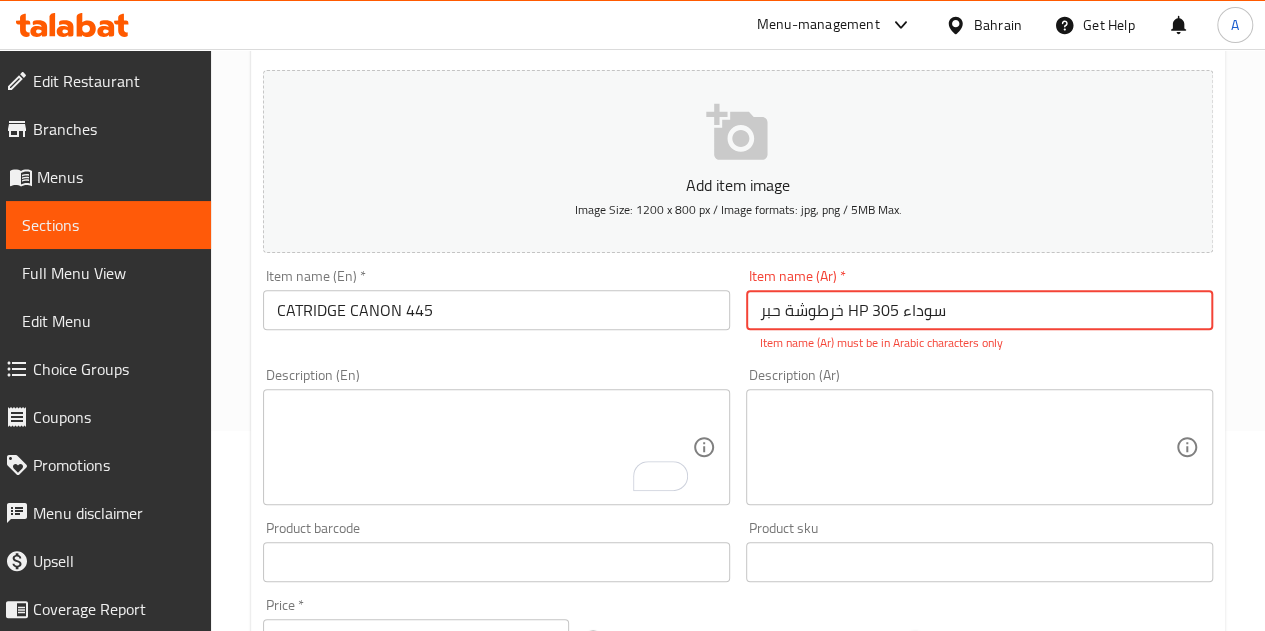 click on "خرطوشة حبر HP 305 سوداء" at bounding box center [979, 310] 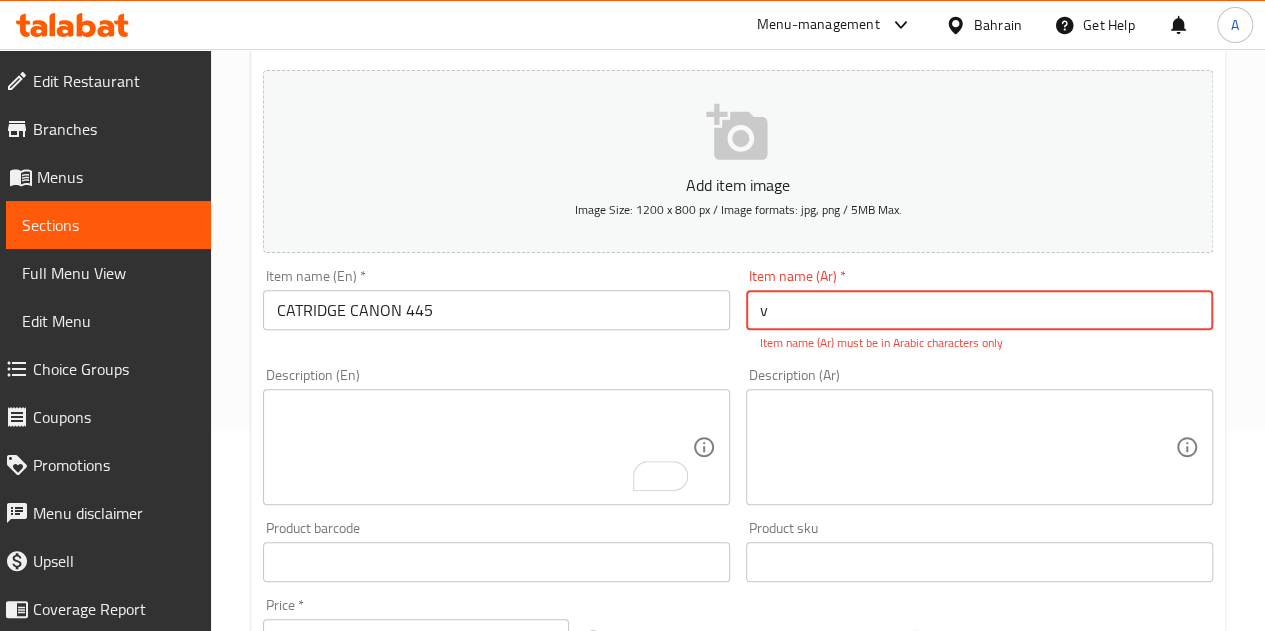 click on "v" at bounding box center [979, 310] 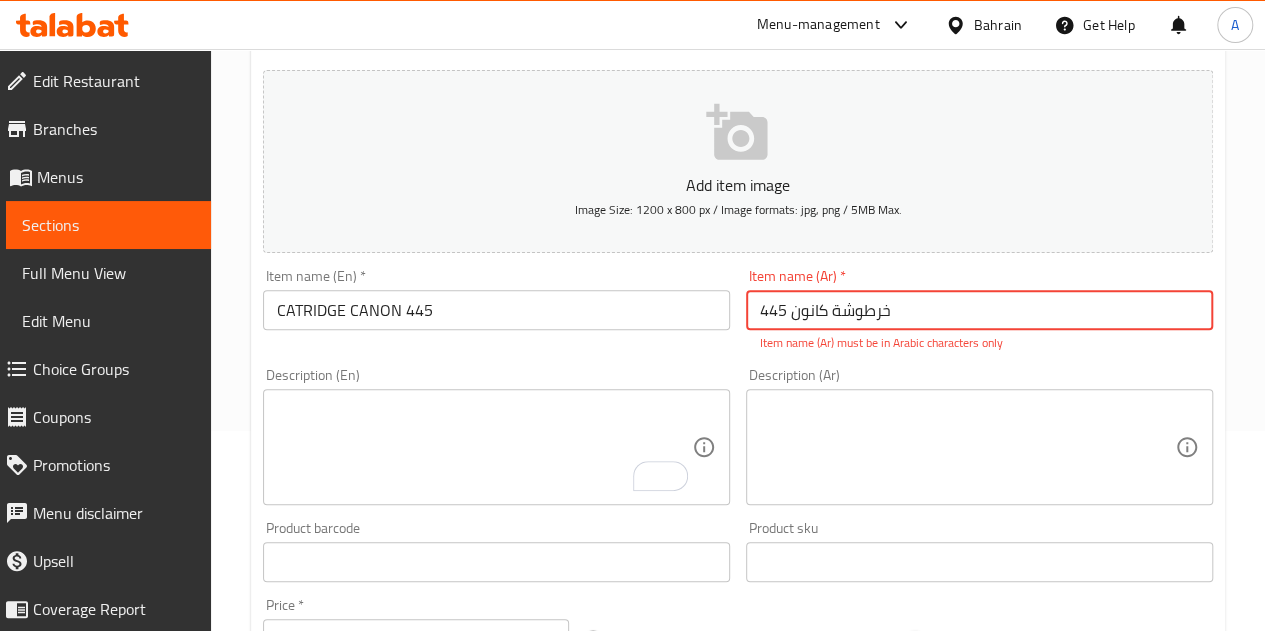 type on "خرطوشة كانون 445" 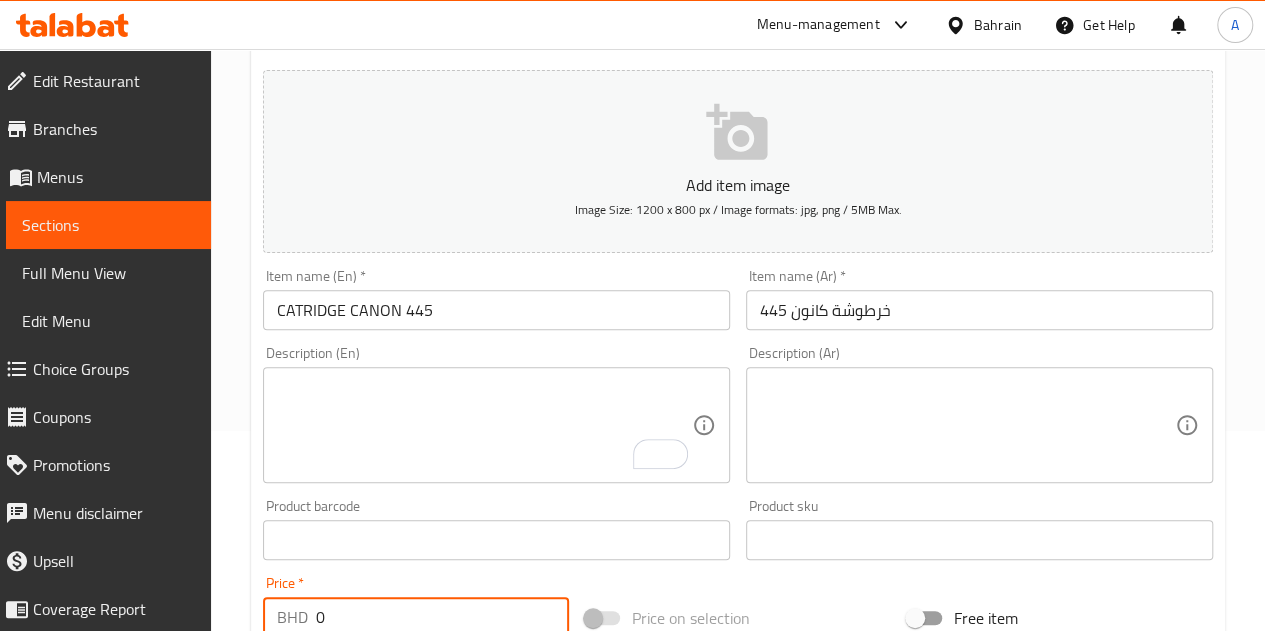 drag, startPoint x: 344, startPoint y: 619, endPoint x: 308, endPoint y: 613, distance: 36.496574 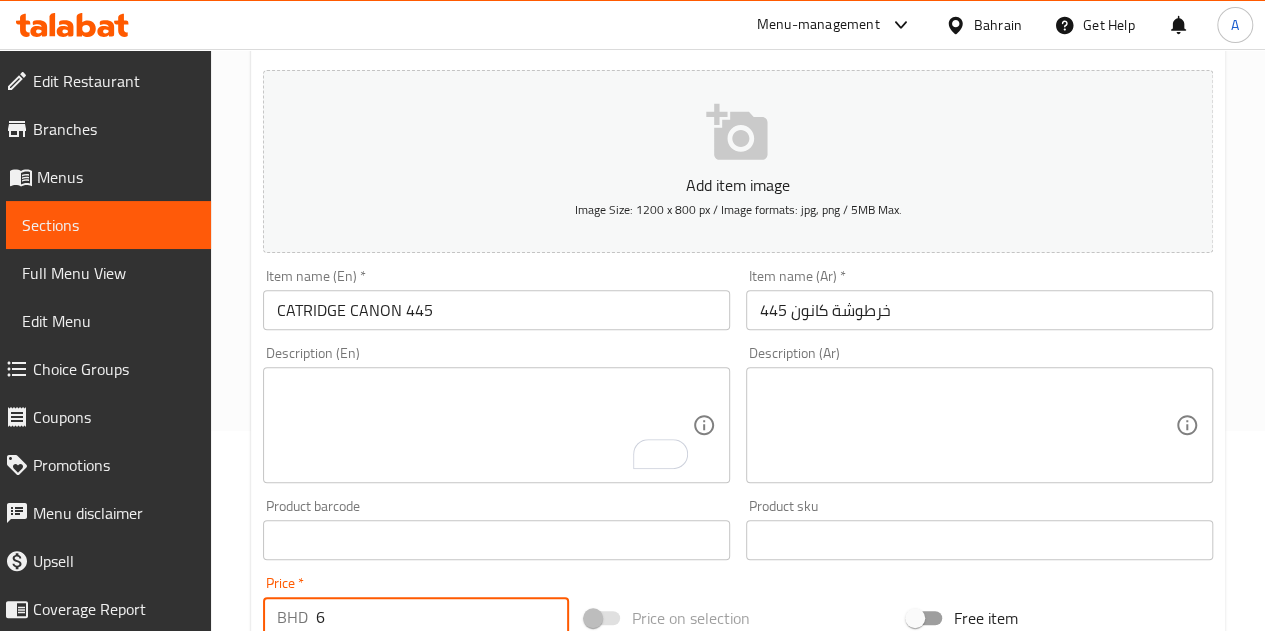 type on "6" 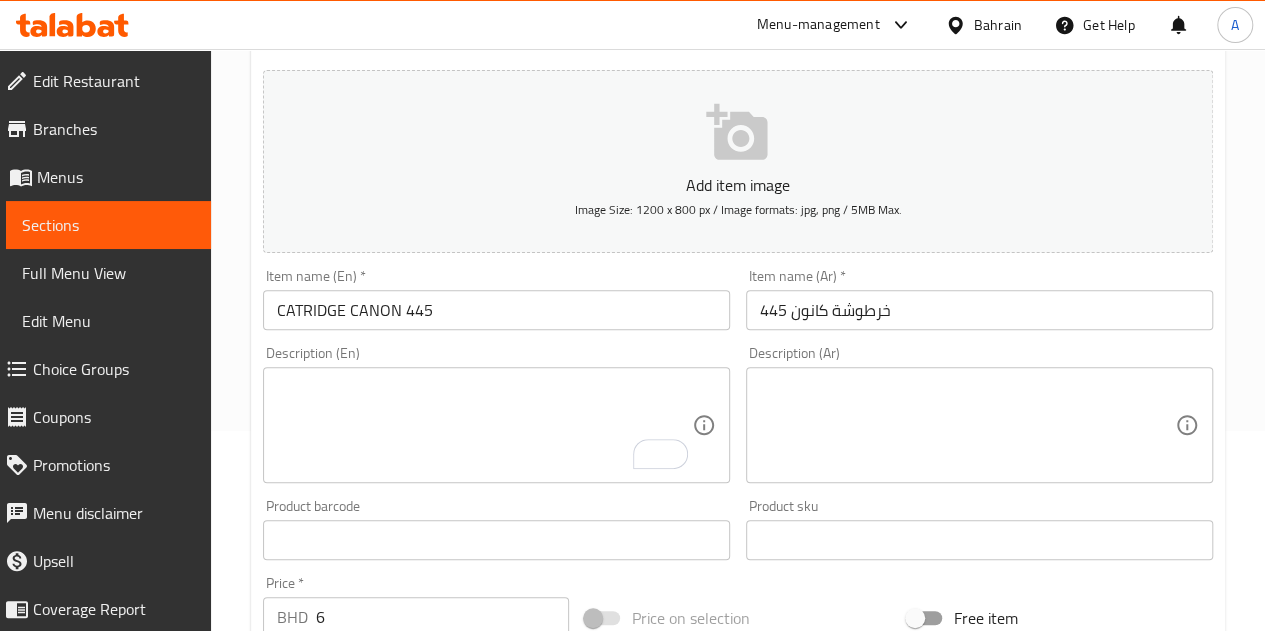 click on "Product barcode Product barcode" at bounding box center [496, 529] 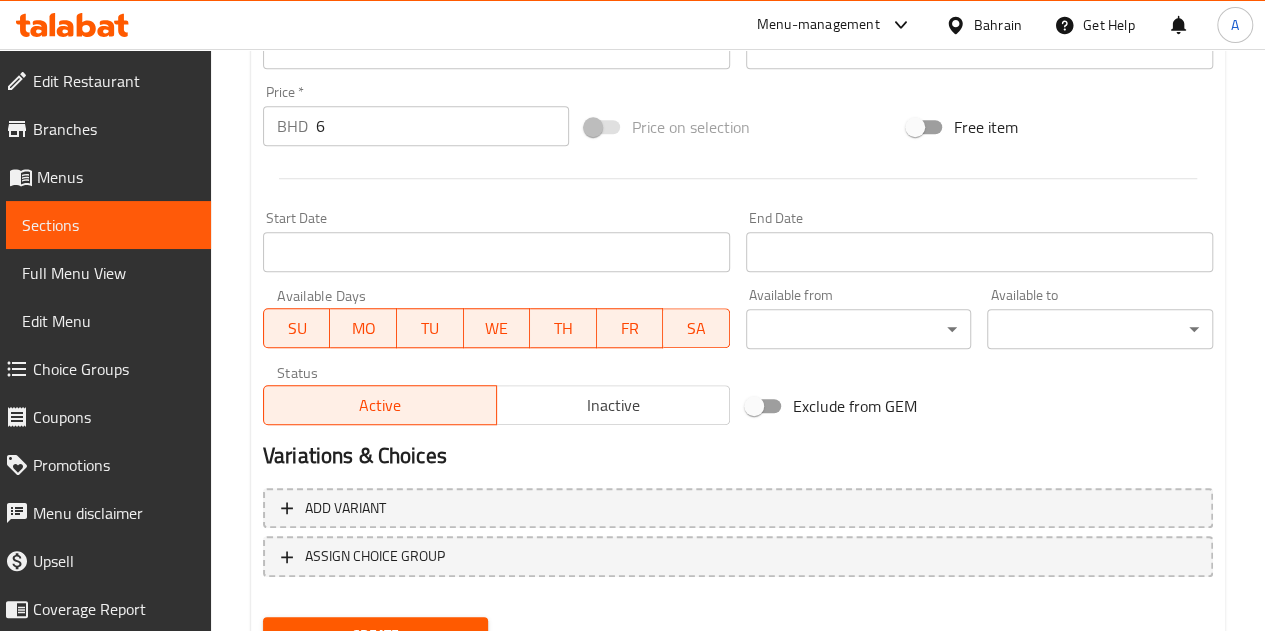 scroll, scrollTop: 700, scrollLeft: 0, axis: vertical 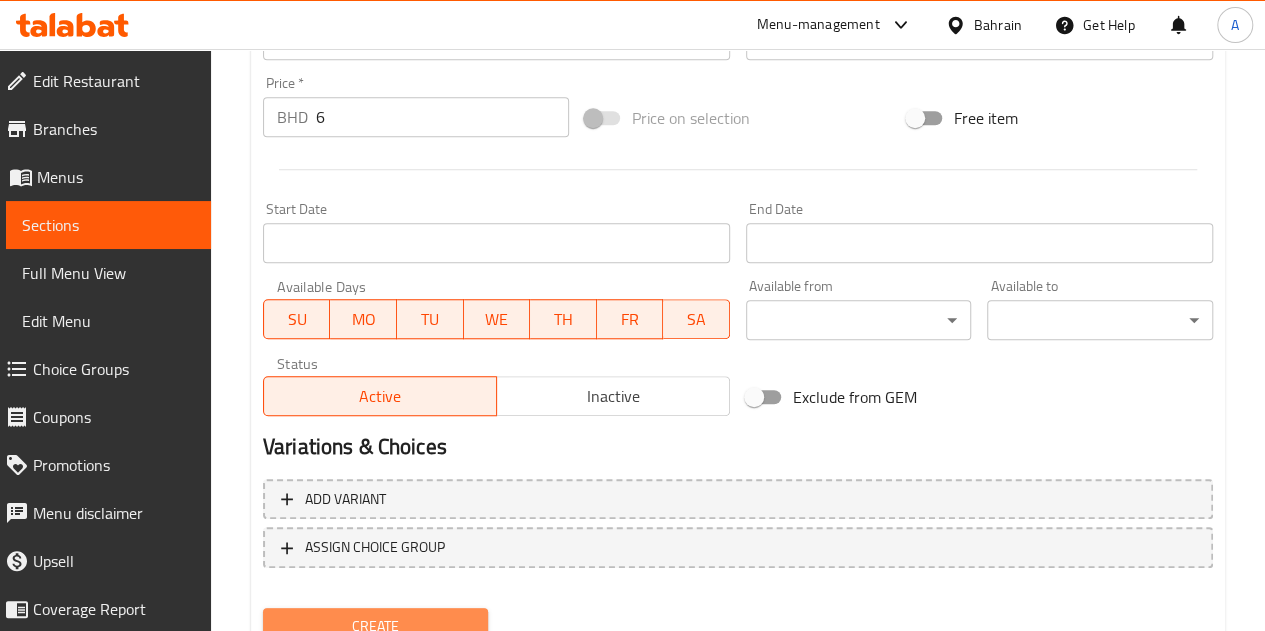 click on "Create" at bounding box center (376, 626) 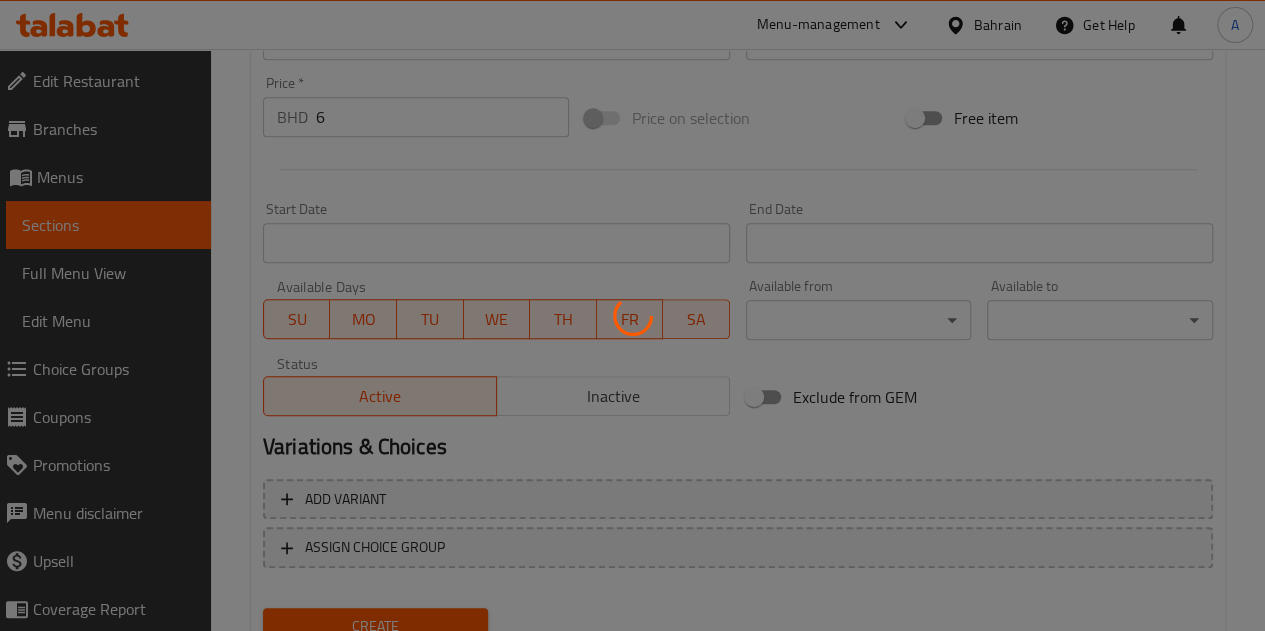 type 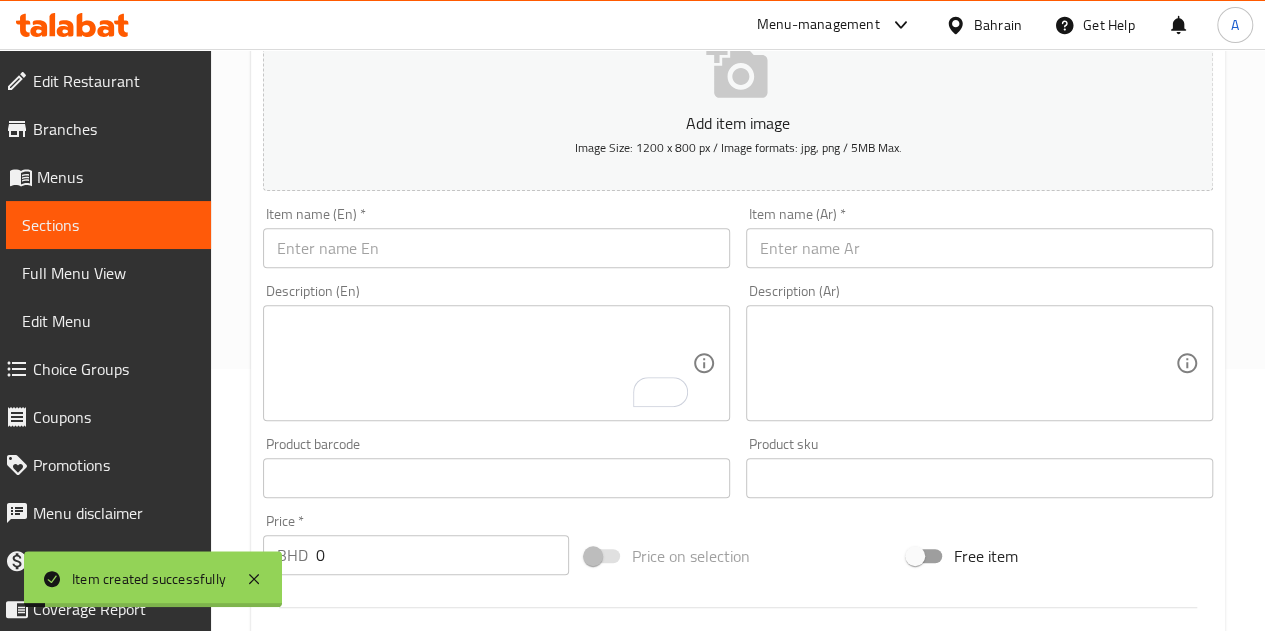 scroll, scrollTop: 200, scrollLeft: 0, axis: vertical 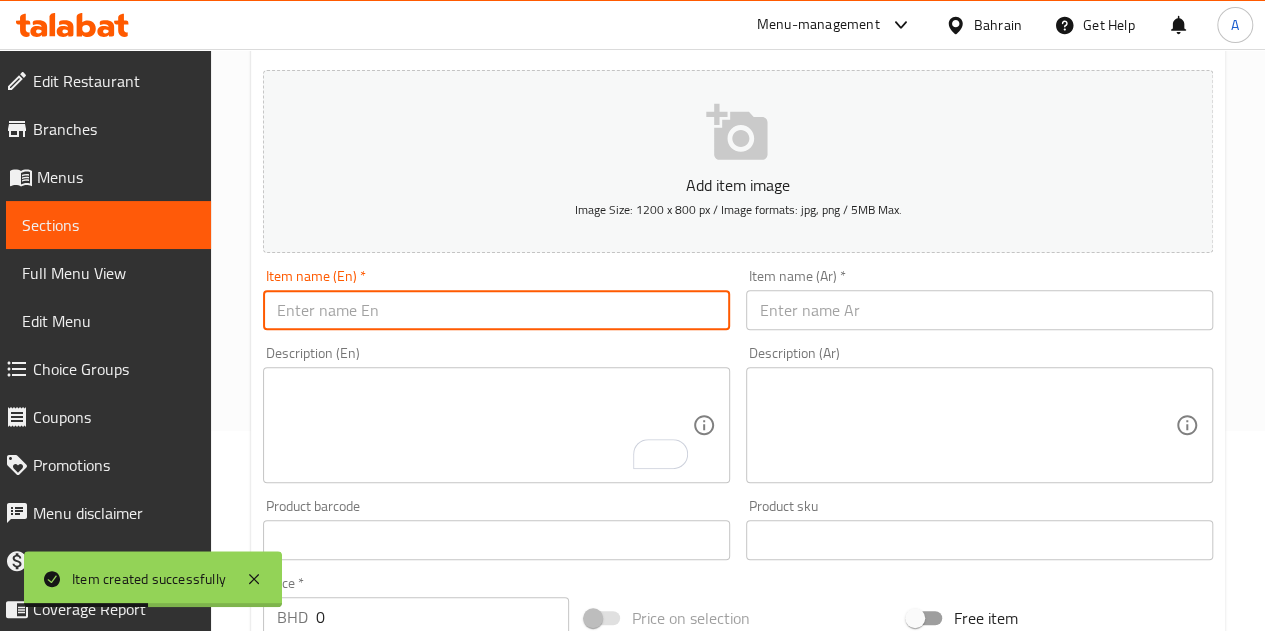 click at bounding box center [496, 310] 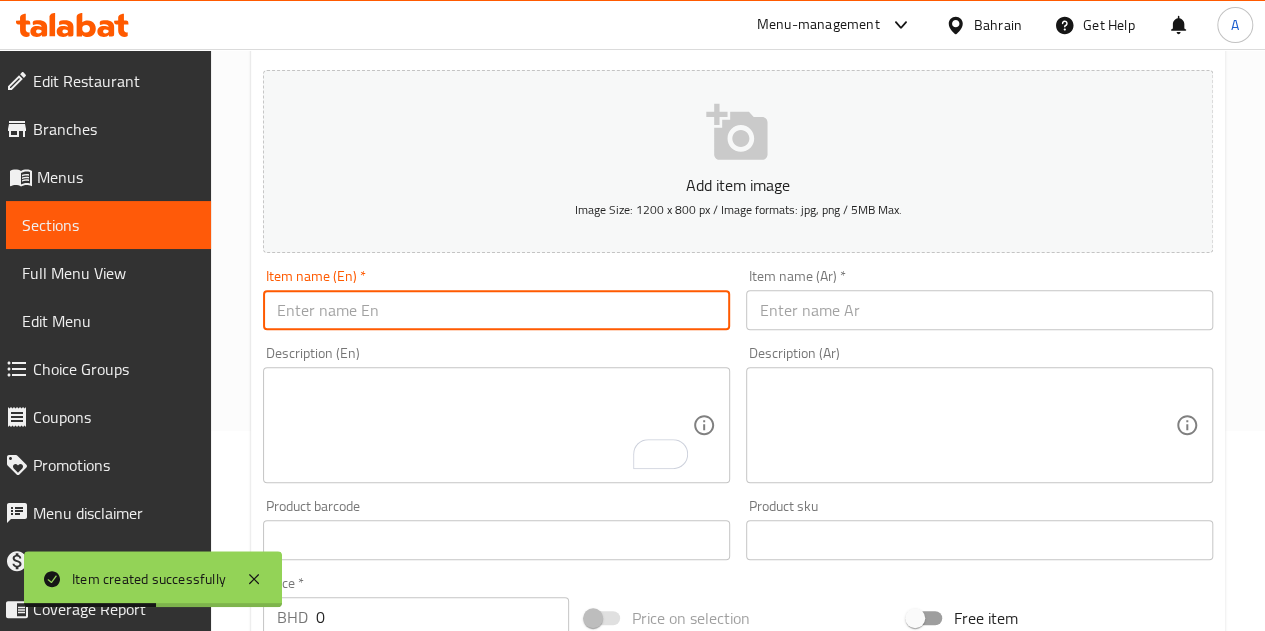 paste on "CATRIDGE CANON 440" 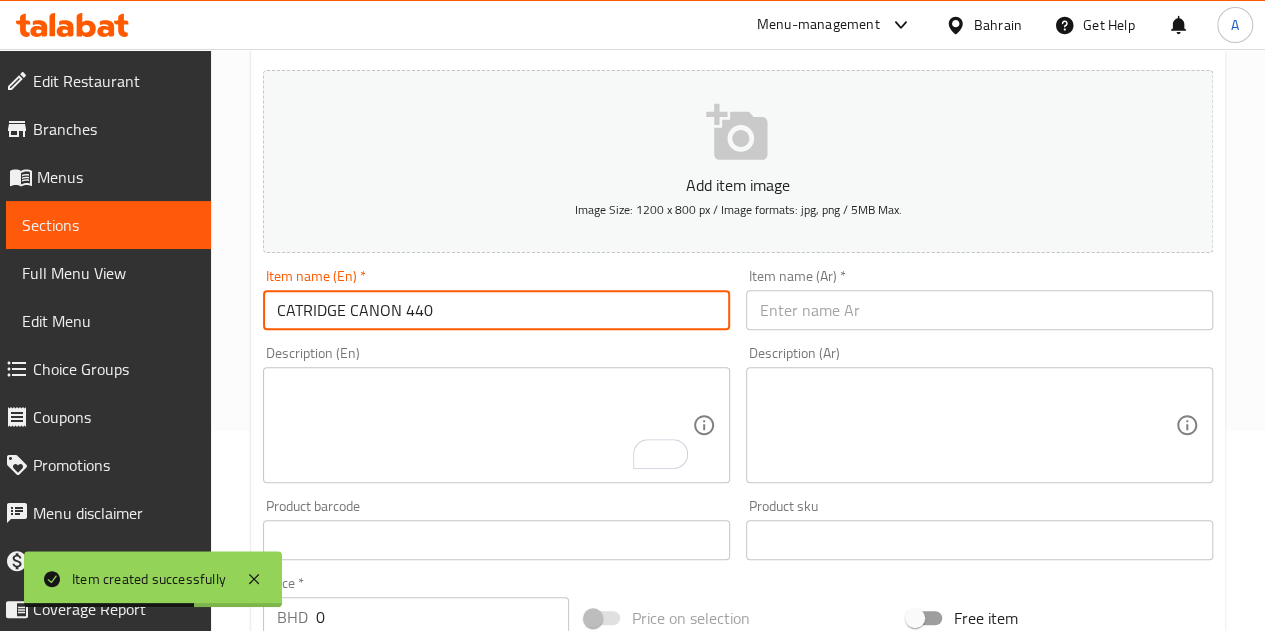 type on "CATRIDGE CANON 440" 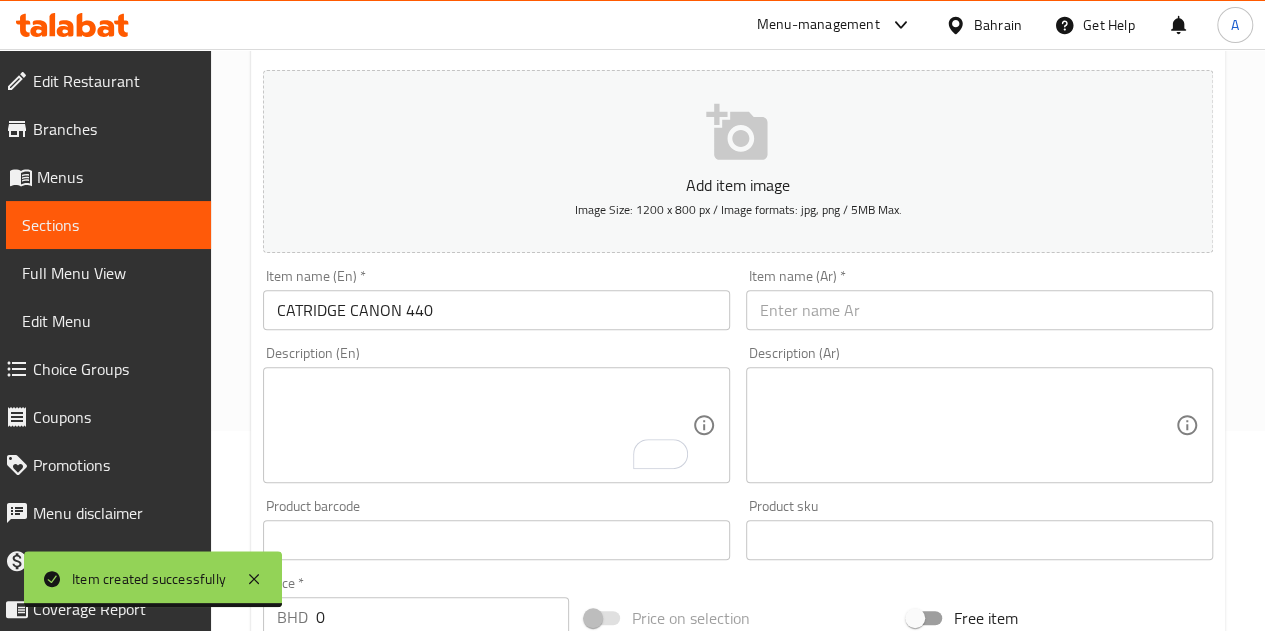 click on "Item name (Ar)   * Item name (Ar)  *" at bounding box center [979, 299] 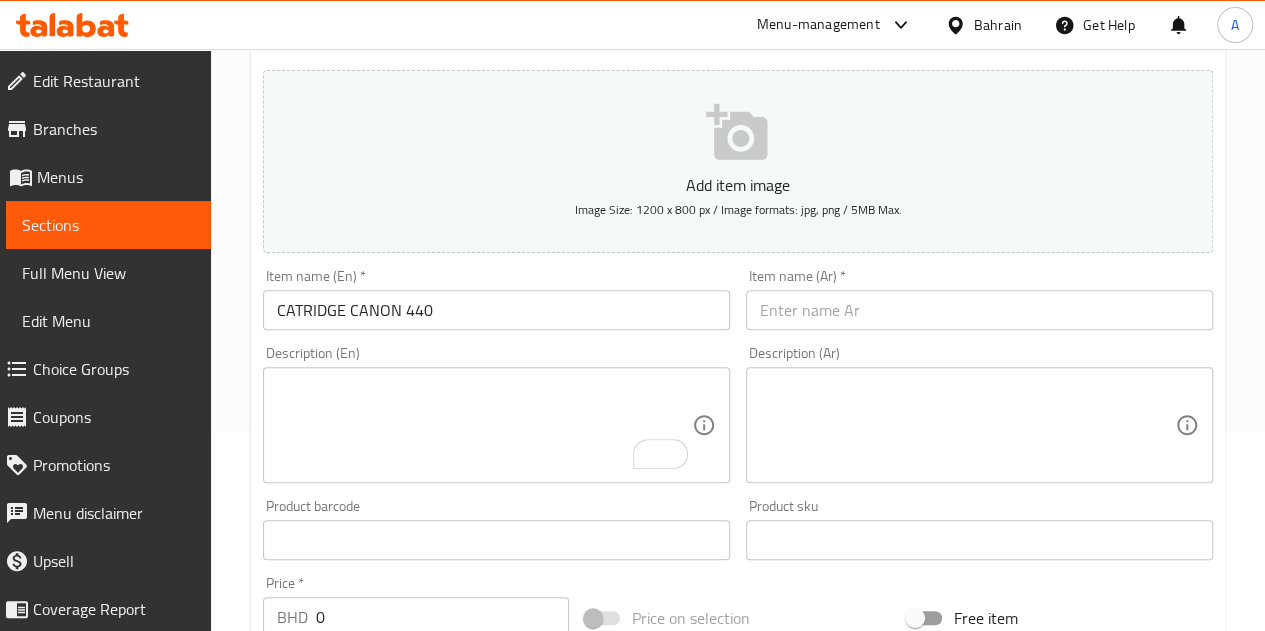 click at bounding box center (979, 310) 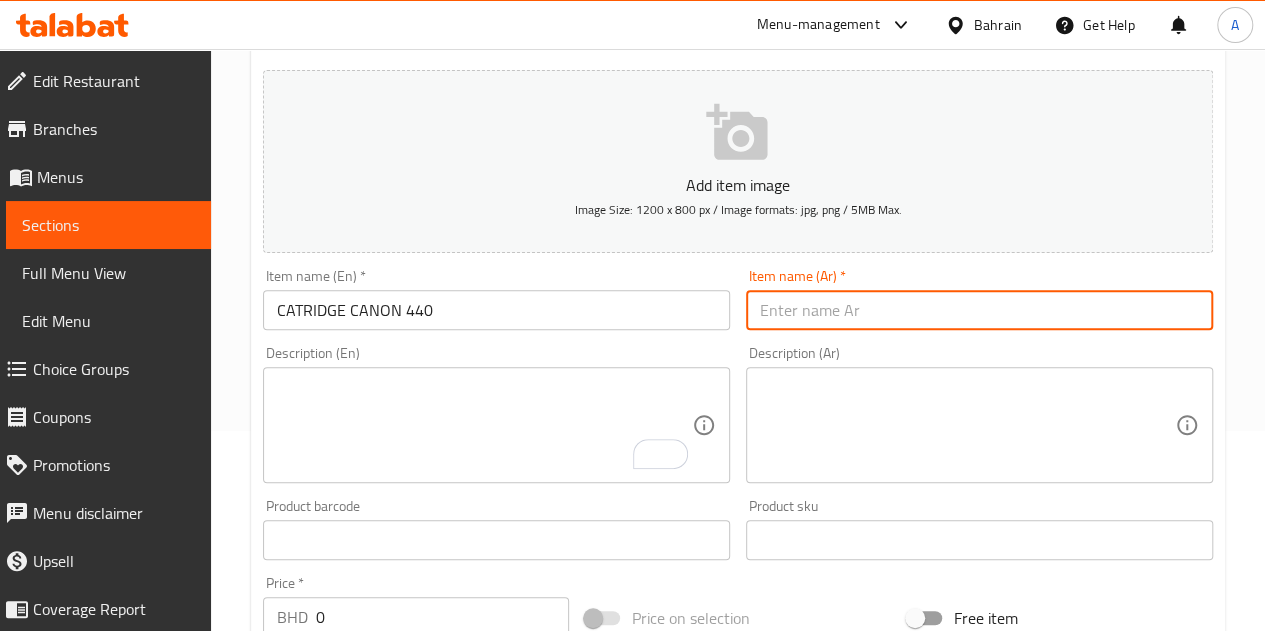 paste on "خرطوشة كانون 440" 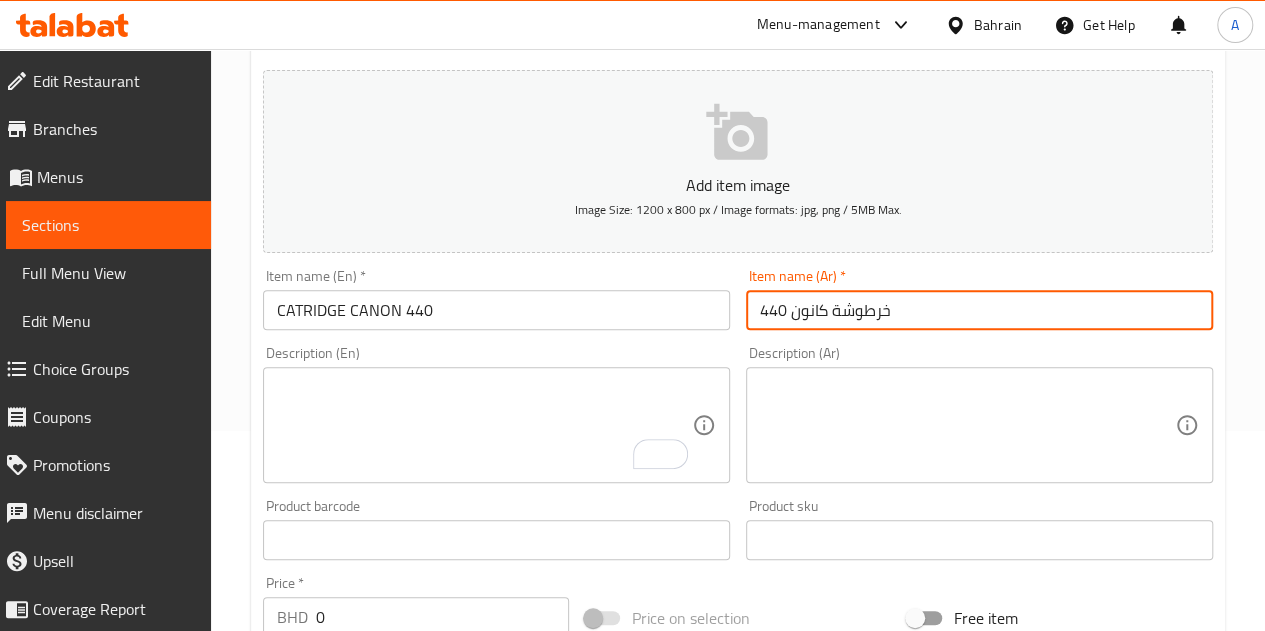 type on "خرطوشة كانون 440" 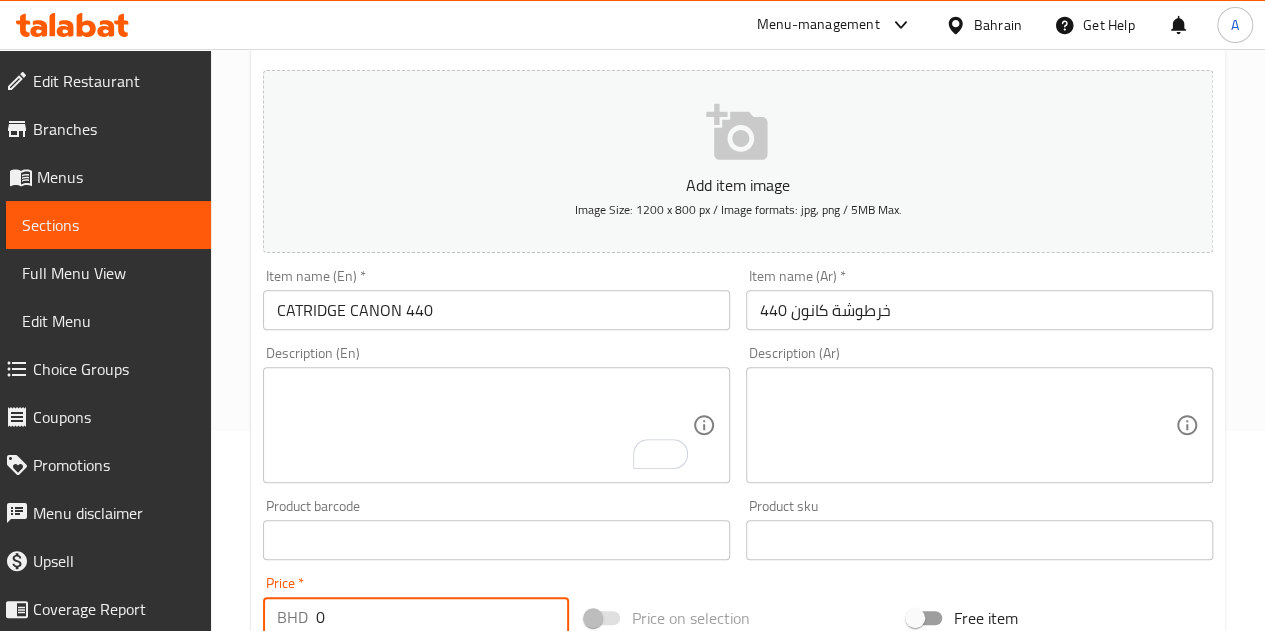drag, startPoint x: 330, startPoint y: 609, endPoint x: 292, endPoint y: 613, distance: 38.209946 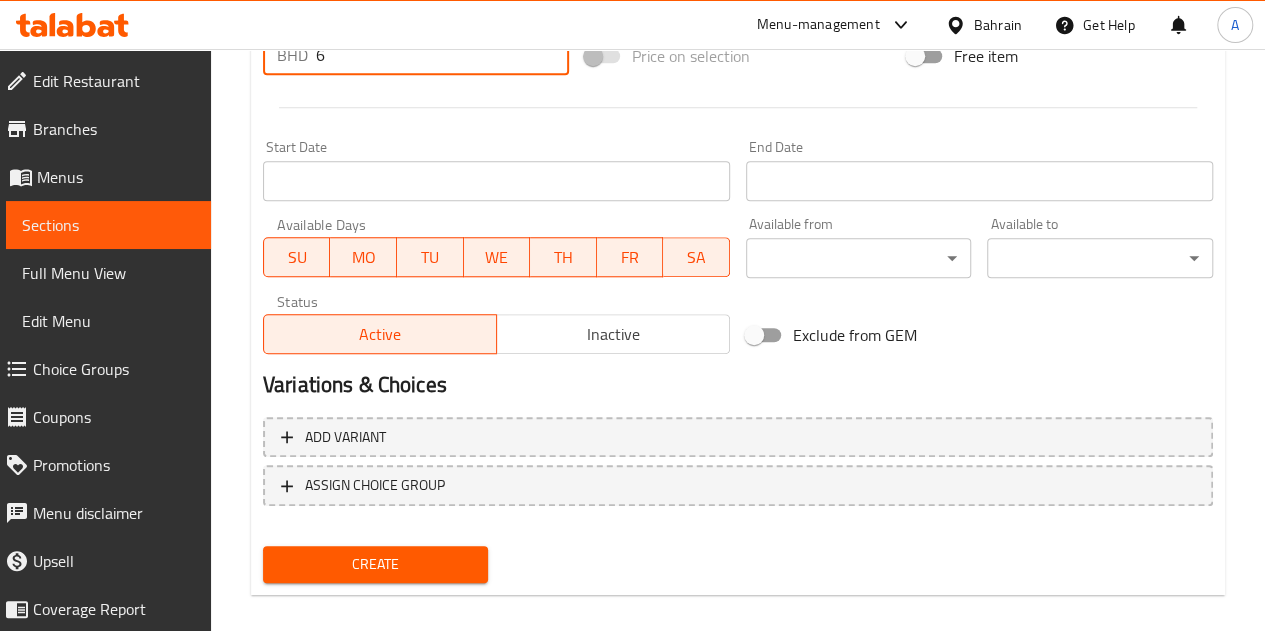 scroll, scrollTop: 781, scrollLeft: 0, axis: vertical 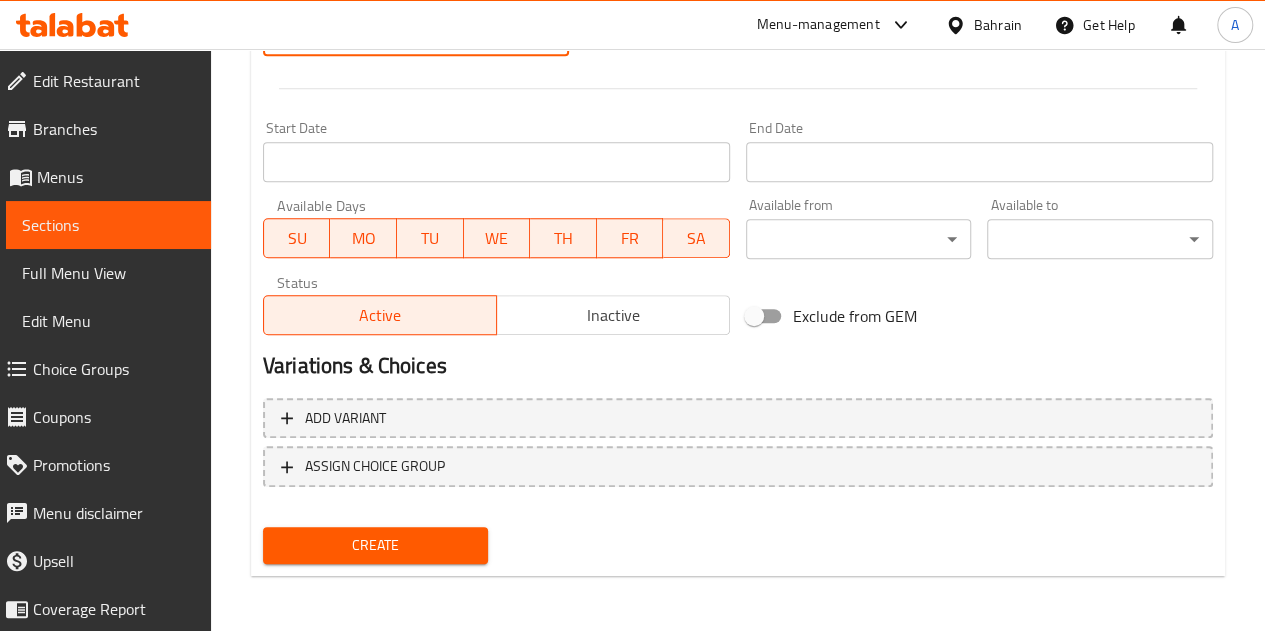 type on "6" 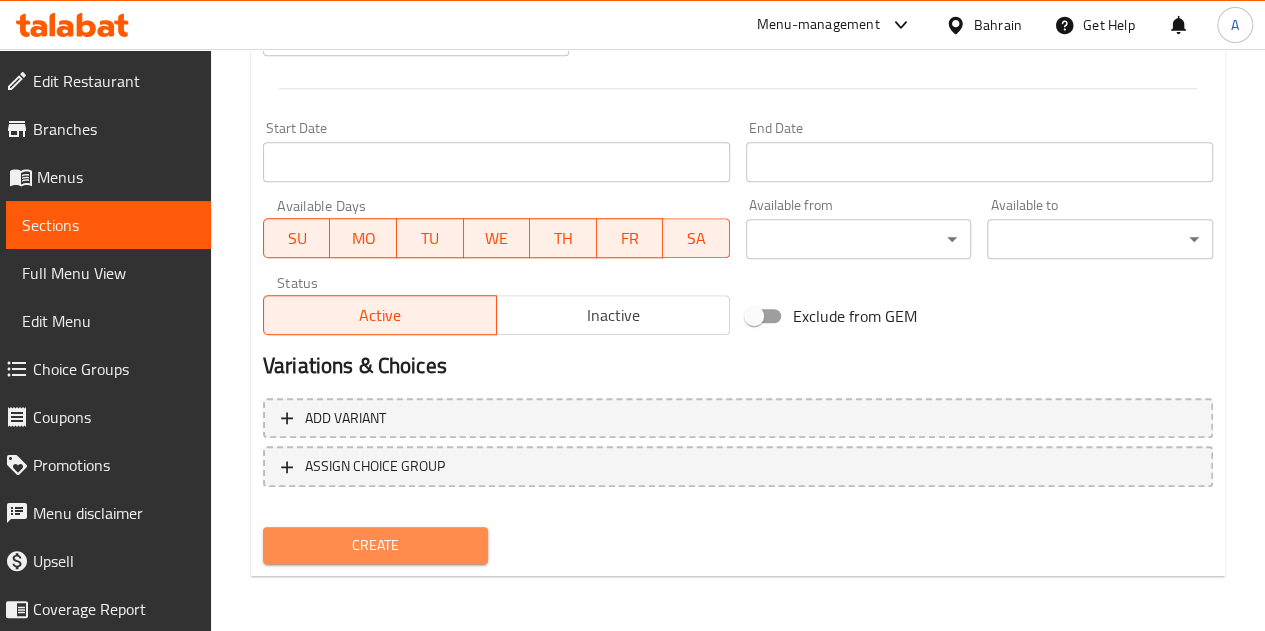 click on "Create" at bounding box center (376, 545) 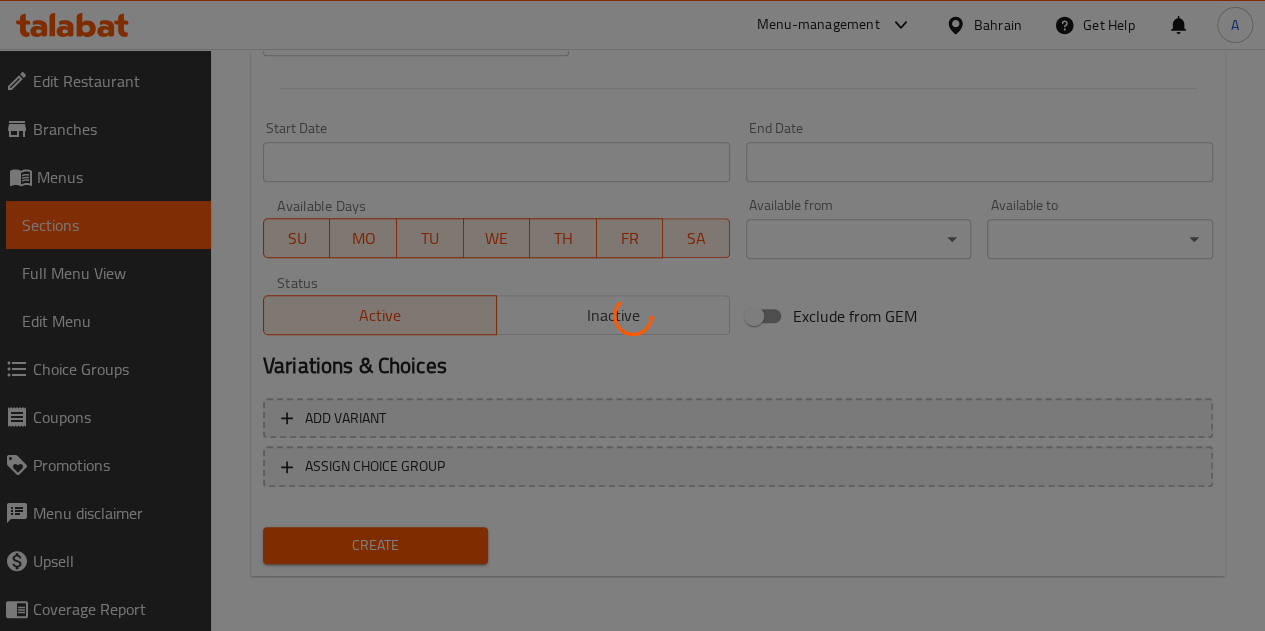 type 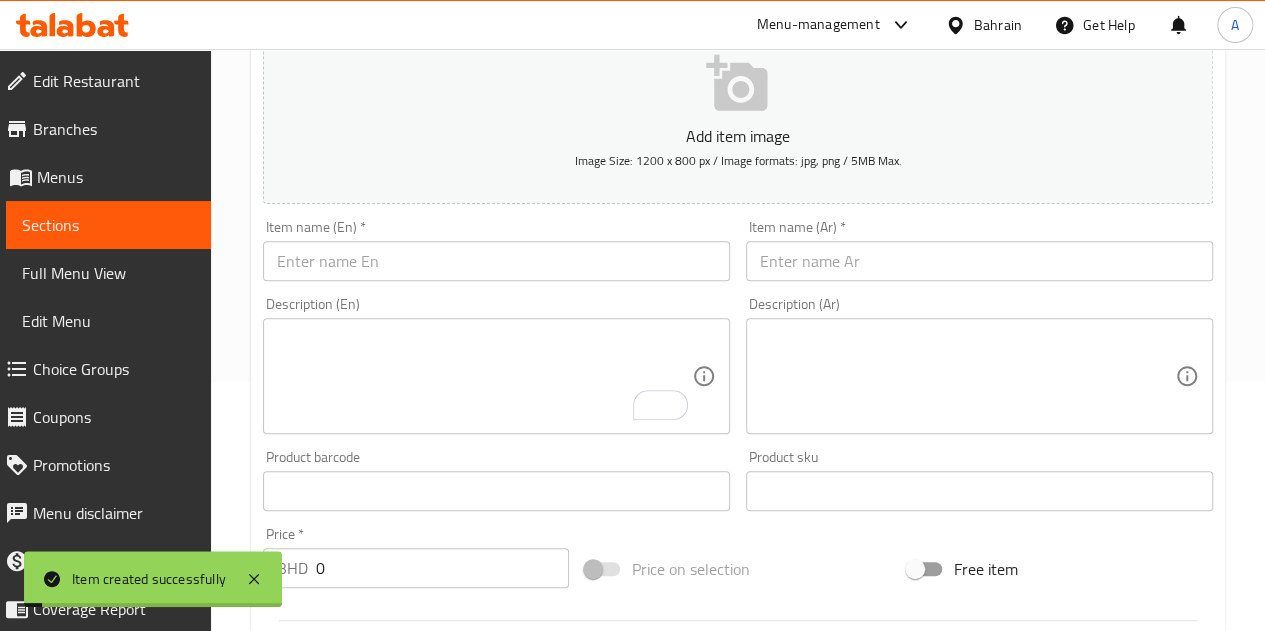 scroll, scrollTop: 181, scrollLeft: 0, axis: vertical 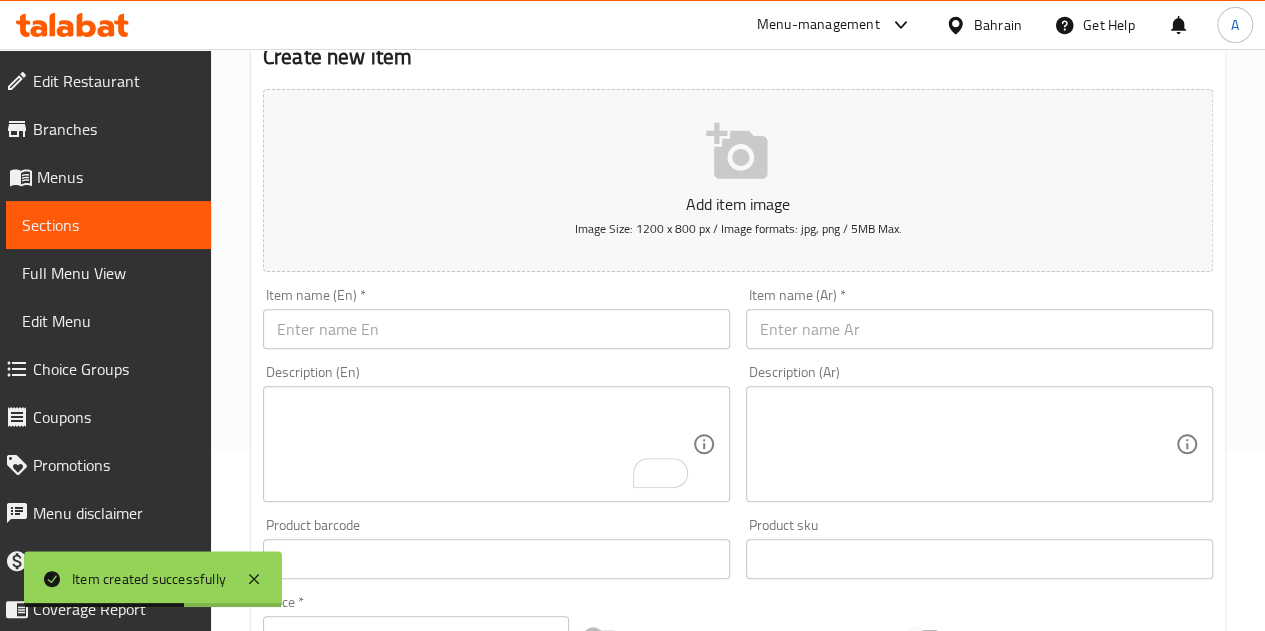 click on "Item name (En)   * Item name (En)  *" at bounding box center (496, 318) 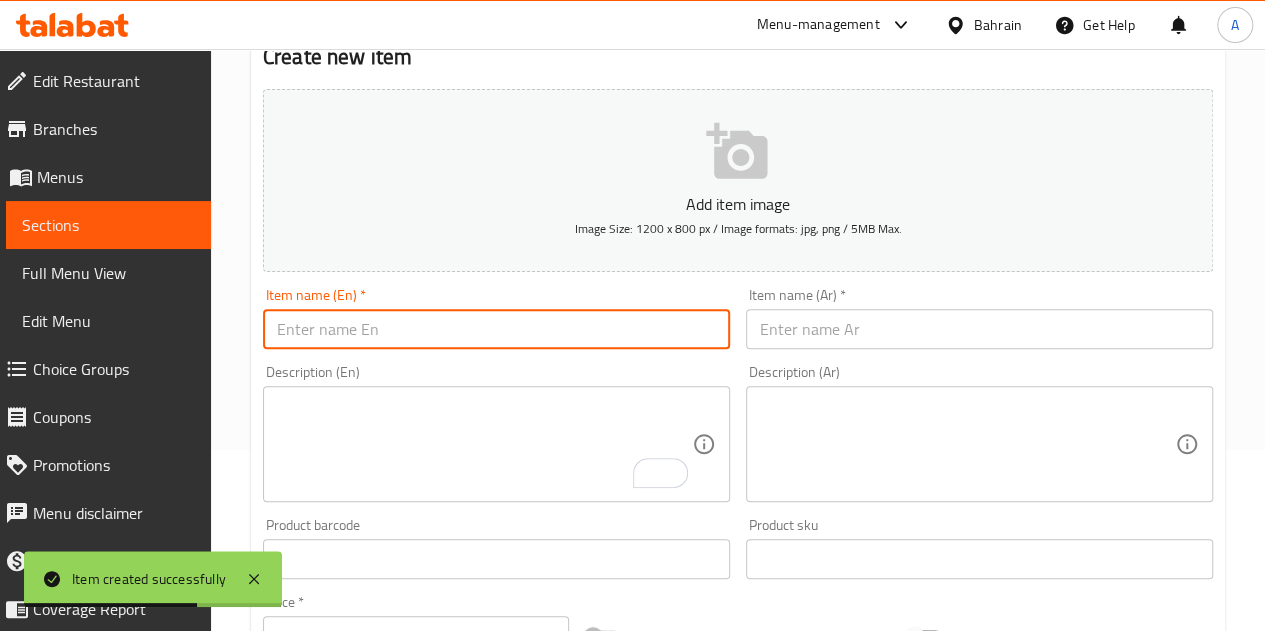 paste on "CATRIDGE CANON 441" 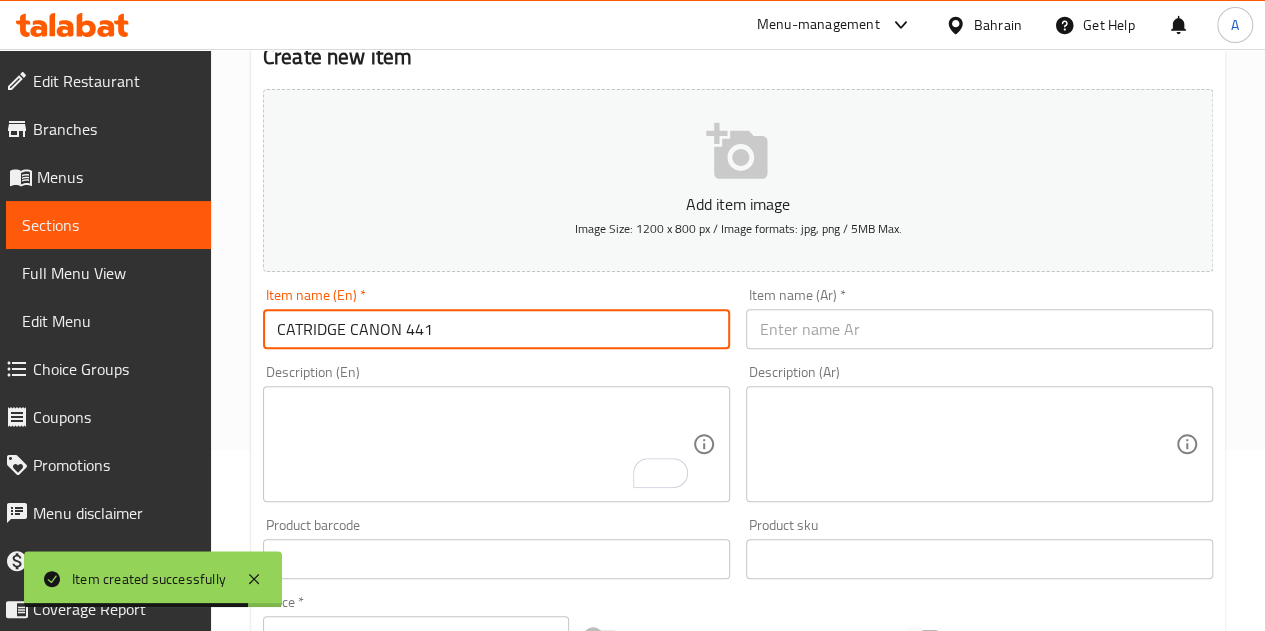 type on "CATRIDGE CANON 441" 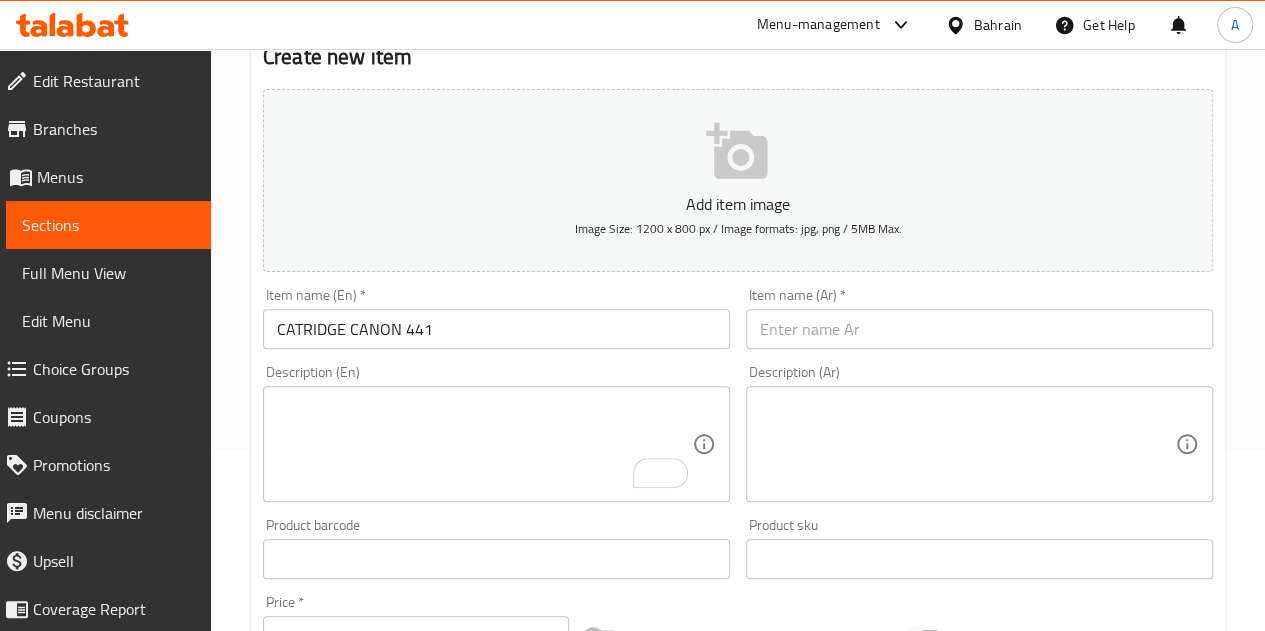 click at bounding box center [979, 329] 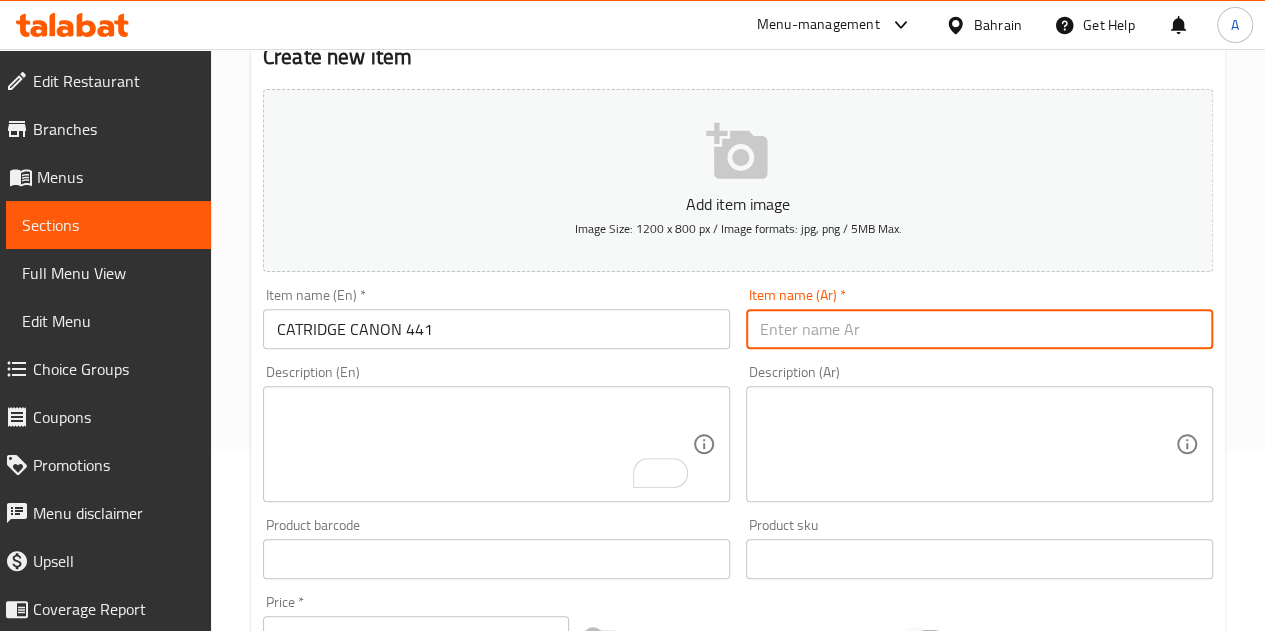 paste on "طبعة كاتريدج 441" 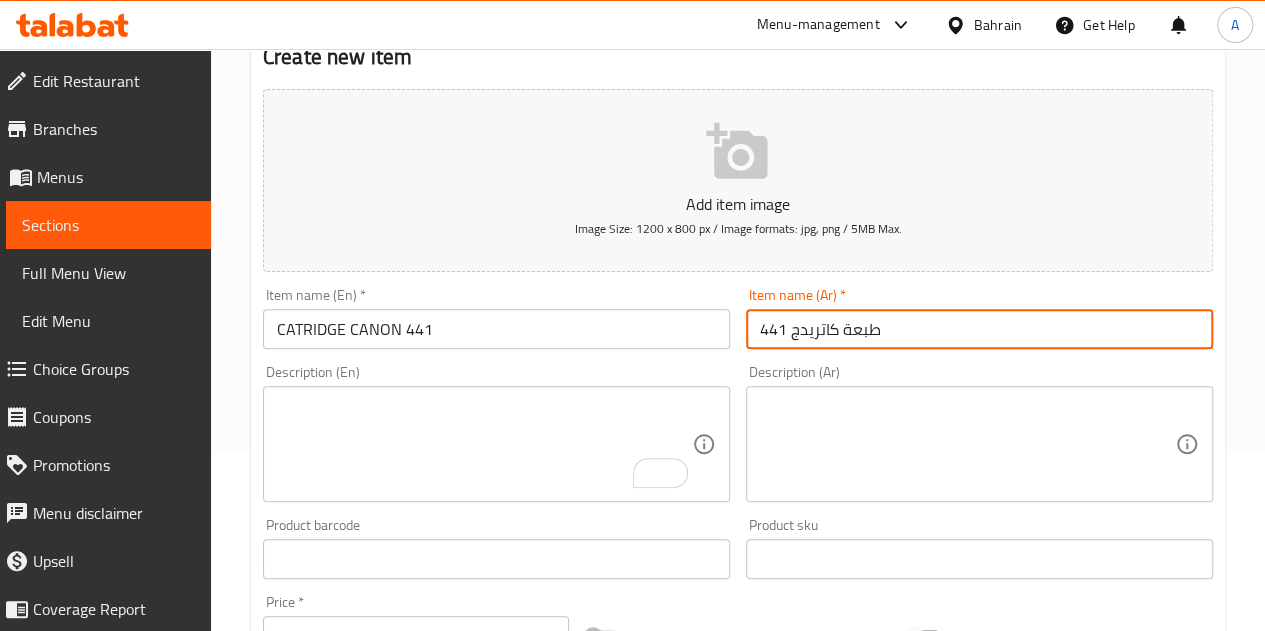 type on "طبعة كاتريدج 441" 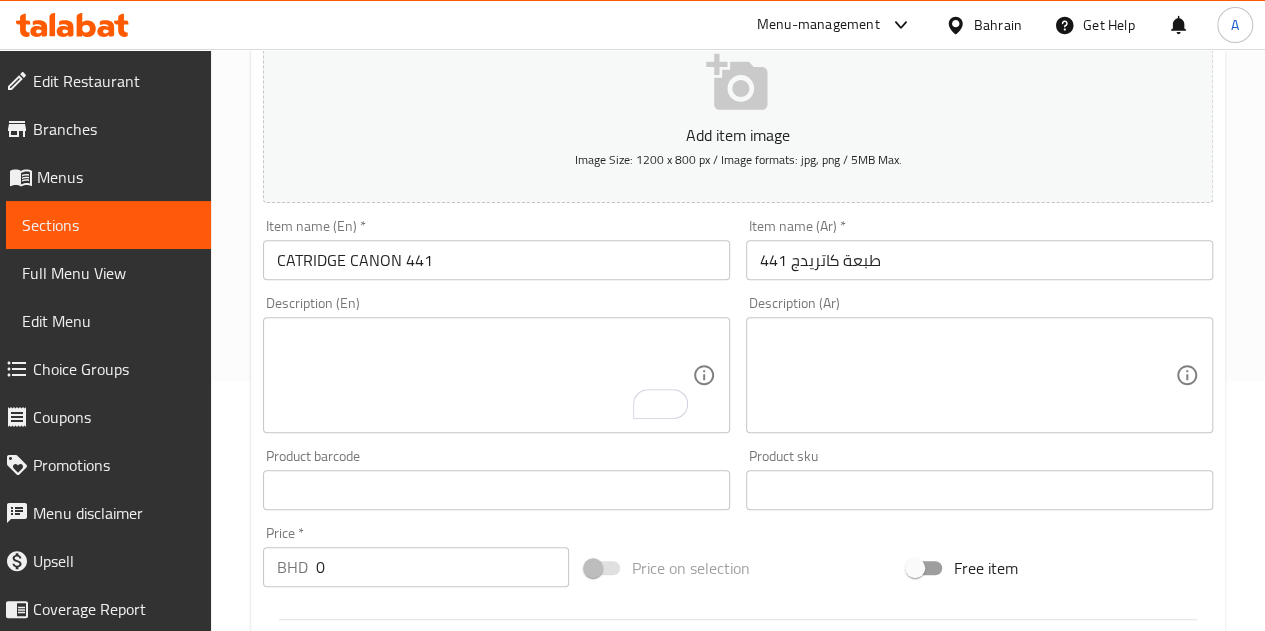 scroll, scrollTop: 281, scrollLeft: 0, axis: vertical 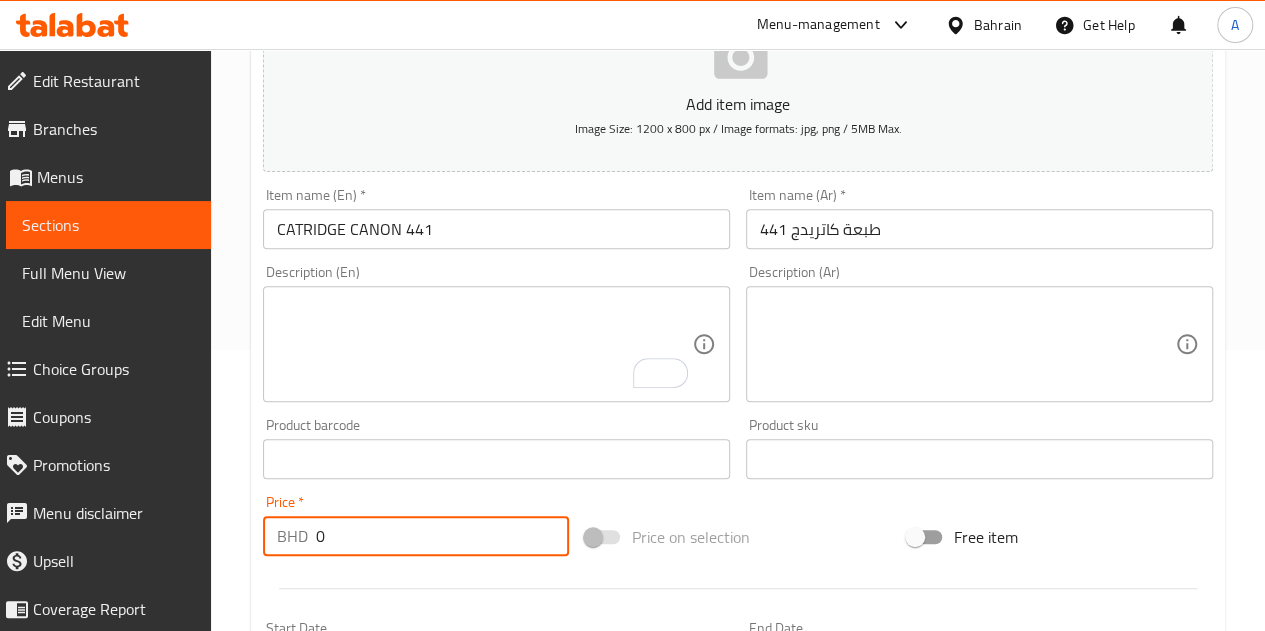 drag, startPoint x: 325, startPoint y: 542, endPoint x: 306, endPoint y: 542, distance: 19 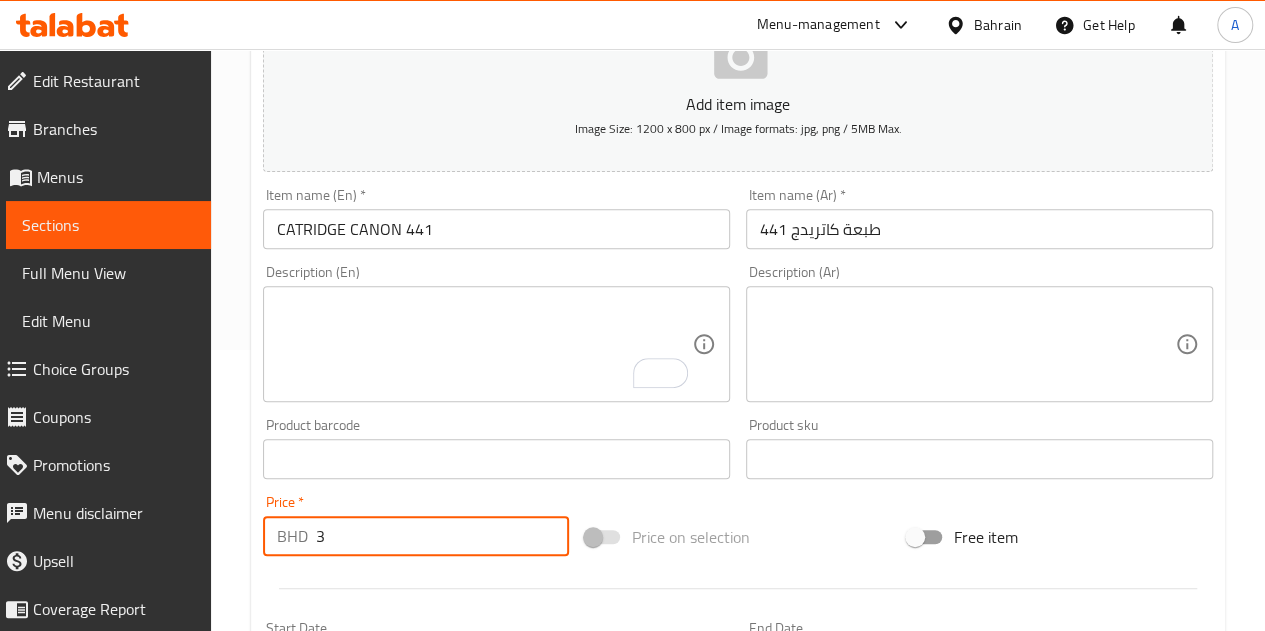 click on "3" at bounding box center [442, 536] 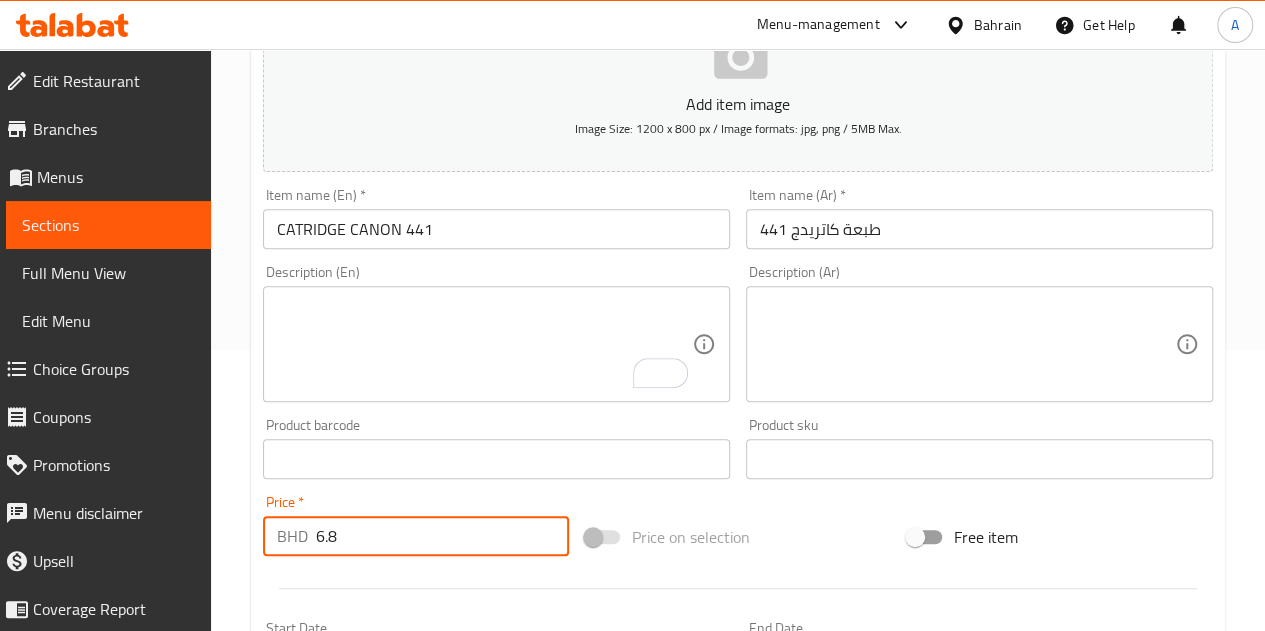 type on "6.8" 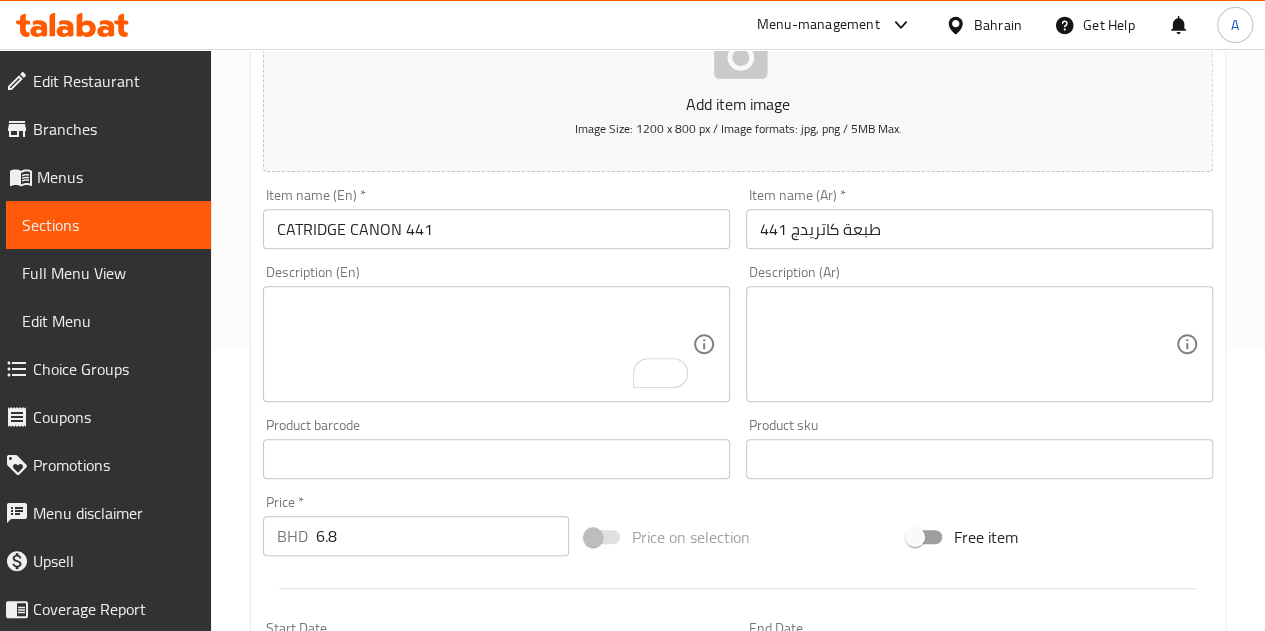 click on "Price   * BHD 6.8 Price  *" at bounding box center (416, 525) 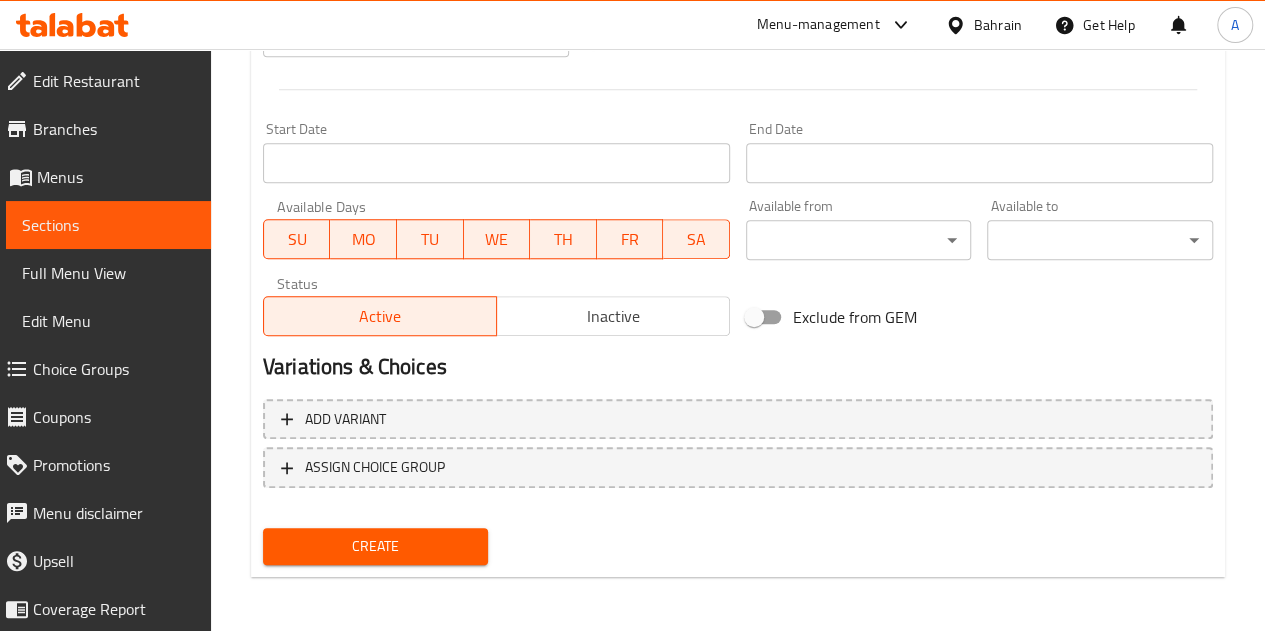 scroll, scrollTop: 781, scrollLeft: 0, axis: vertical 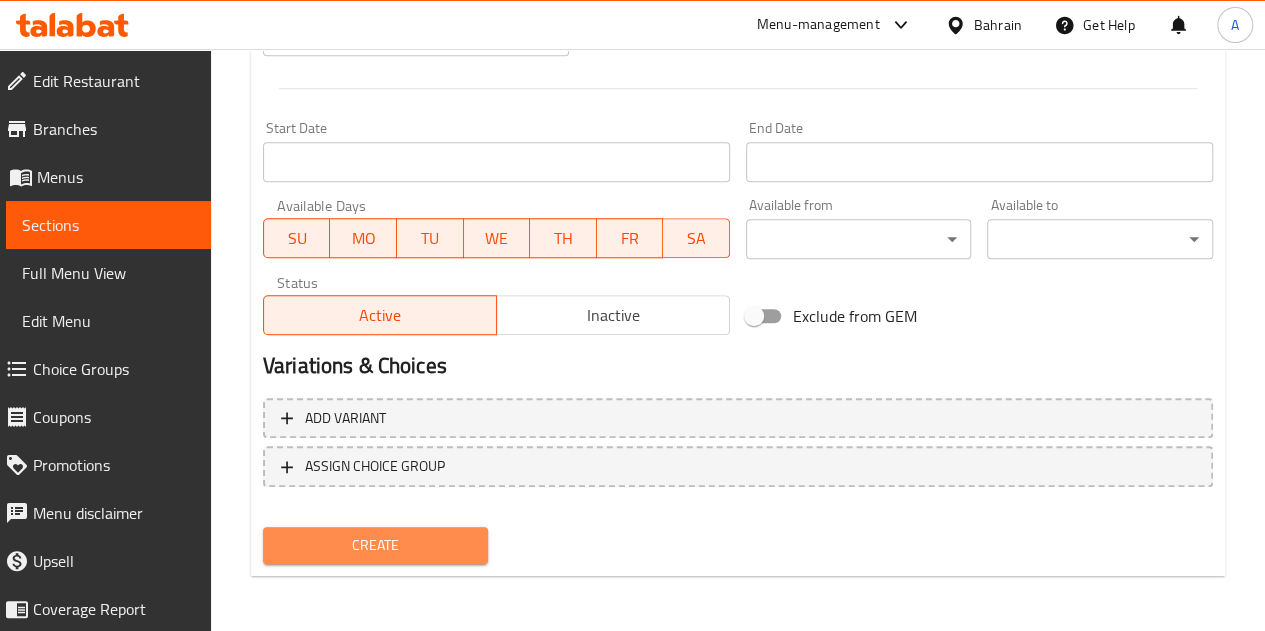 click on "Create" at bounding box center (376, 545) 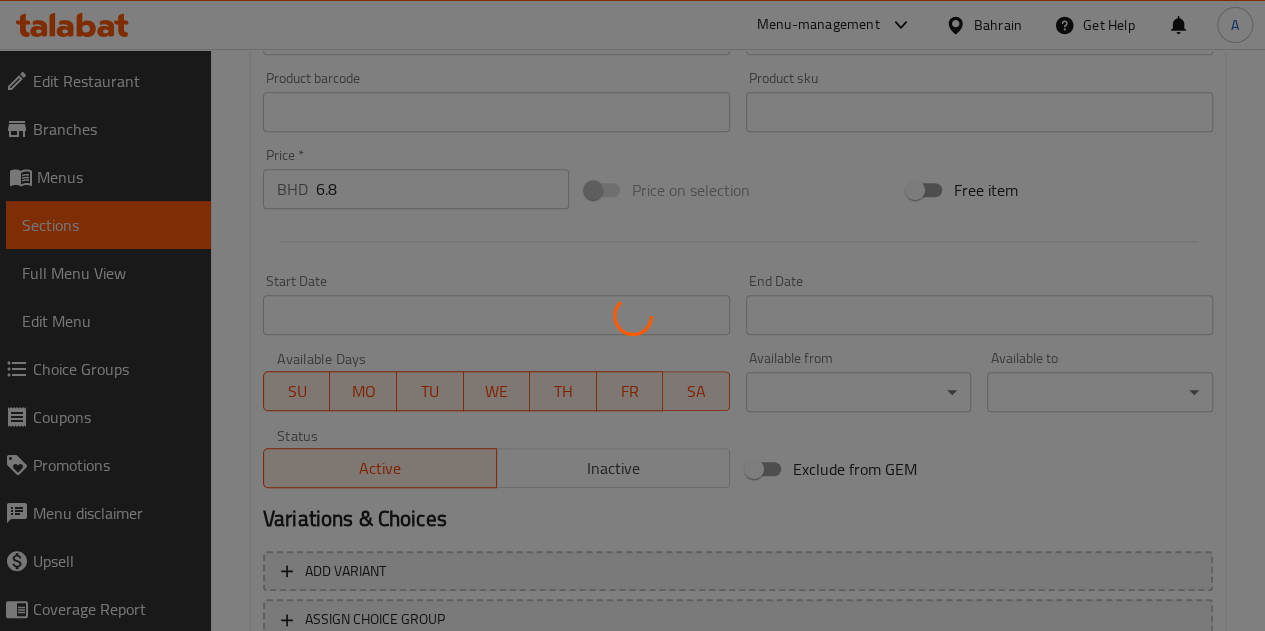 type 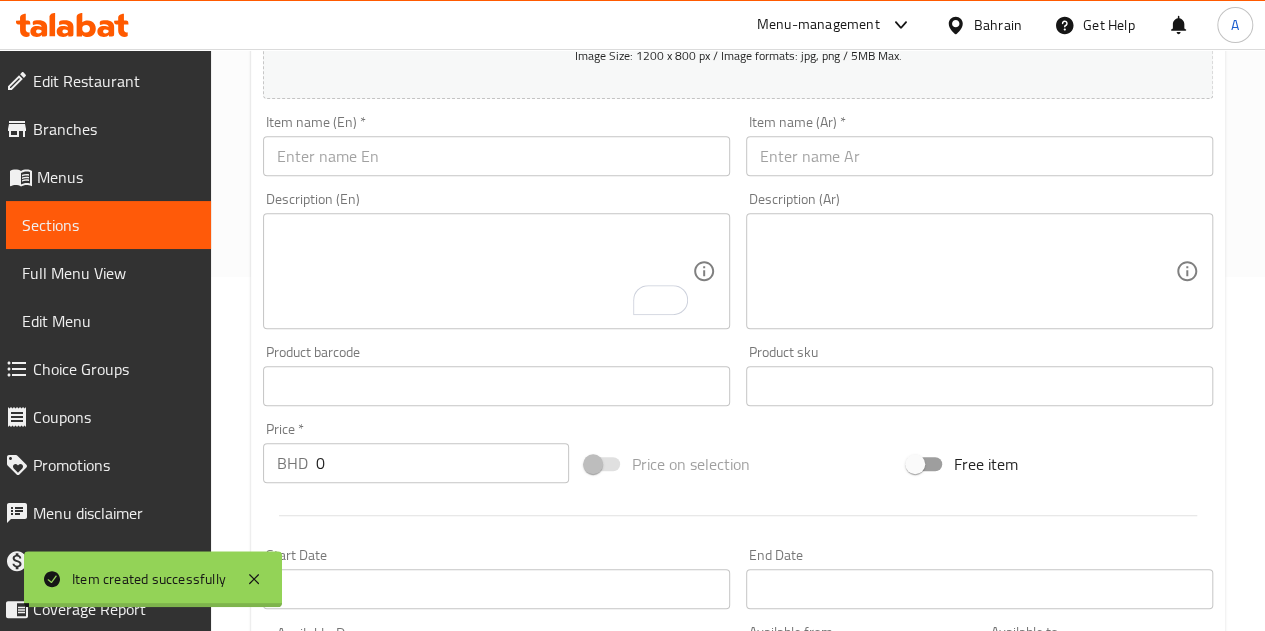 scroll, scrollTop: 381, scrollLeft: 0, axis: vertical 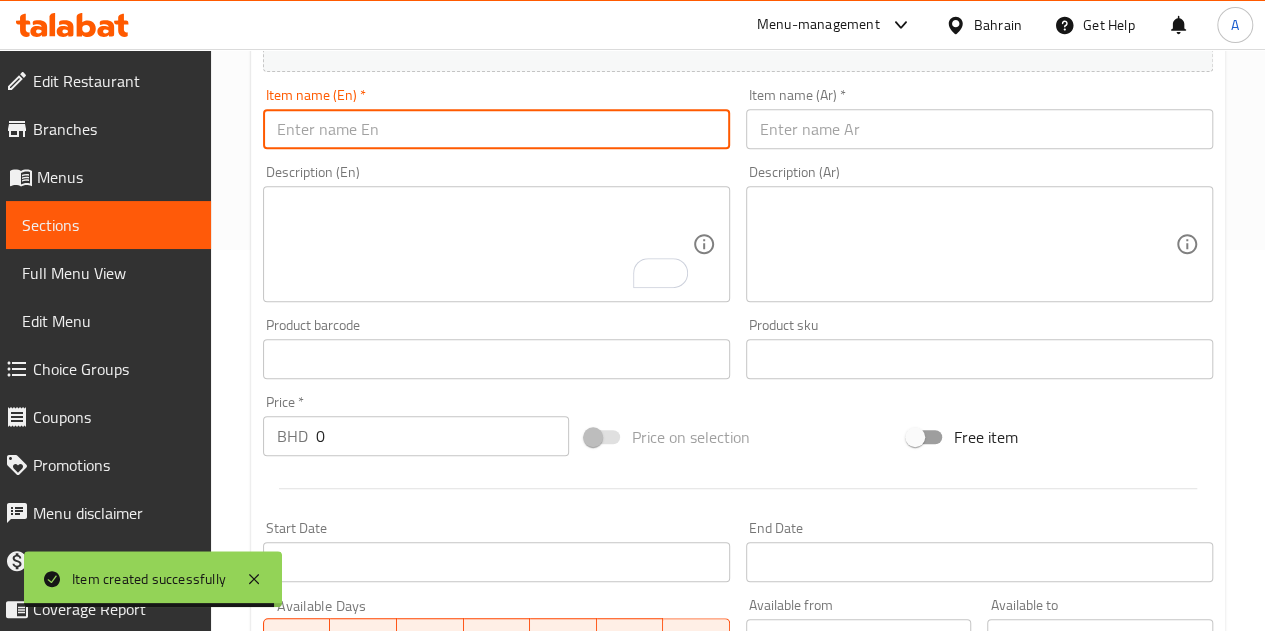 click at bounding box center (496, 129) 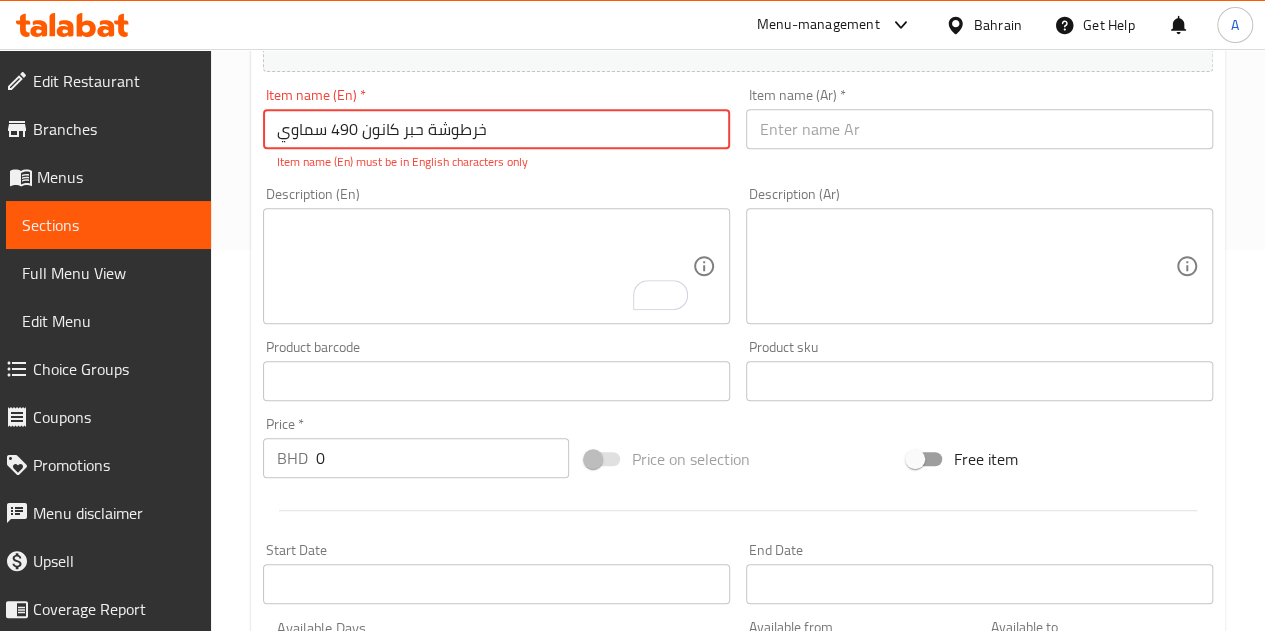 type on "خرطوشة حبر كانون 490 سماوي" 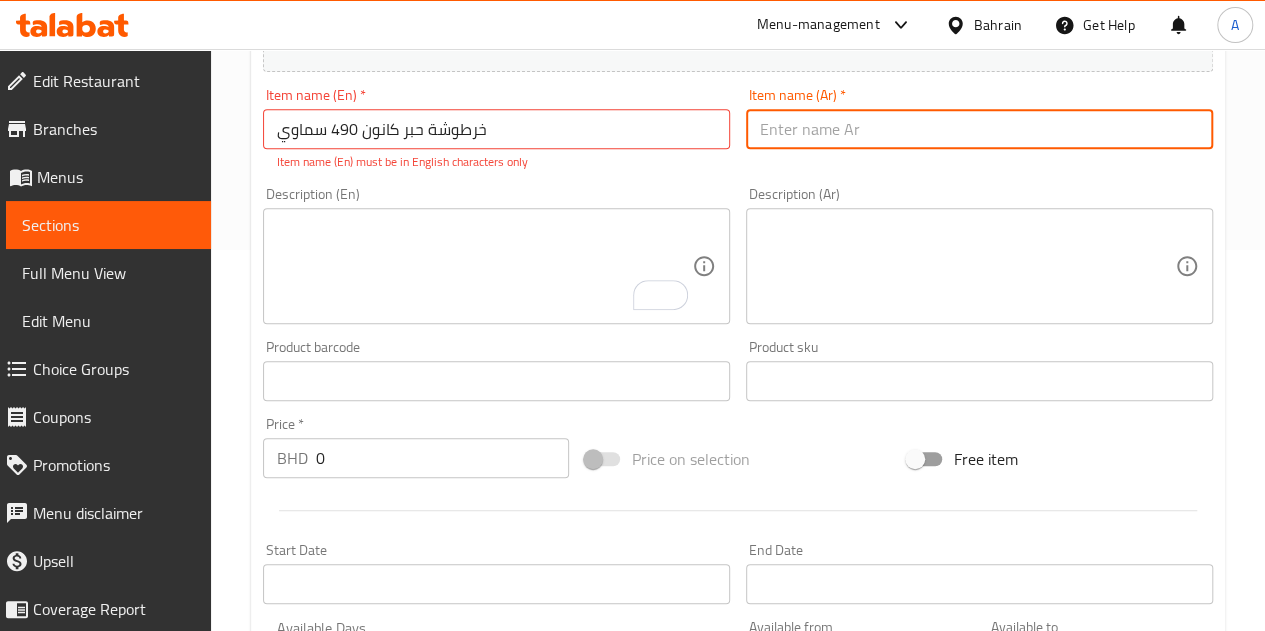 click at bounding box center [979, 129] 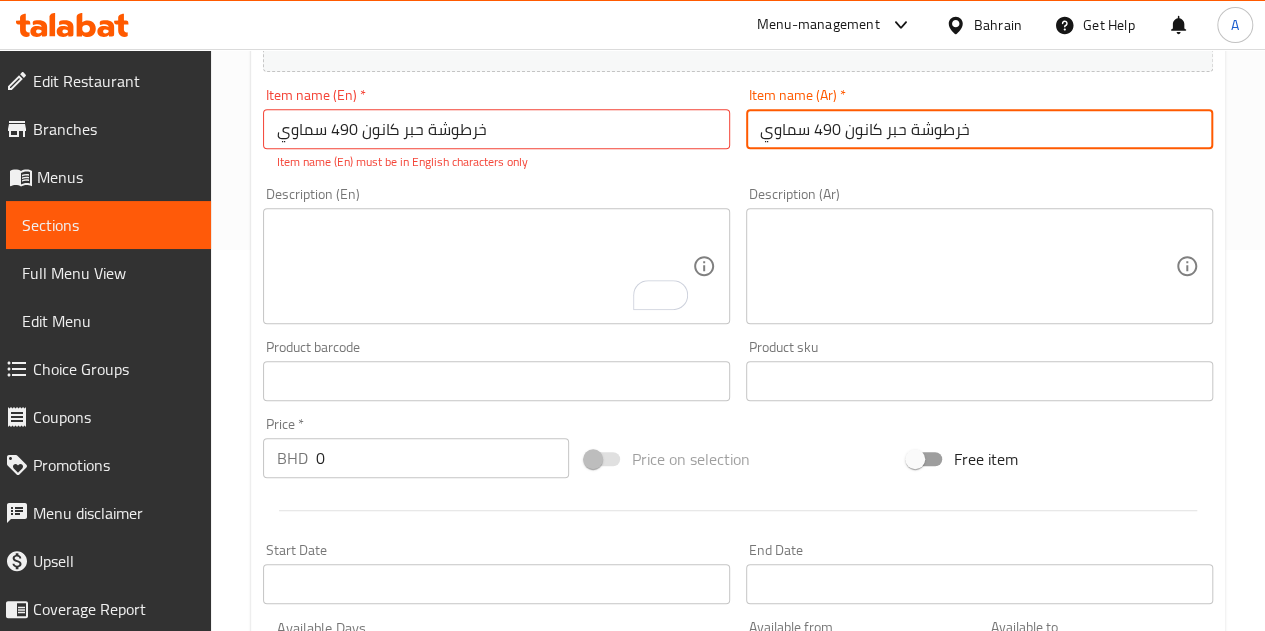 type on "خرطوشة حبر كانون 490 سماوي" 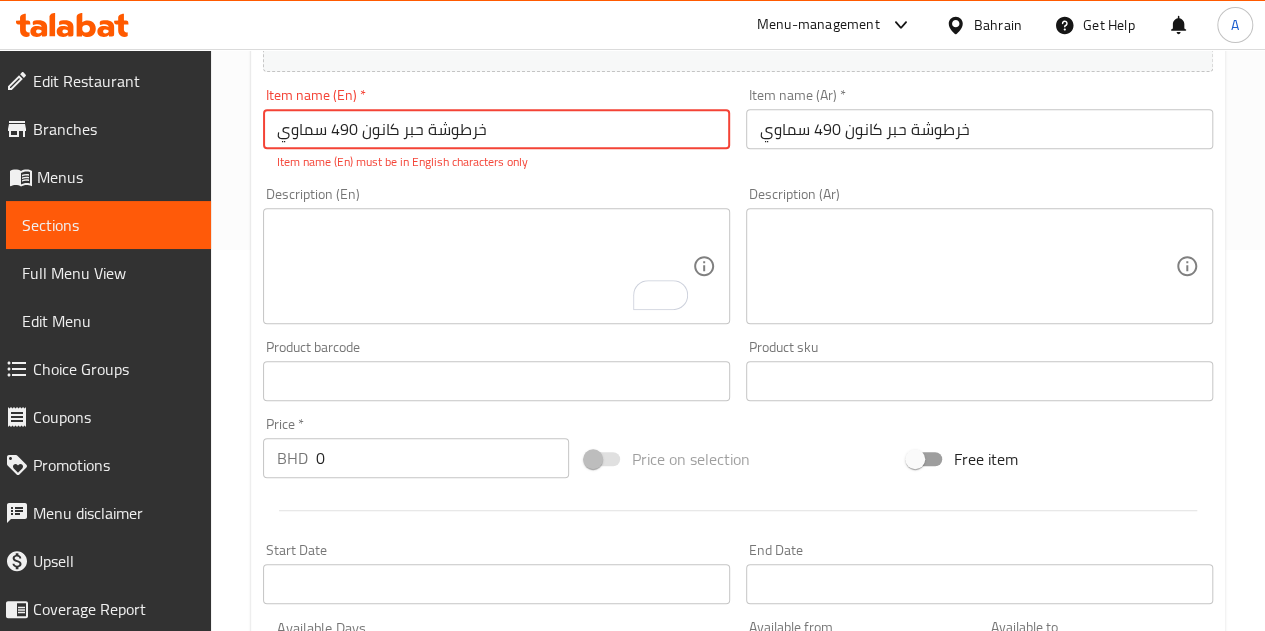 click on "خرطوشة حبر كانون 490 سماوي" at bounding box center (496, 129) 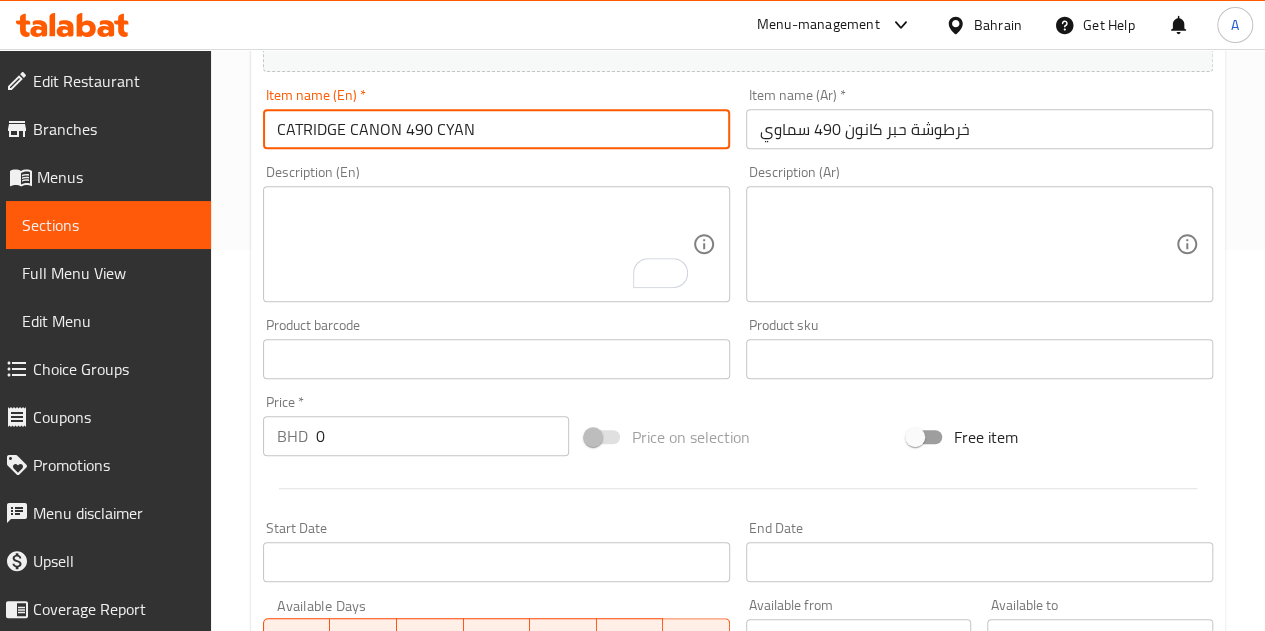 type on "CATRIDGE CANON 490 CYAN" 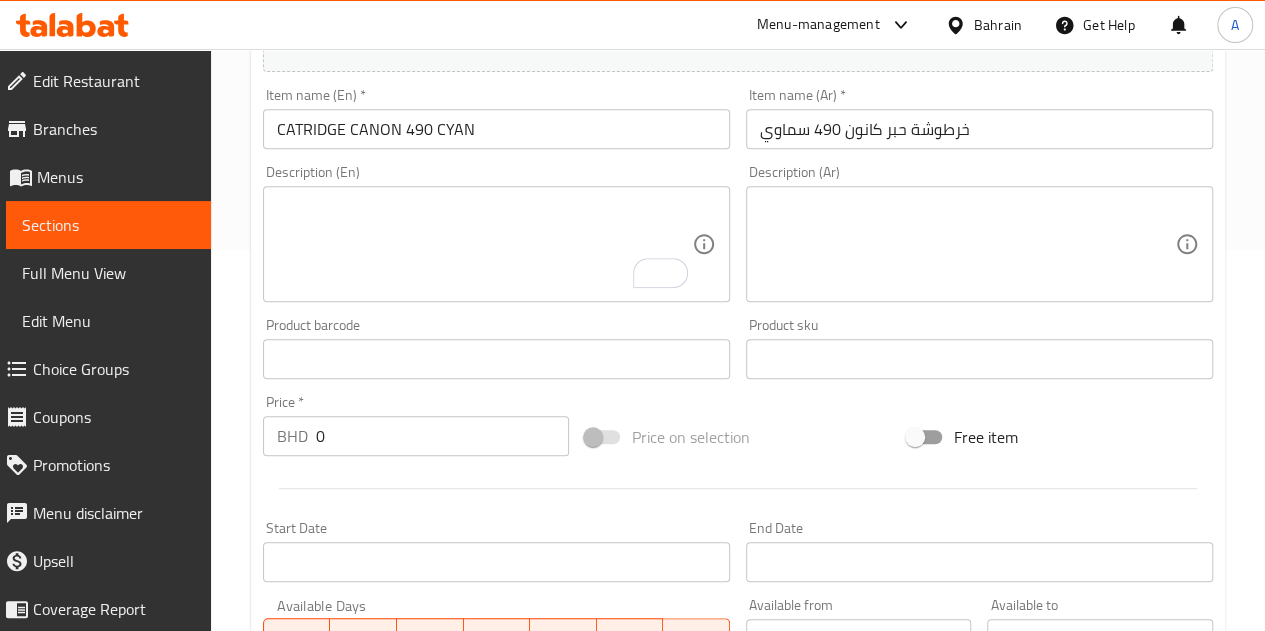 drag, startPoint x: 294, startPoint y: 454, endPoint x: 299, endPoint y: 445, distance: 10.29563 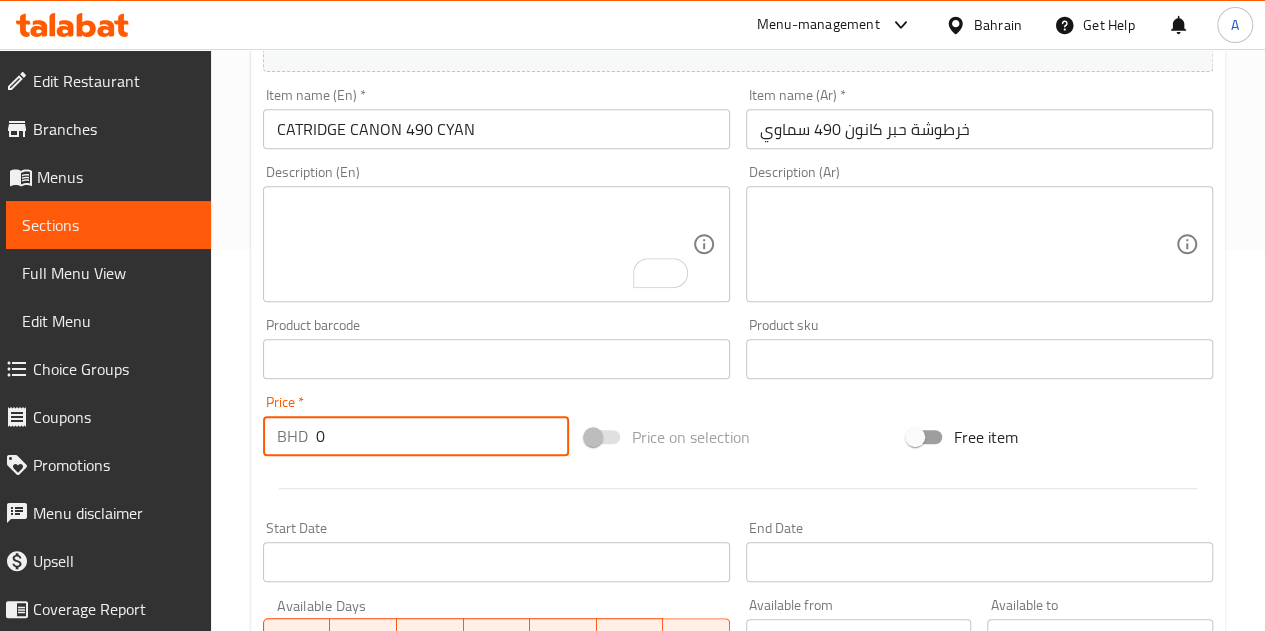 click on "BHD 0 Price  *" at bounding box center [416, 436] 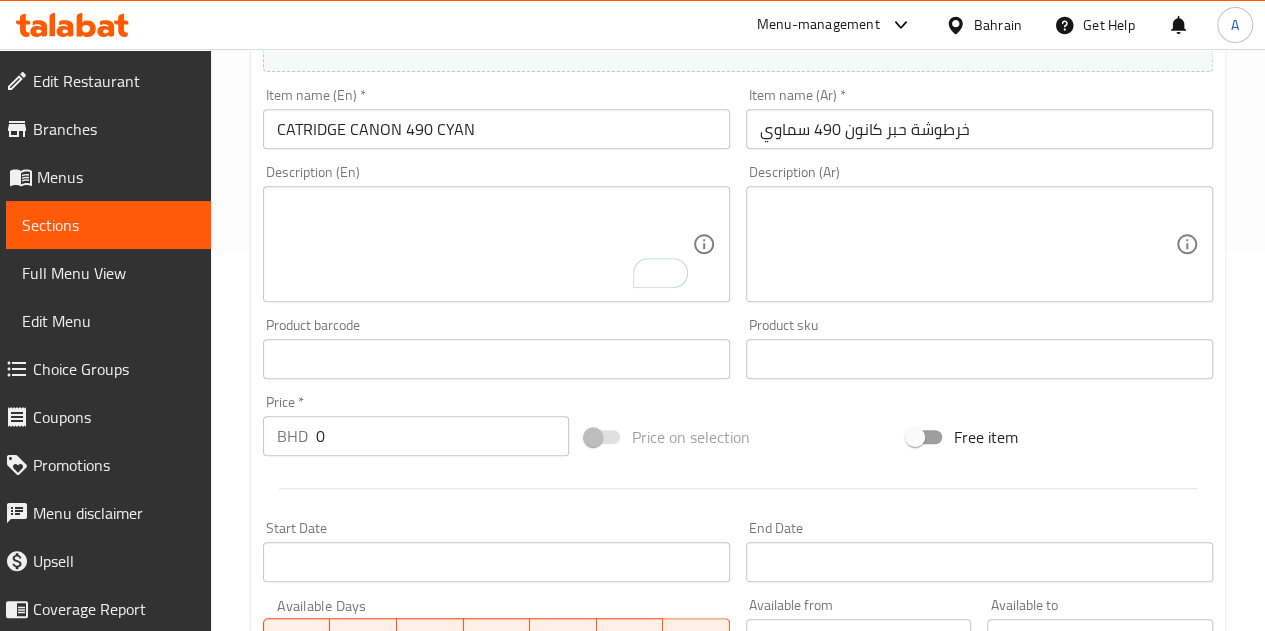 click on "BHD 0 Price  *" at bounding box center (416, 436) 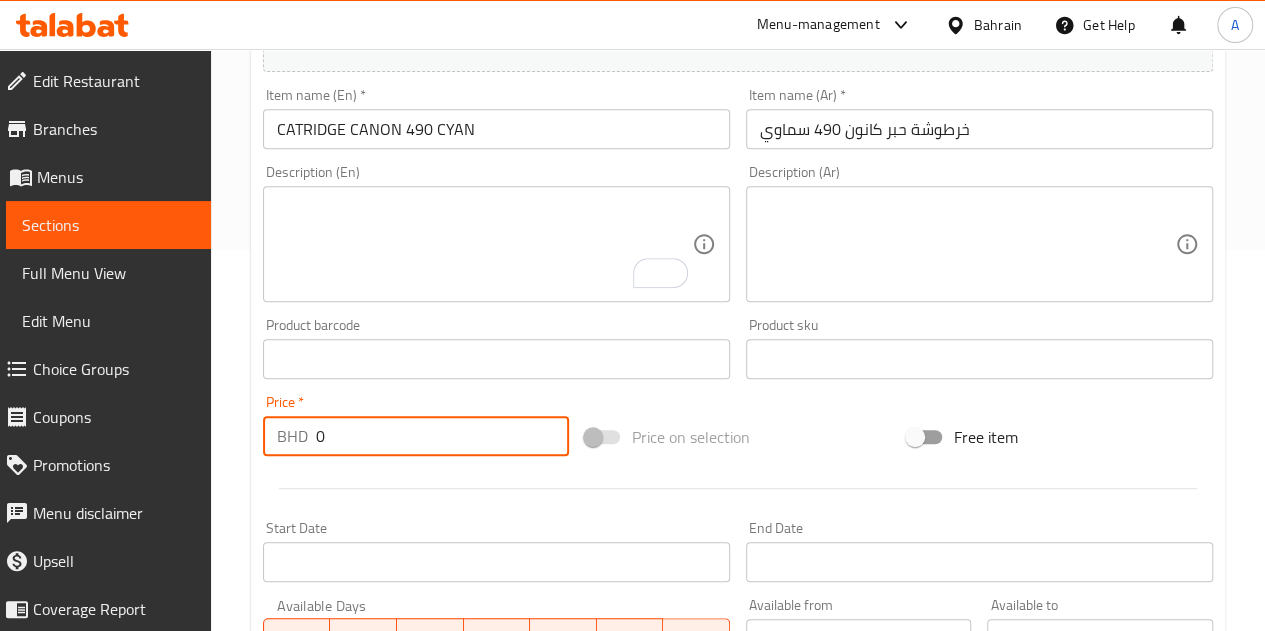 click on "BHD 0 Price  *" at bounding box center [416, 436] 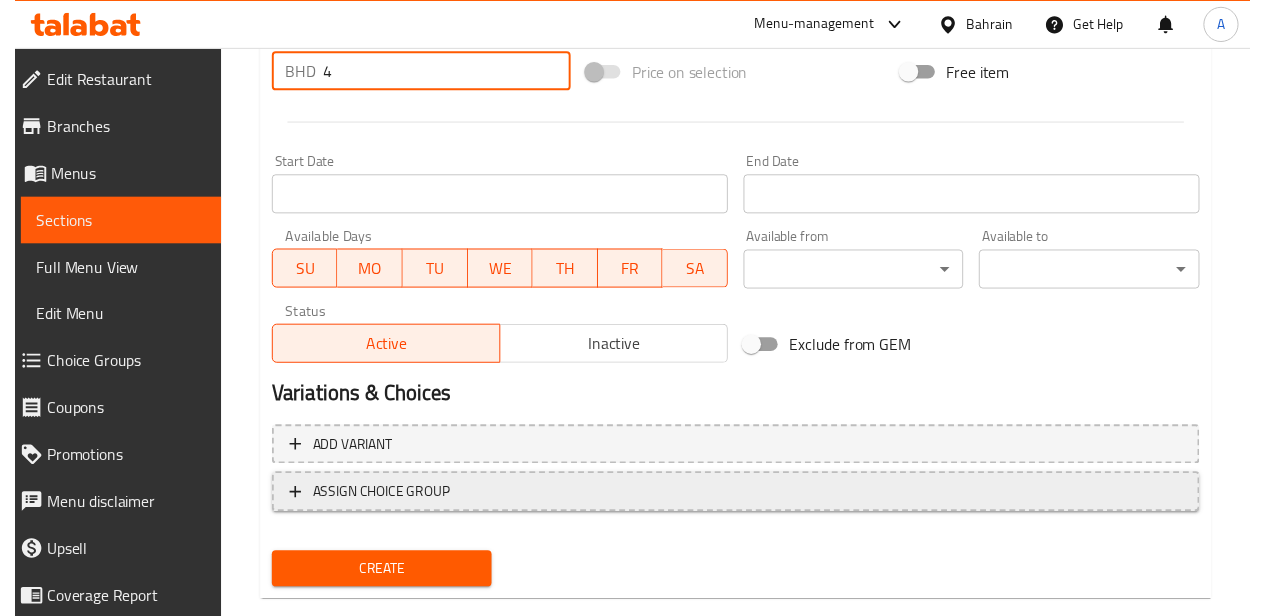 scroll, scrollTop: 781, scrollLeft: 0, axis: vertical 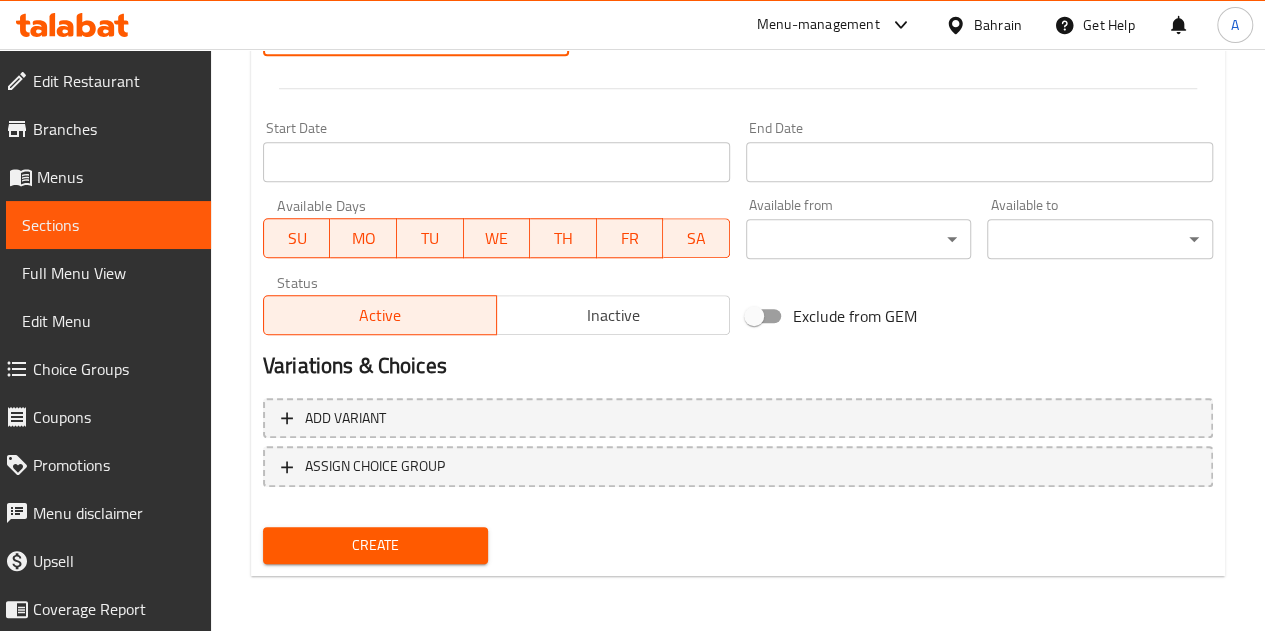type on "4" 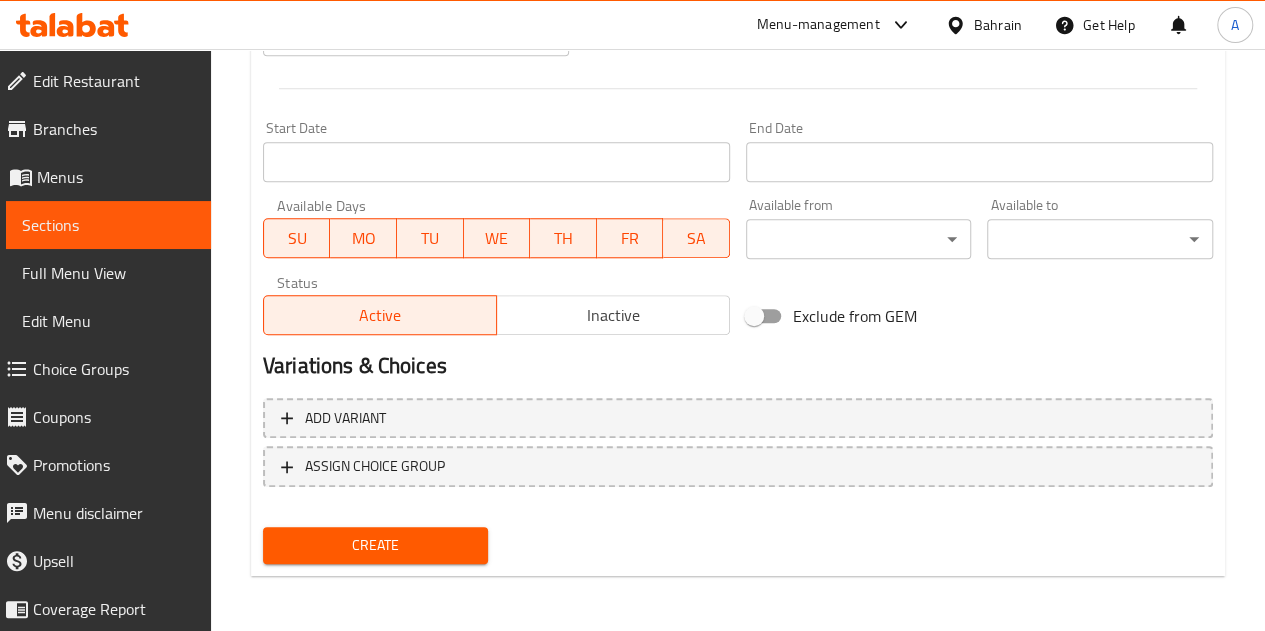 click on "Start Date Start Date" at bounding box center (496, 151) 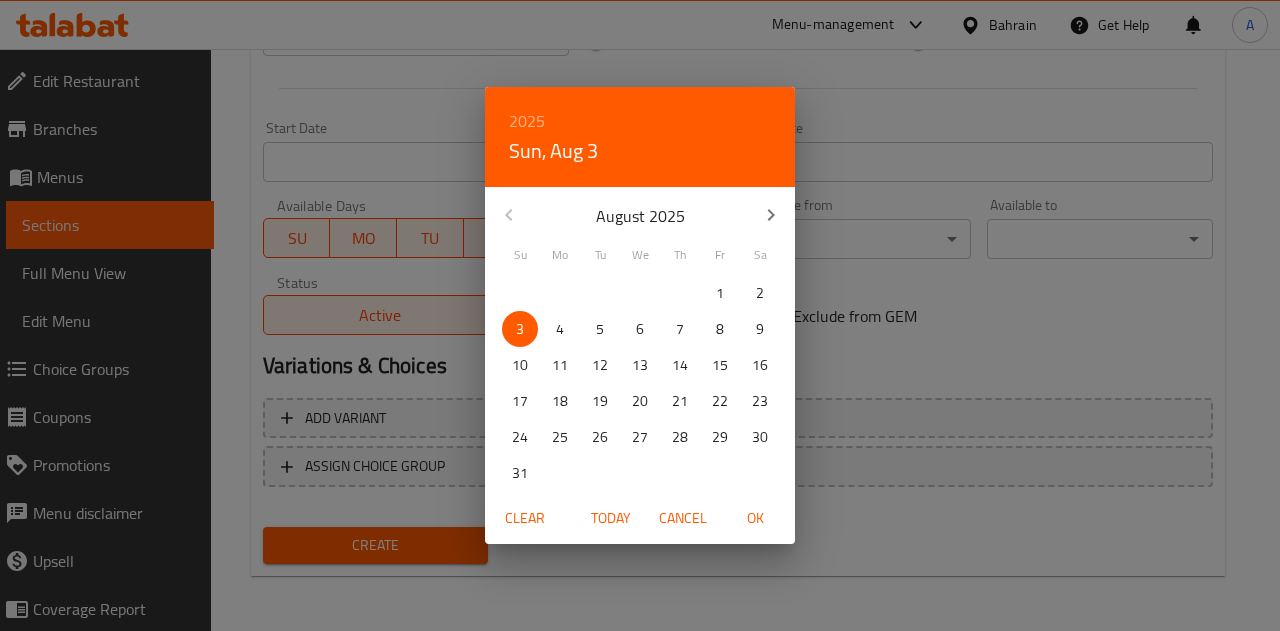 click on "2025 Sun, Aug 3 August 2025 Su Mo Tu We Th Fr Sa 27 28 29 30 31 1 2 3 4 5 6 7 8 9 10 11 12 13 14 15 16 17 18 19 20 21 22 23 24 25 26 27 28 29 30 31 1 2 3 4 5 6 Clear Today Cancel OK" at bounding box center [640, 315] 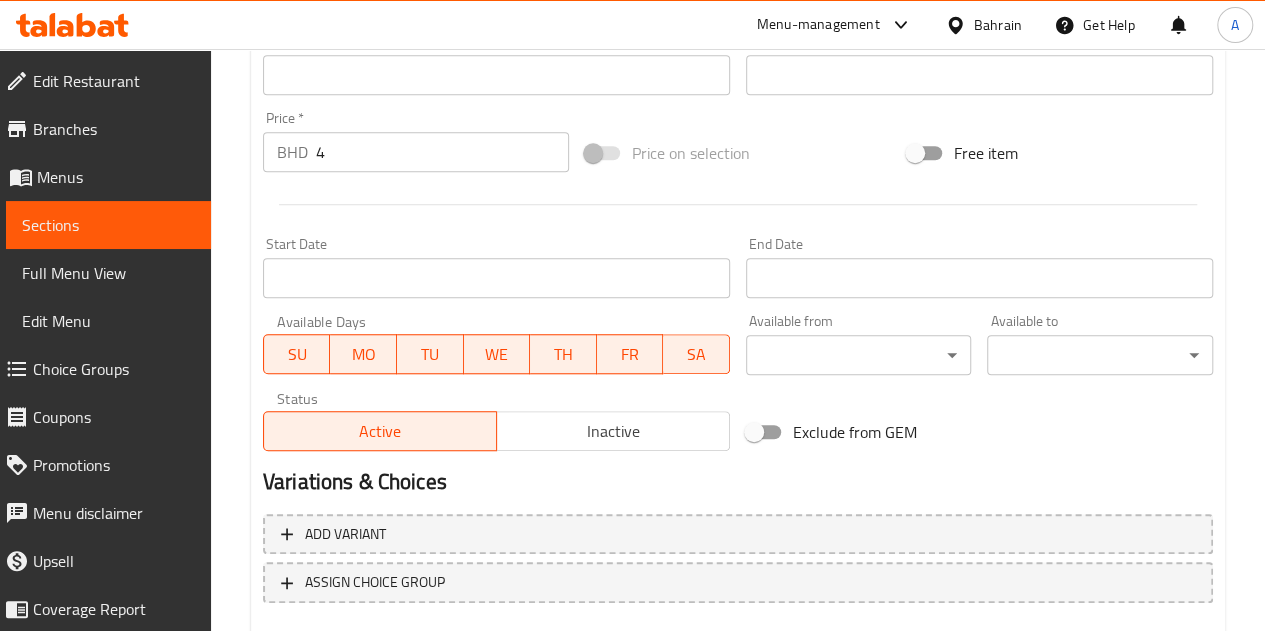 scroll, scrollTop: 781, scrollLeft: 0, axis: vertical 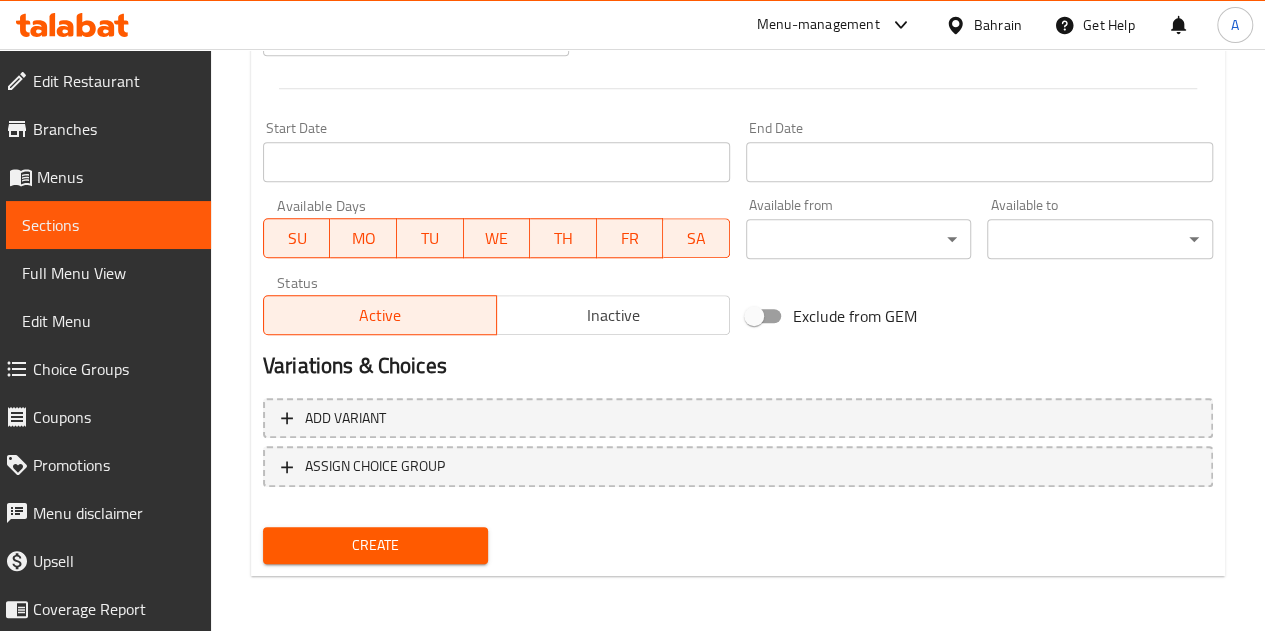click on "Create" at bounding box center [376, 545] 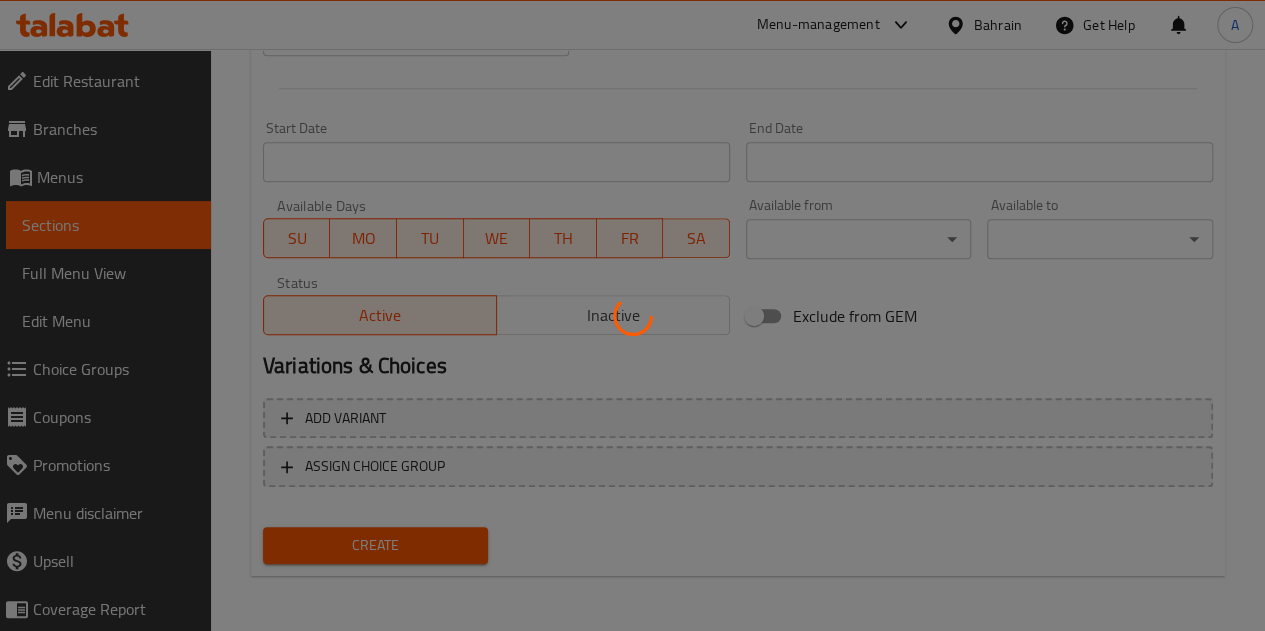 type 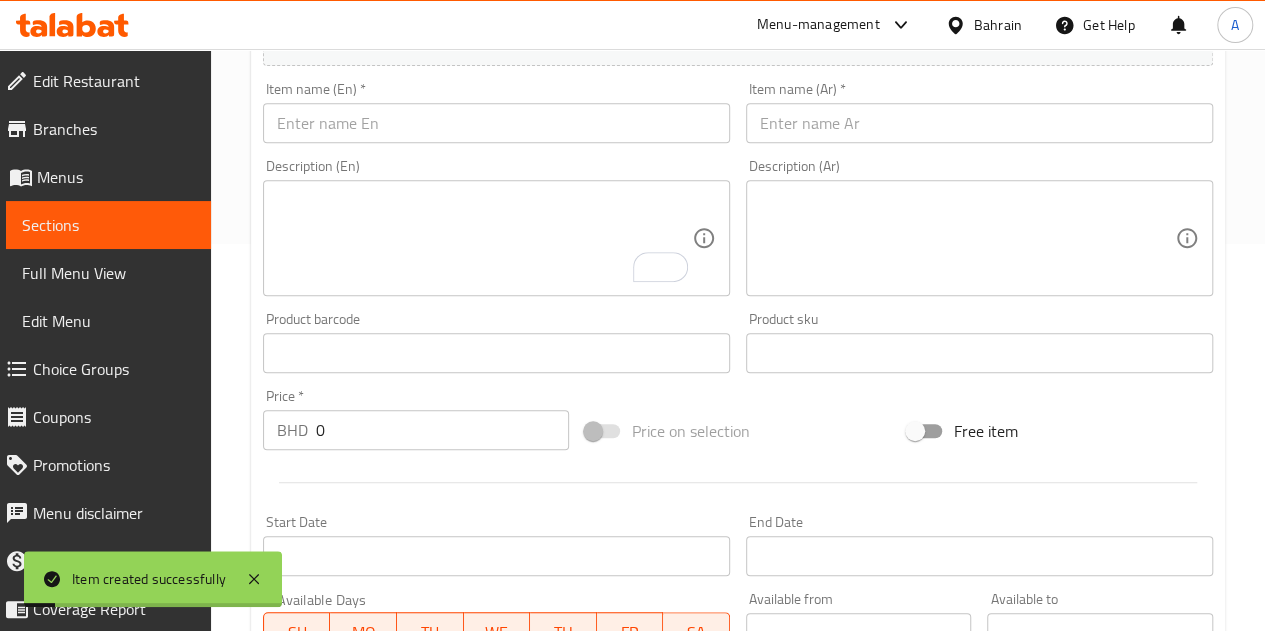 scroll, scrollTop: 381, scrollLeft: 0, axis: vertical 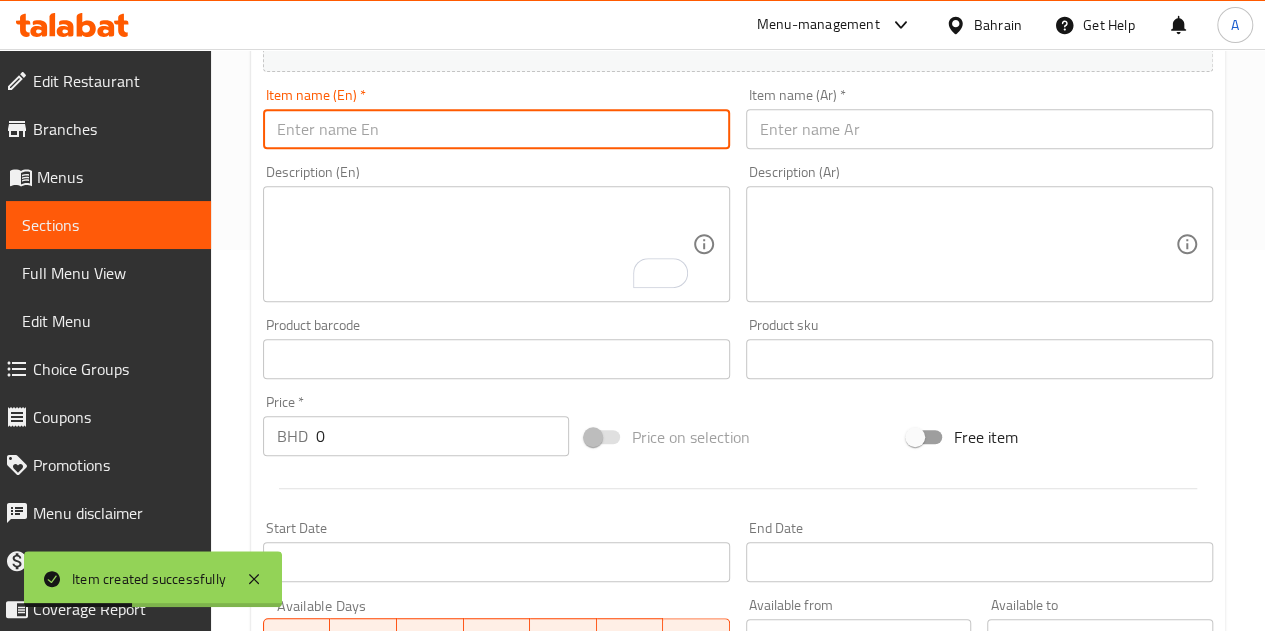 click at bounding box center (496, 129) 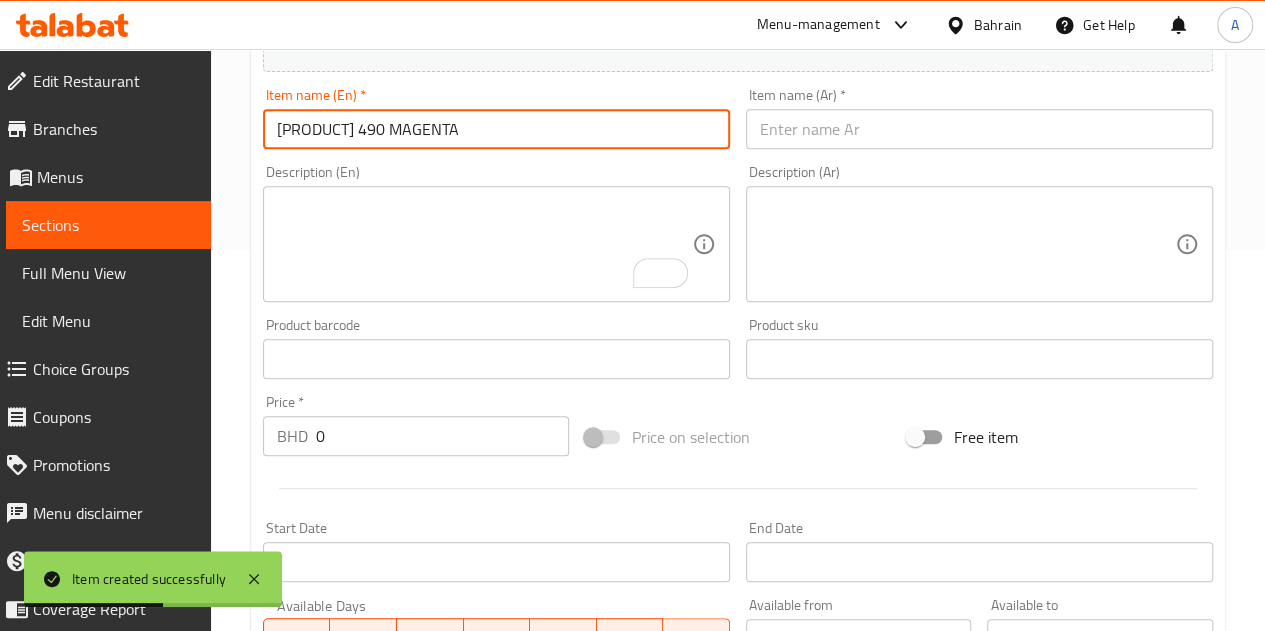 type on "[PRODUCT] 490 MAGENTA" 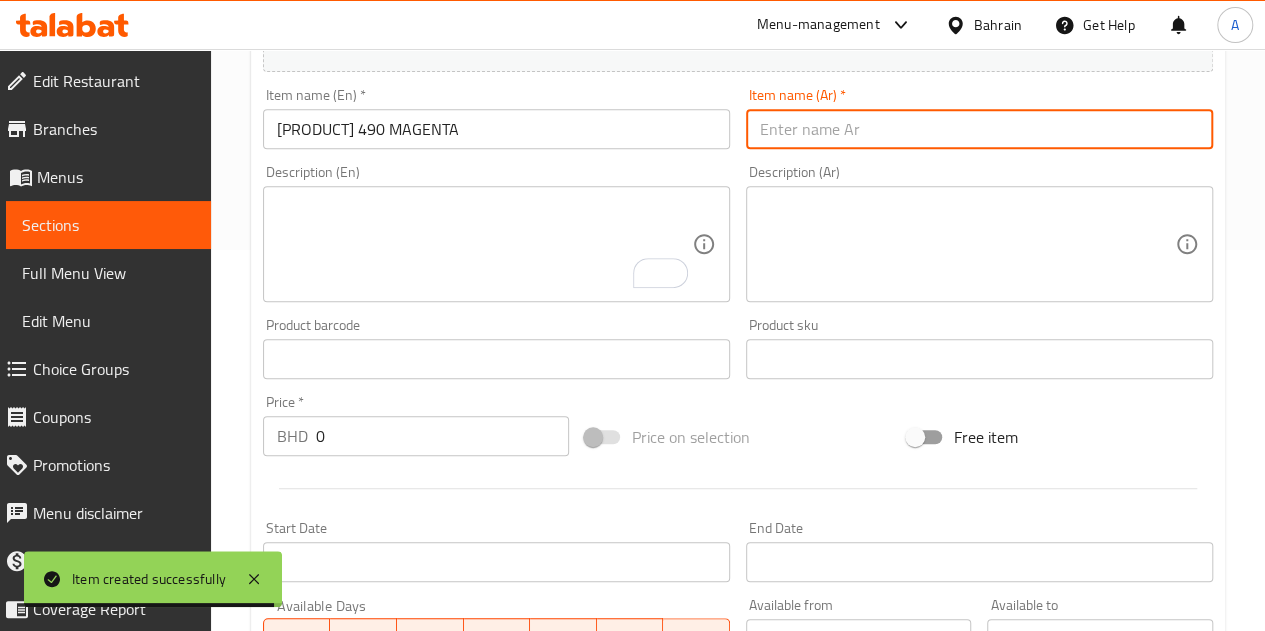 click at bounding box center (979, 129) 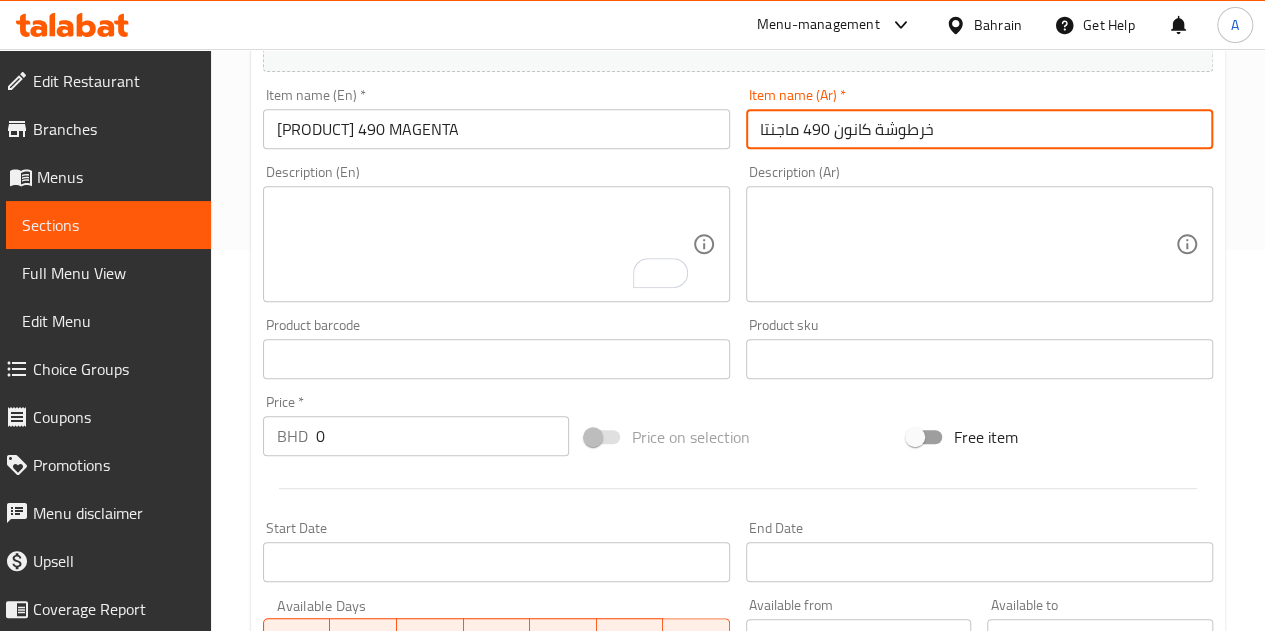 type on "خرطوشة كانون 490 ماجنتا" 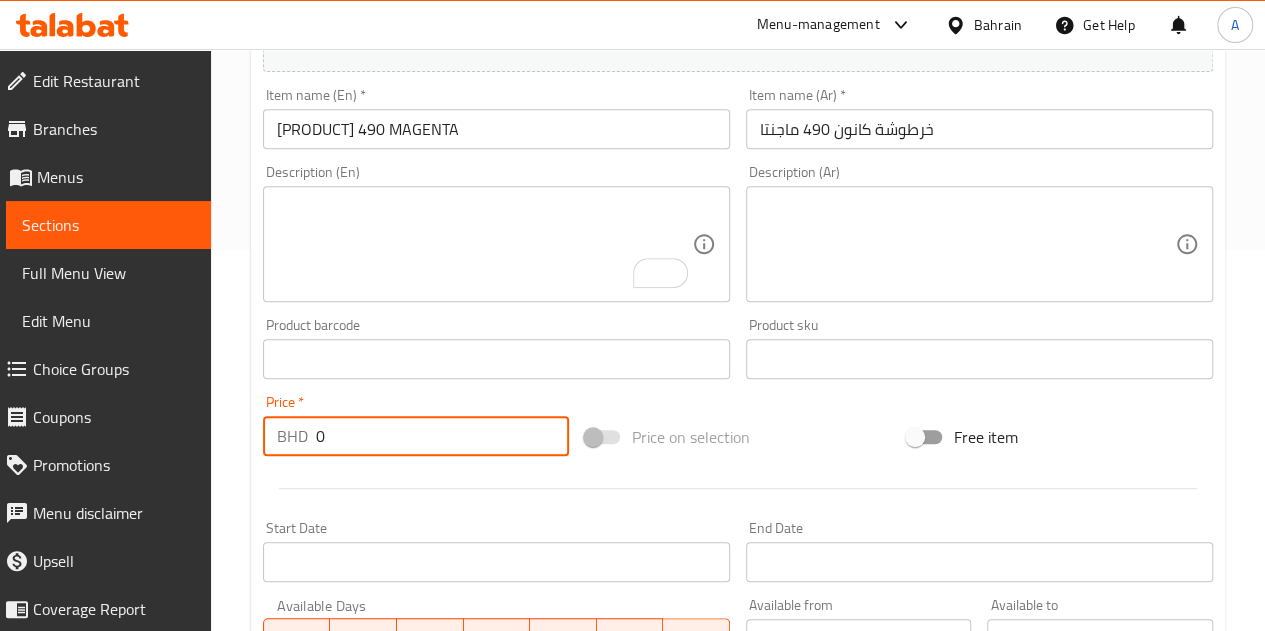 click on "0" at bounding box center [442, 436] 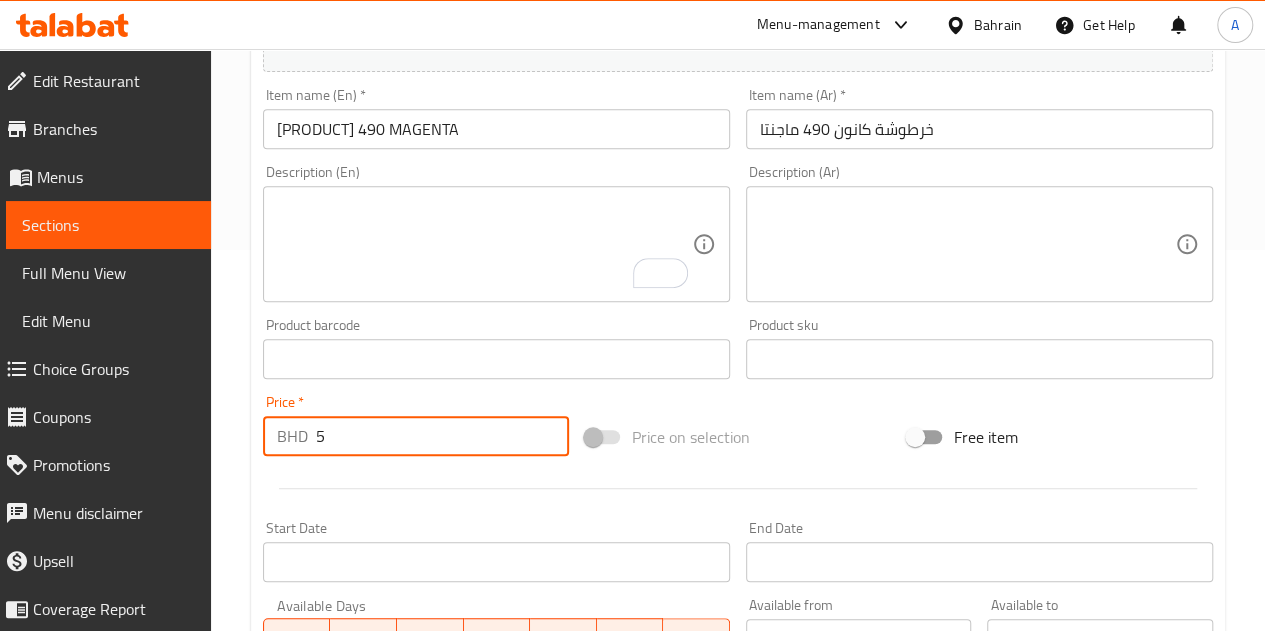 click at bounding box center [738, 488] 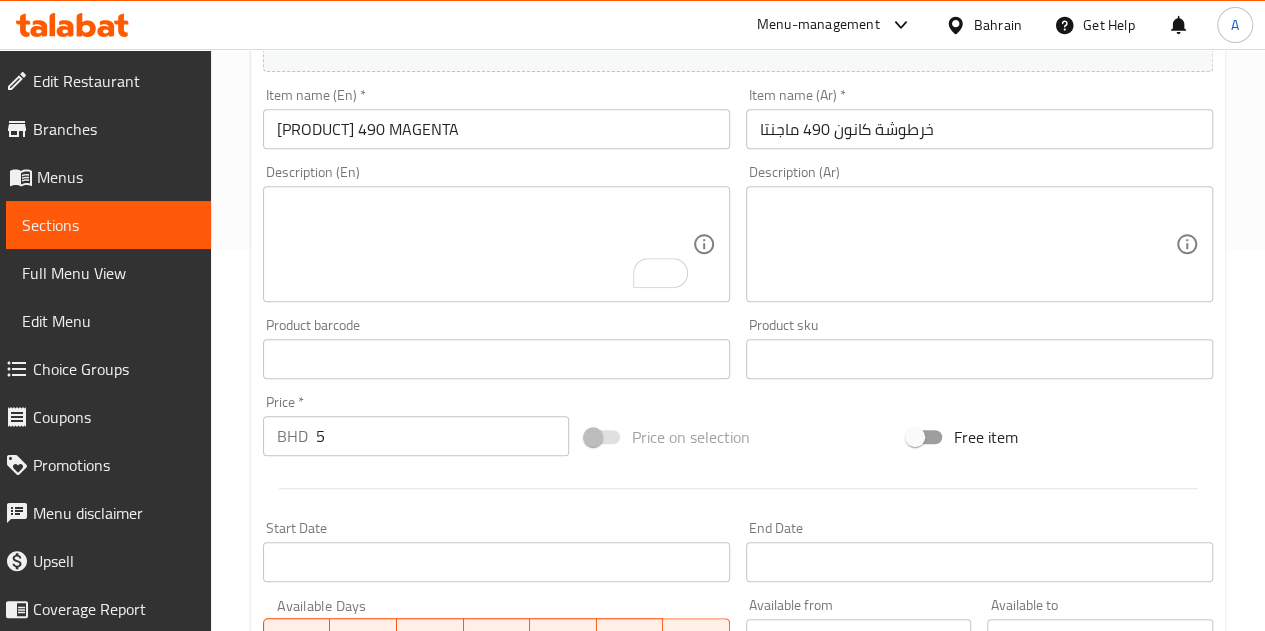 click on "5" at bounding box center (442, 436) 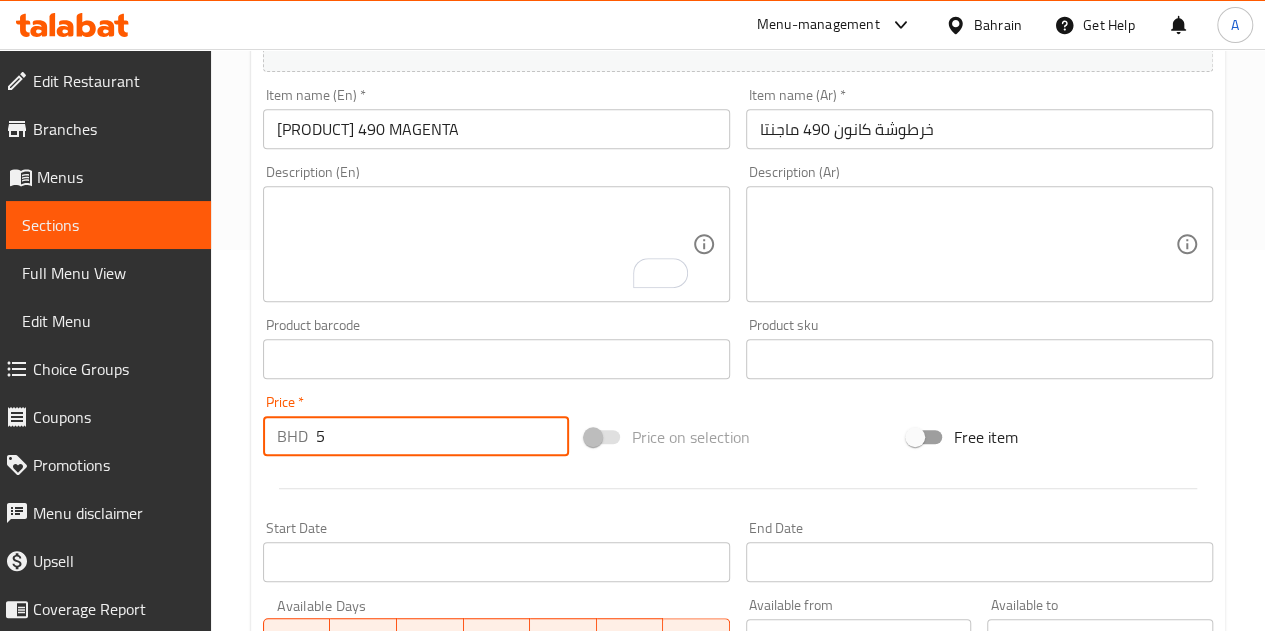 click on "5" at bounding box center (442, 436) 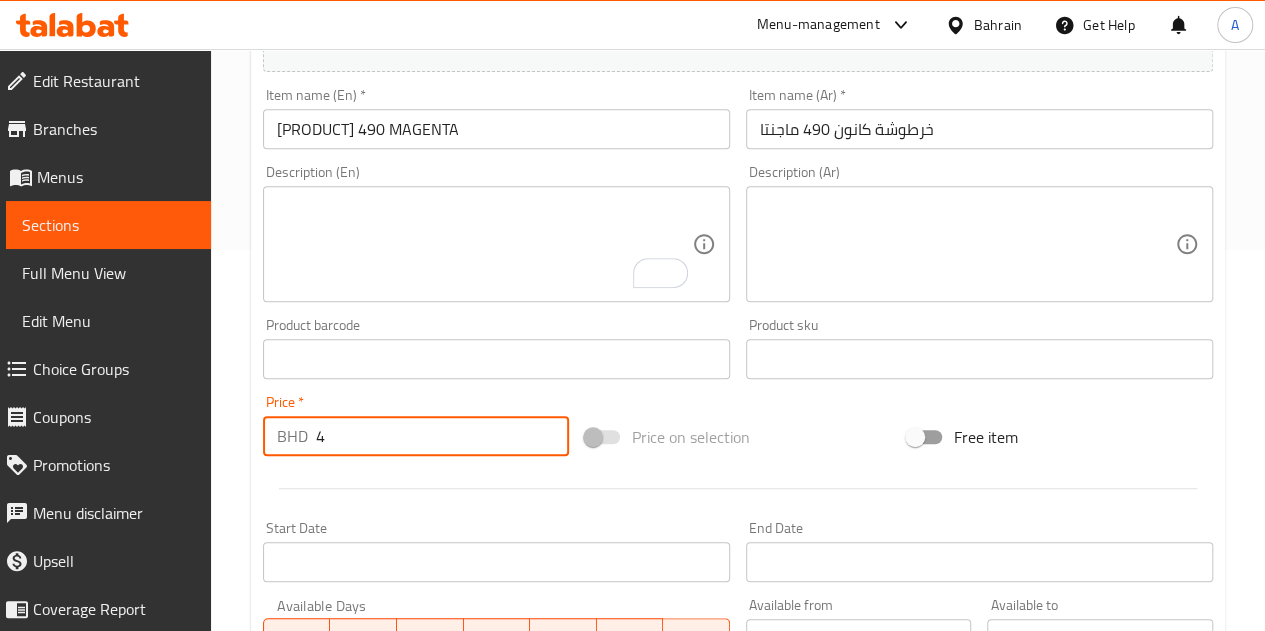 type on "4" 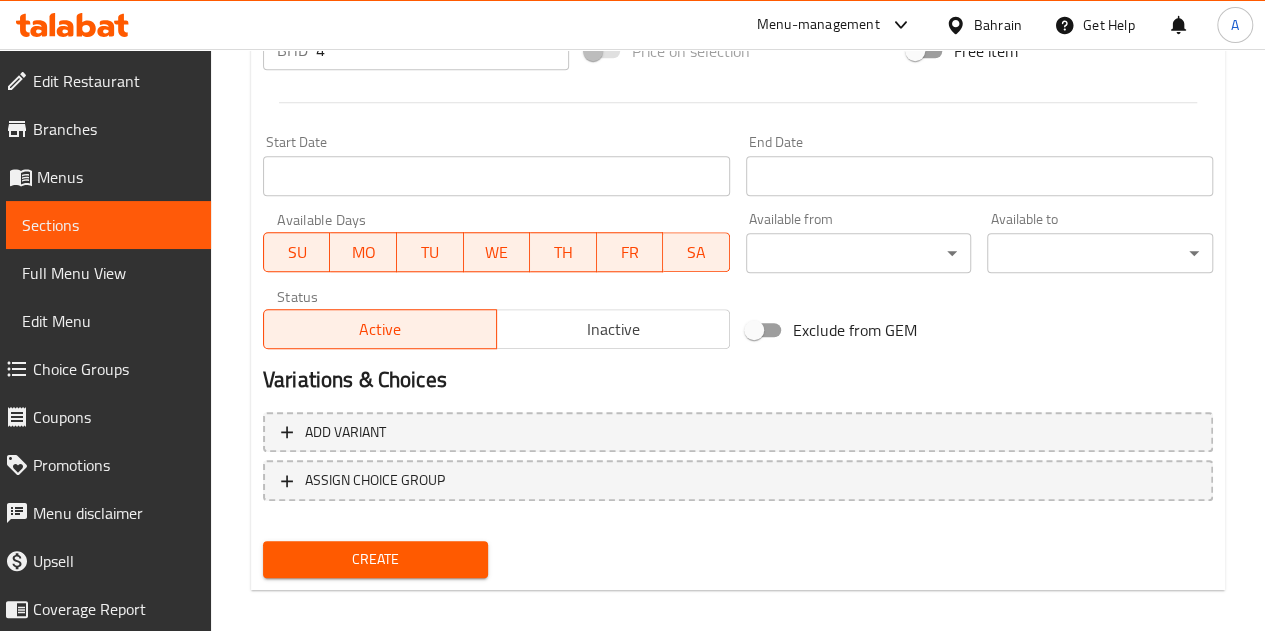 scroll, scrollTop: 781, scrollLeft: 0, axis: vertical 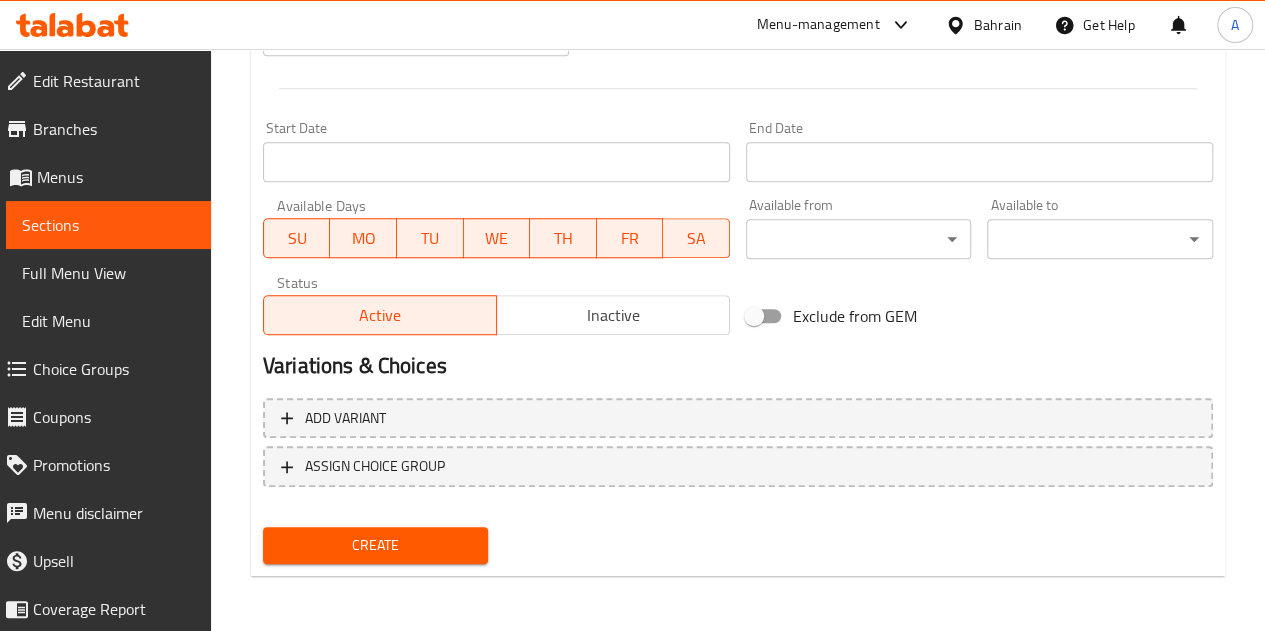 click on "Create" at bounding box center (376, 545) 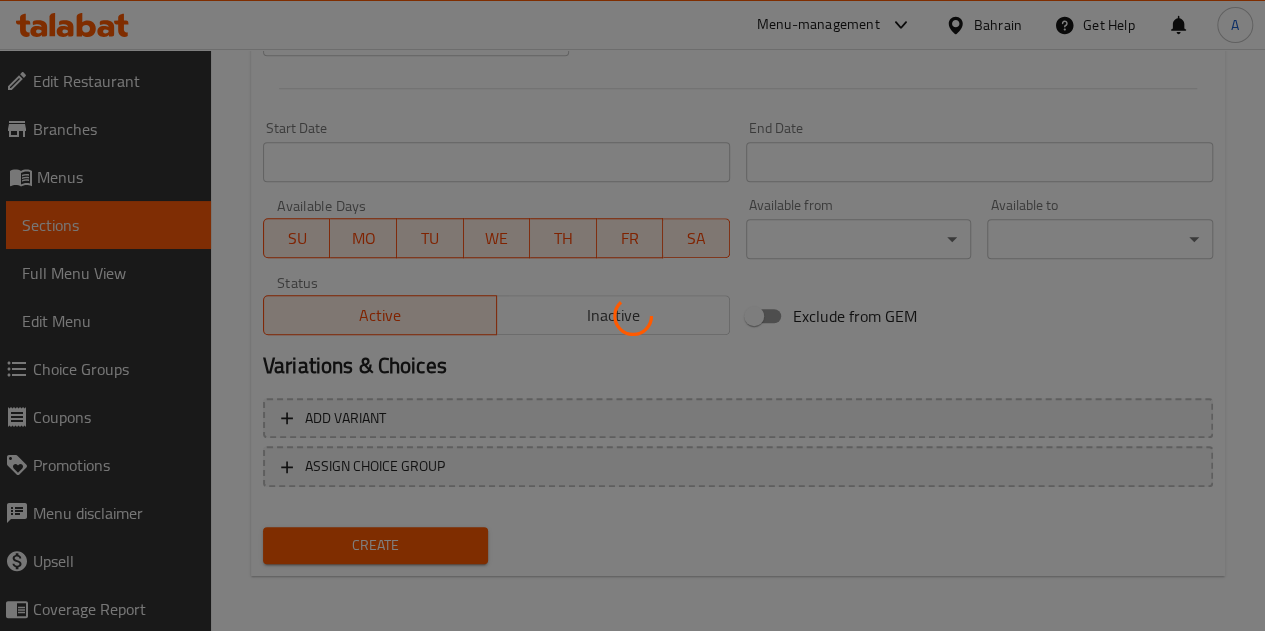 type 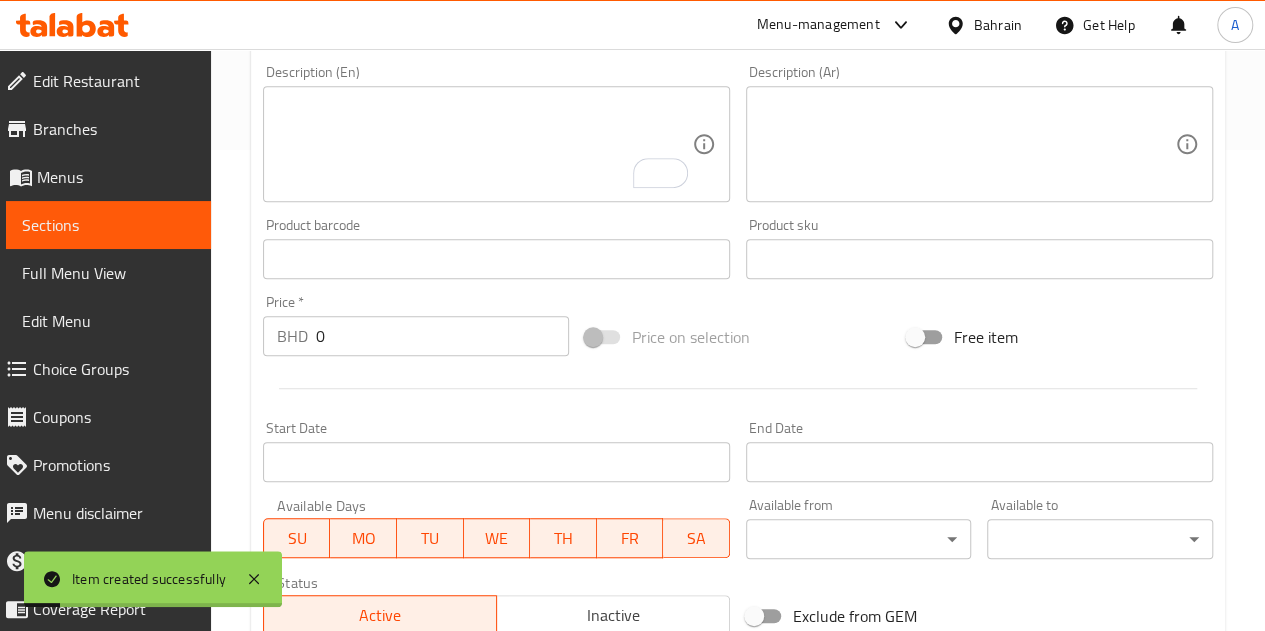 scroll, scrollTop: 381, scrollLeft: 0, axis: vertical 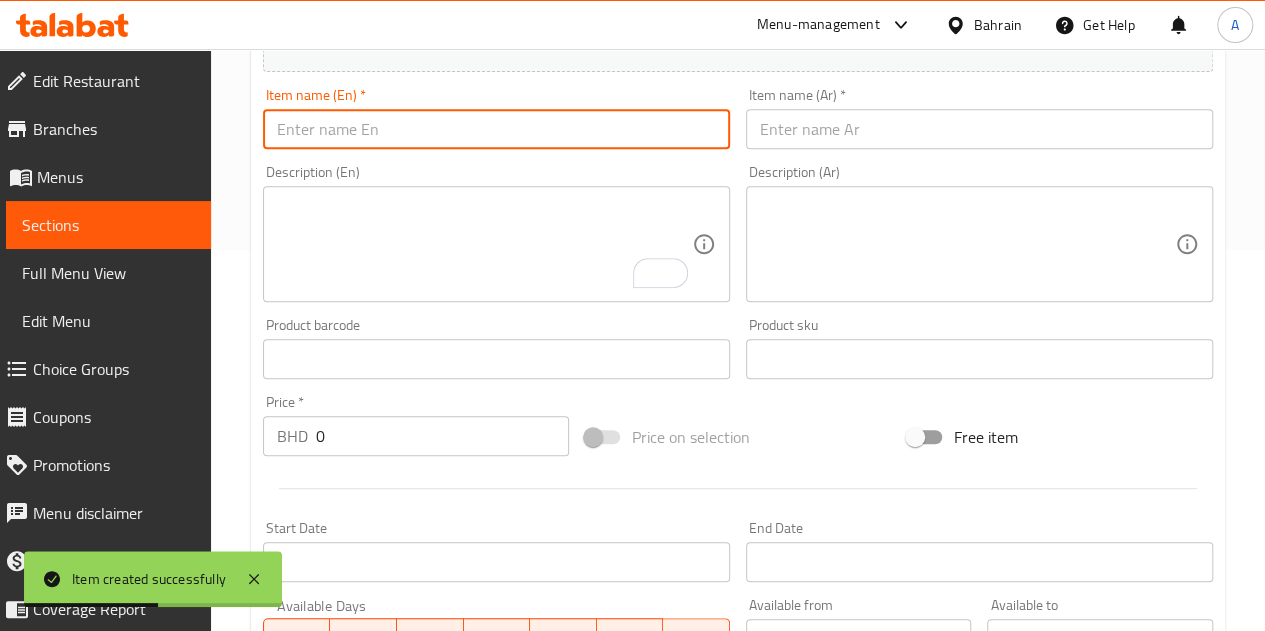 click at bounding box center (496, 129) 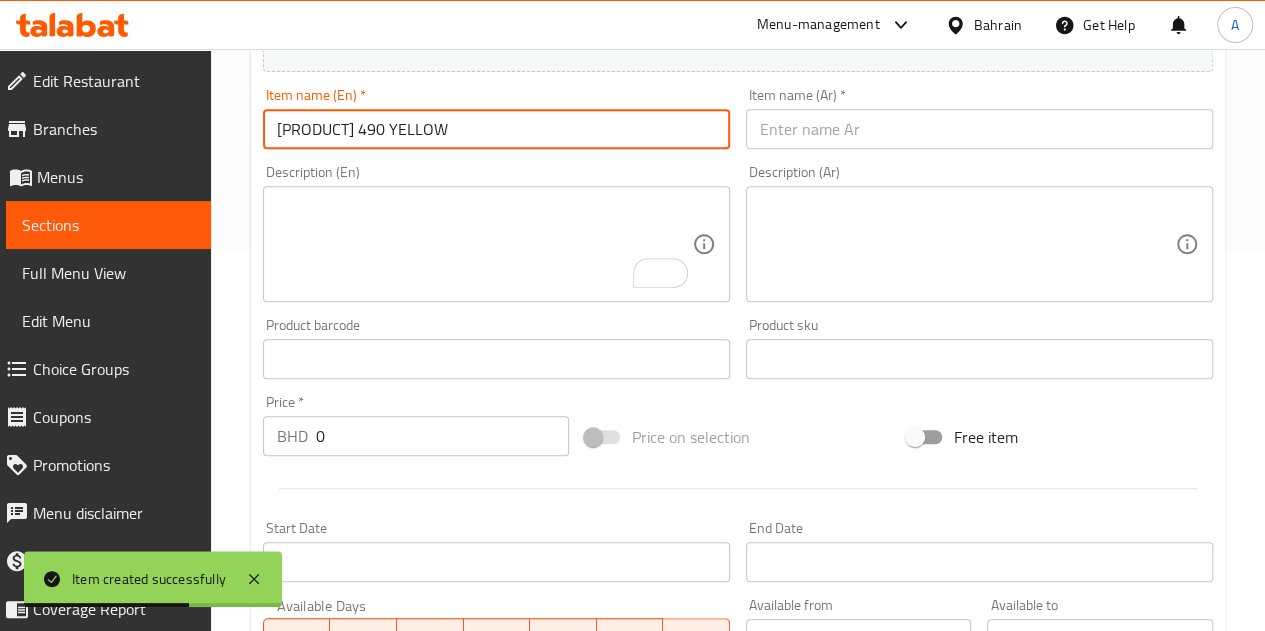 type on "[PRODUCT] 490 YELLOW" 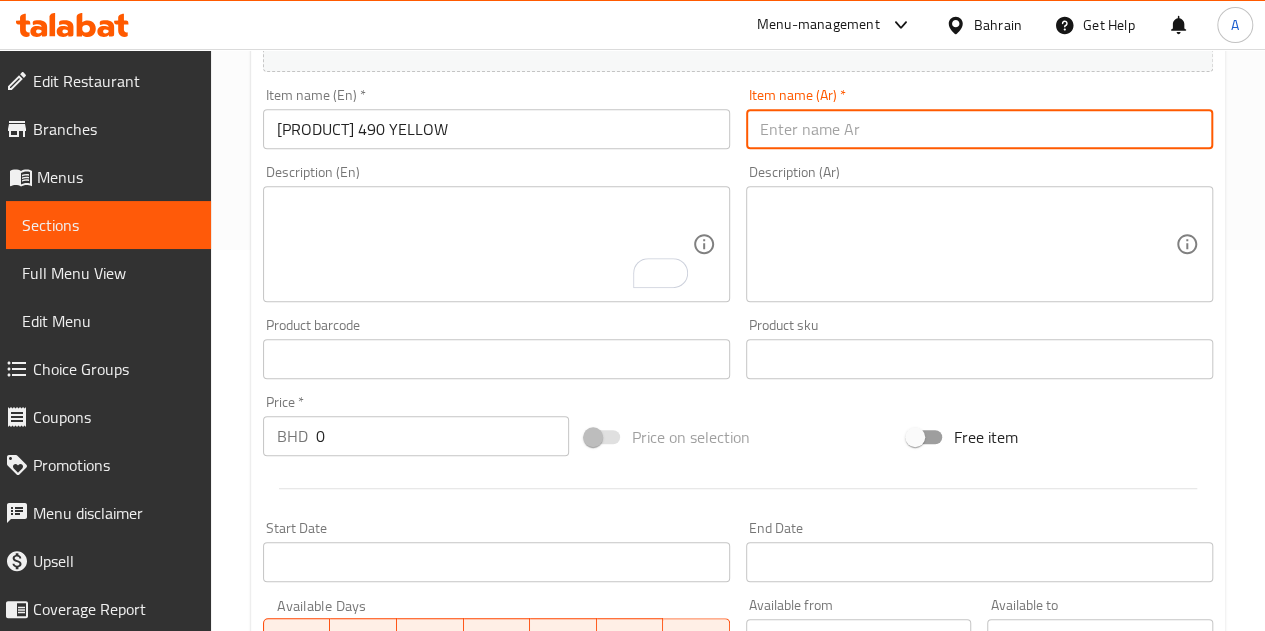 click at bounding box center [979, 129] 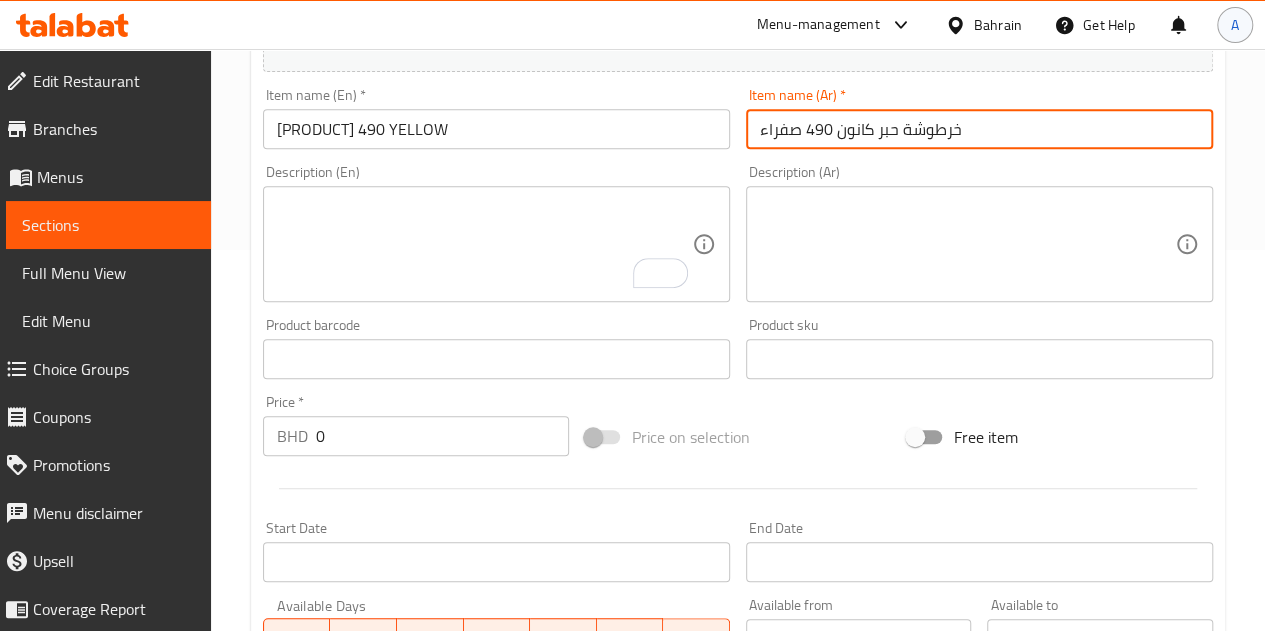 type on "خرطوشة حبر كانون 490 صفراء" 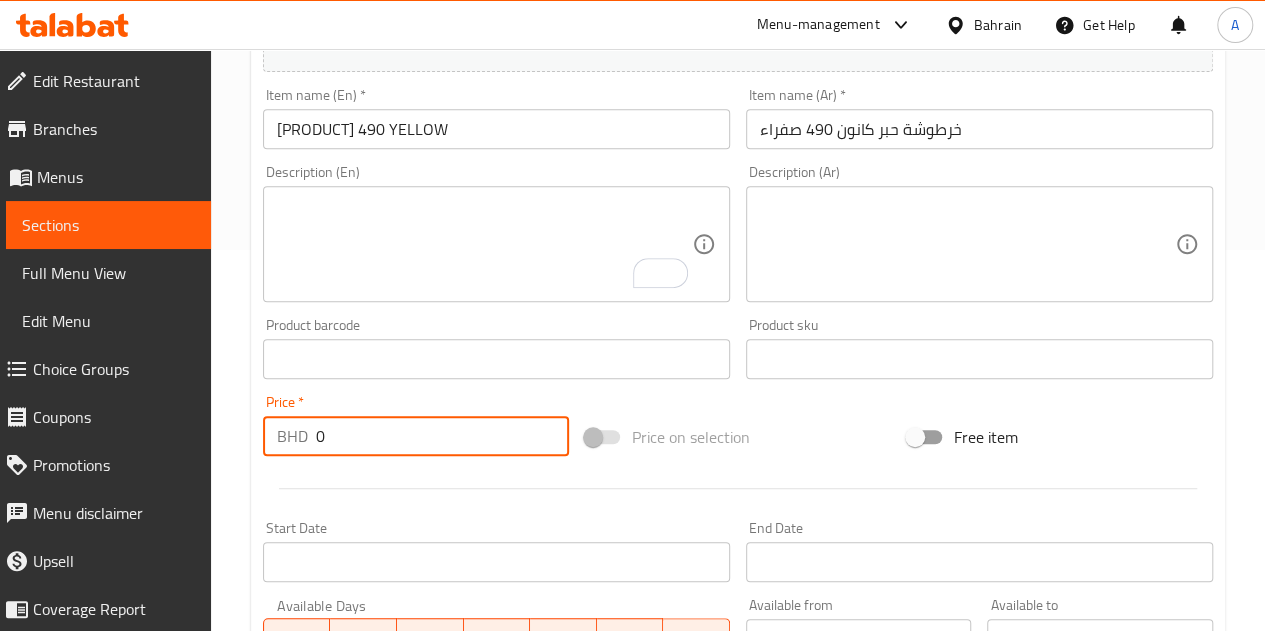click on "0" at bounding box center (442, 436) 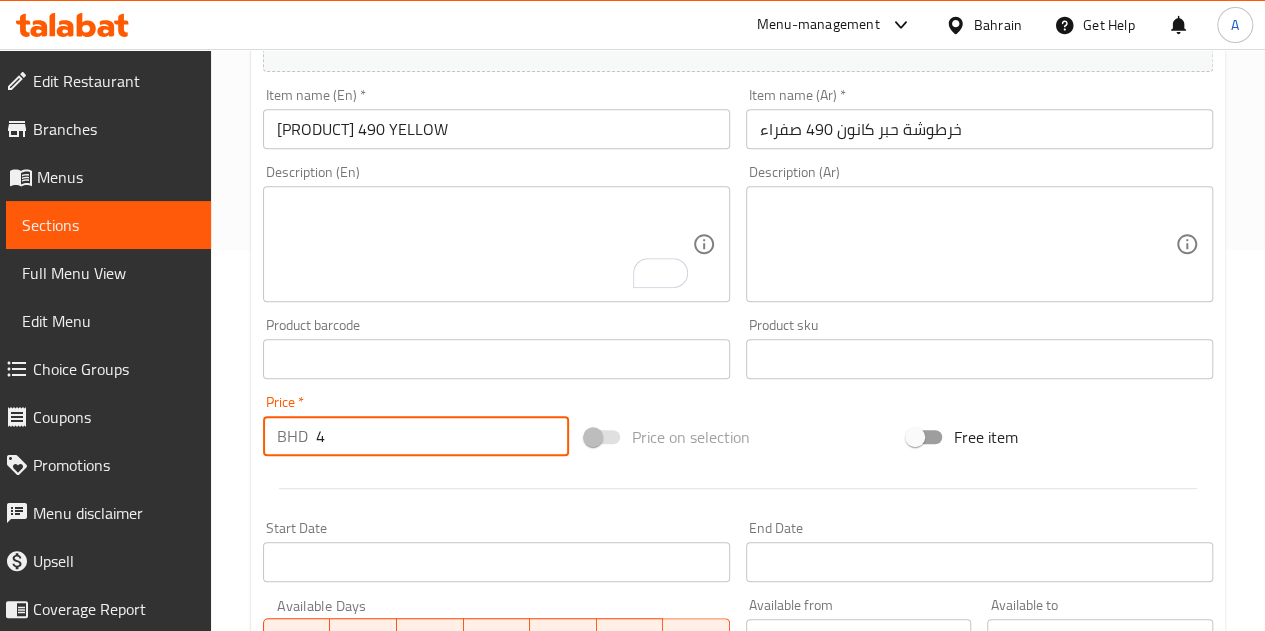 type on "4" 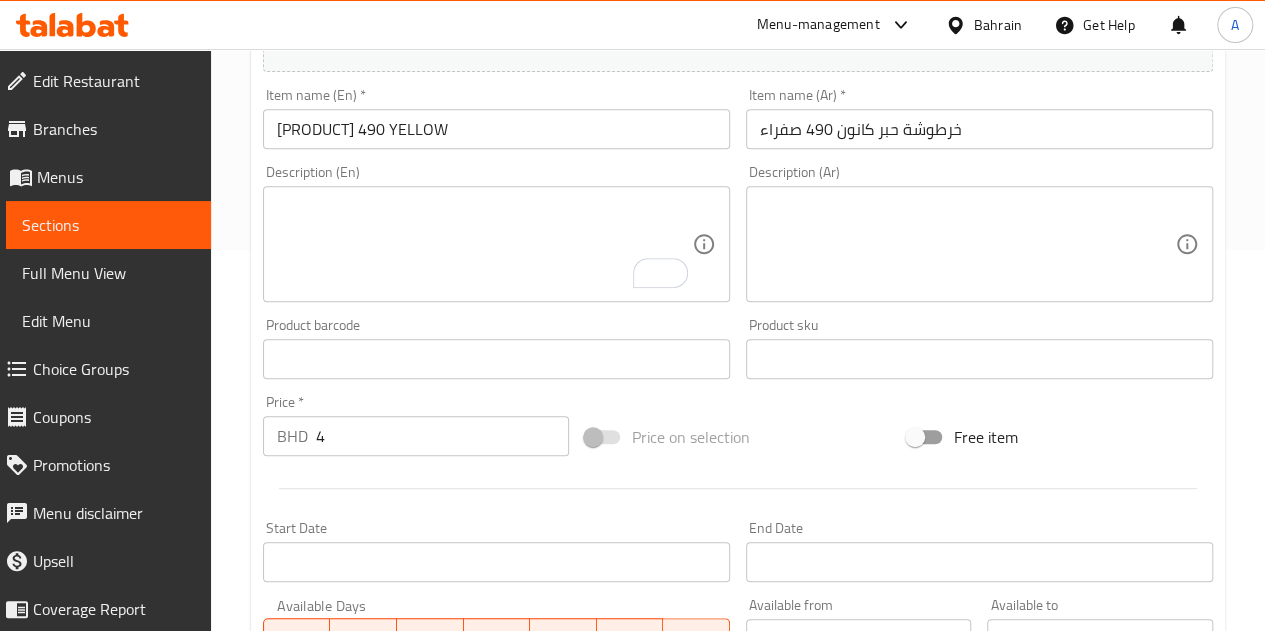 click at bounding box center [738, 488] 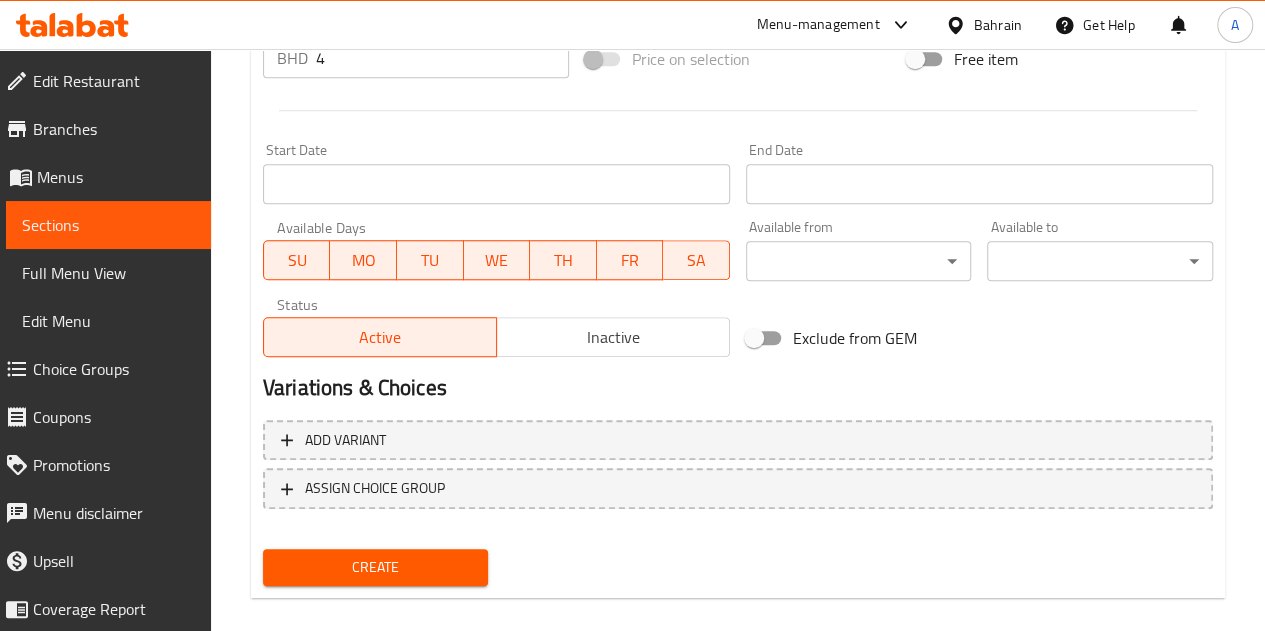 scroll, scrollTop: 781, scrollLeft: 0, axis: vertical 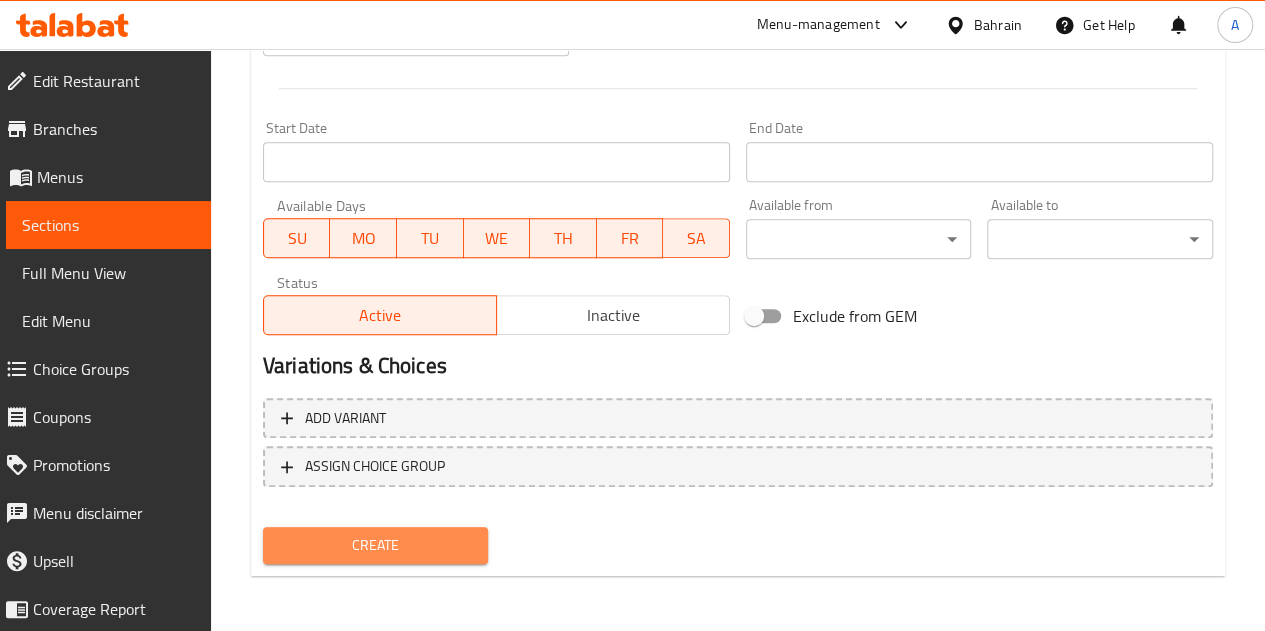 click on "Create" at bounding box center [376, 545] 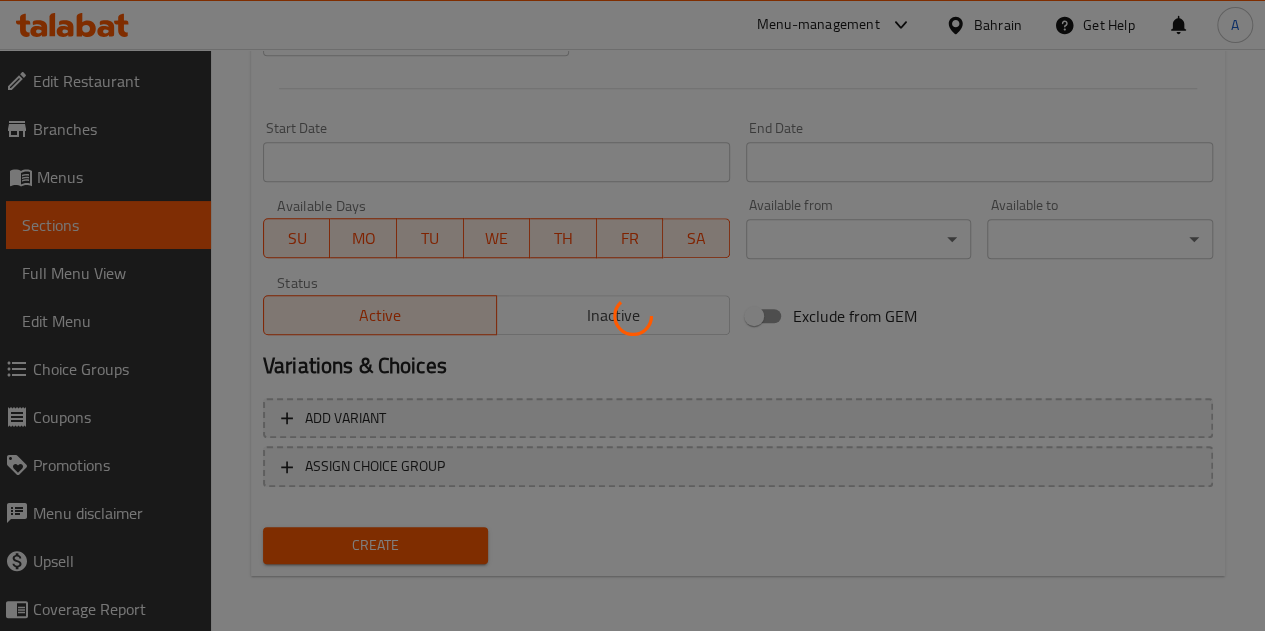 type 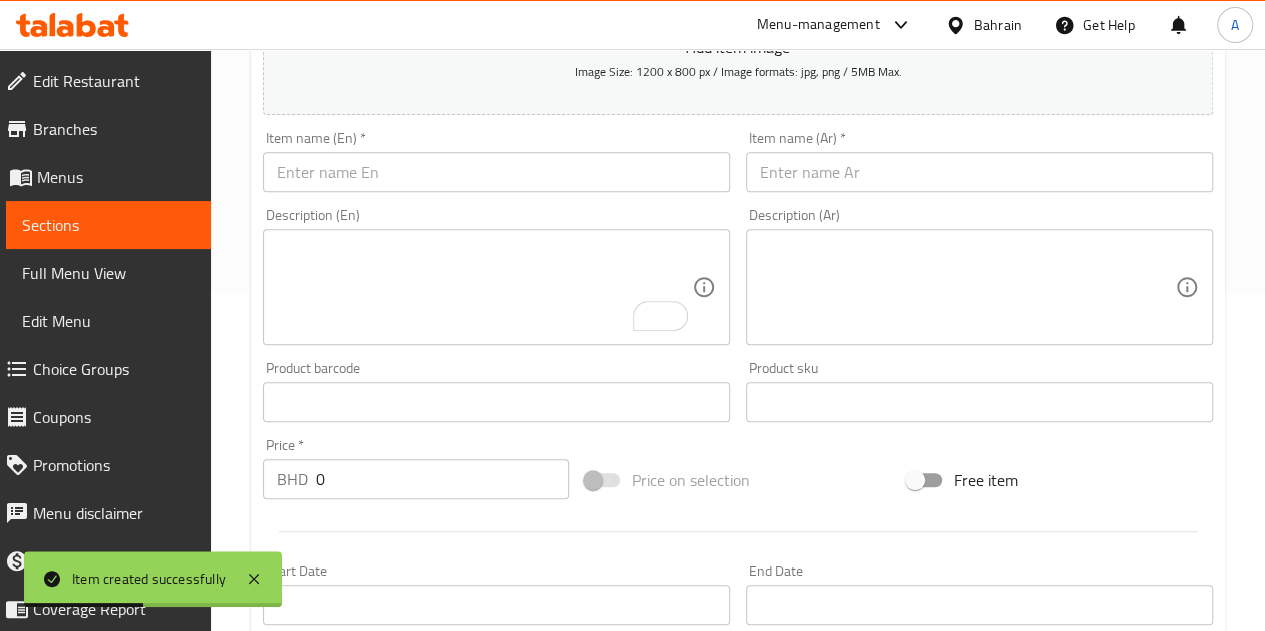 scroll, scrollTop: 281, scrollLeft: 0, axis: vertical 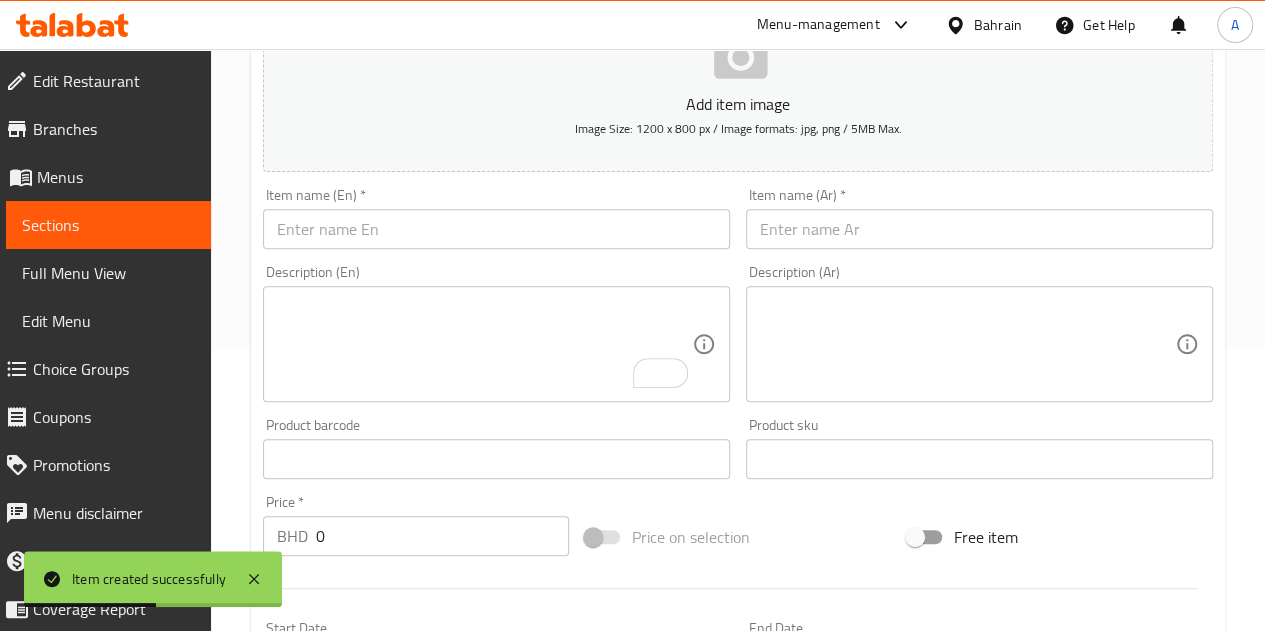 click at bounding box center [496, 229] 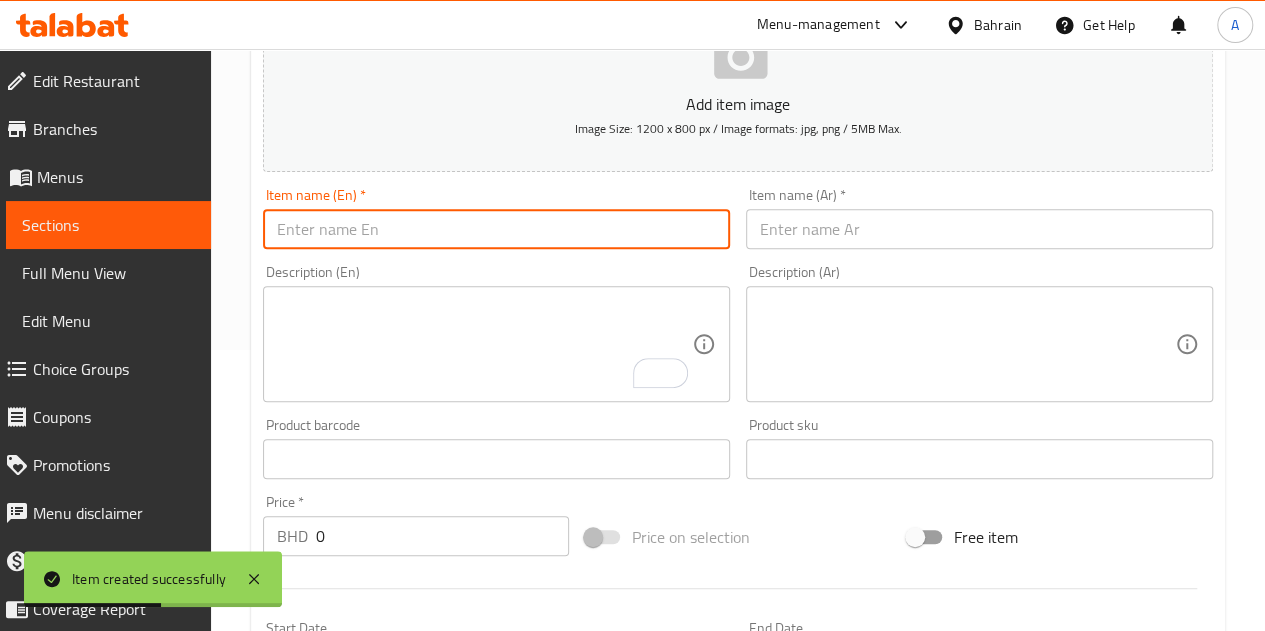 paste on "CATRIDGE CANON 490 BLACK" 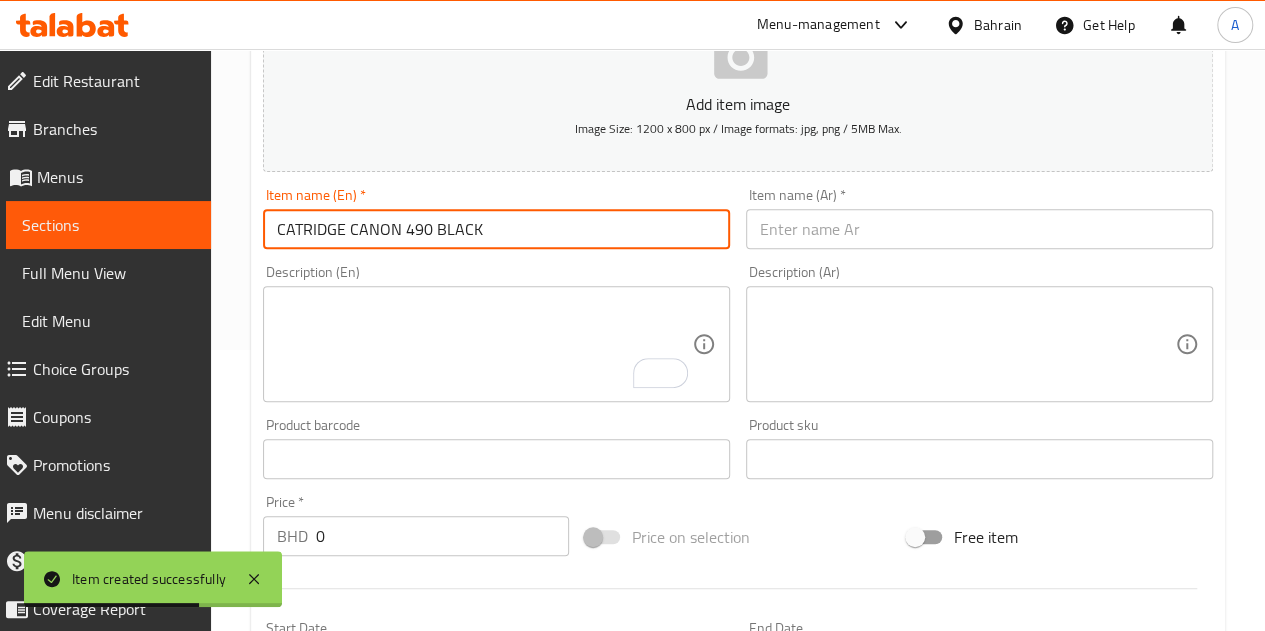 type on "CATRIDGE CANON 490 BLACK" 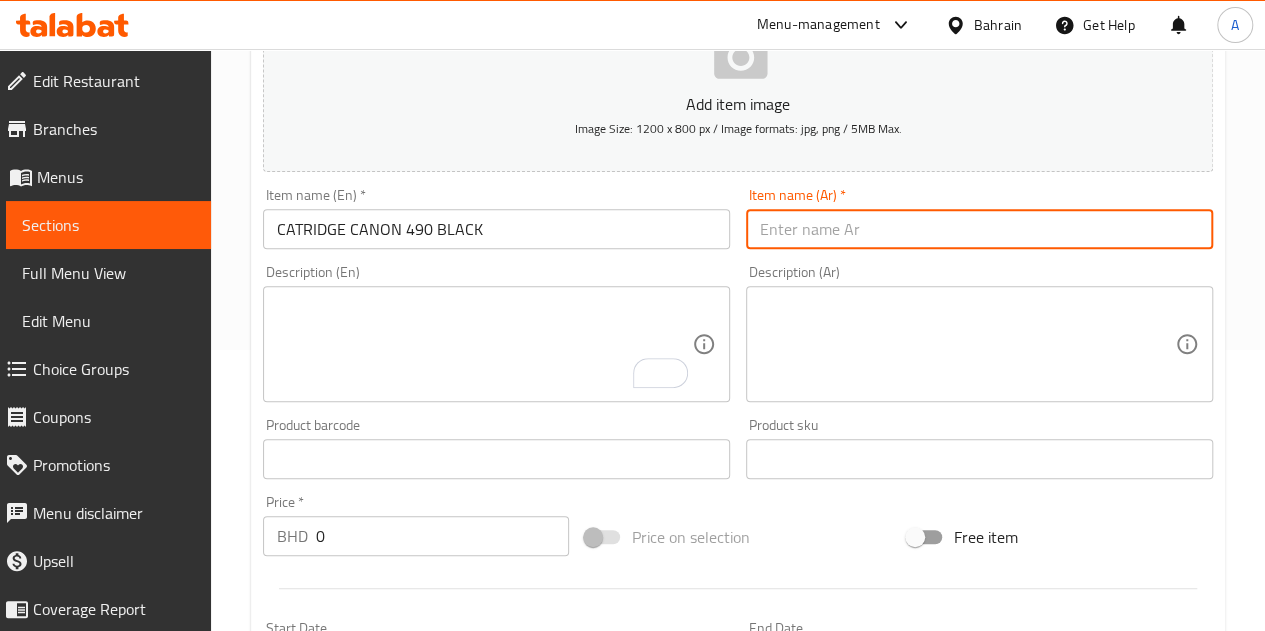 click at bounding box center [979, 229] 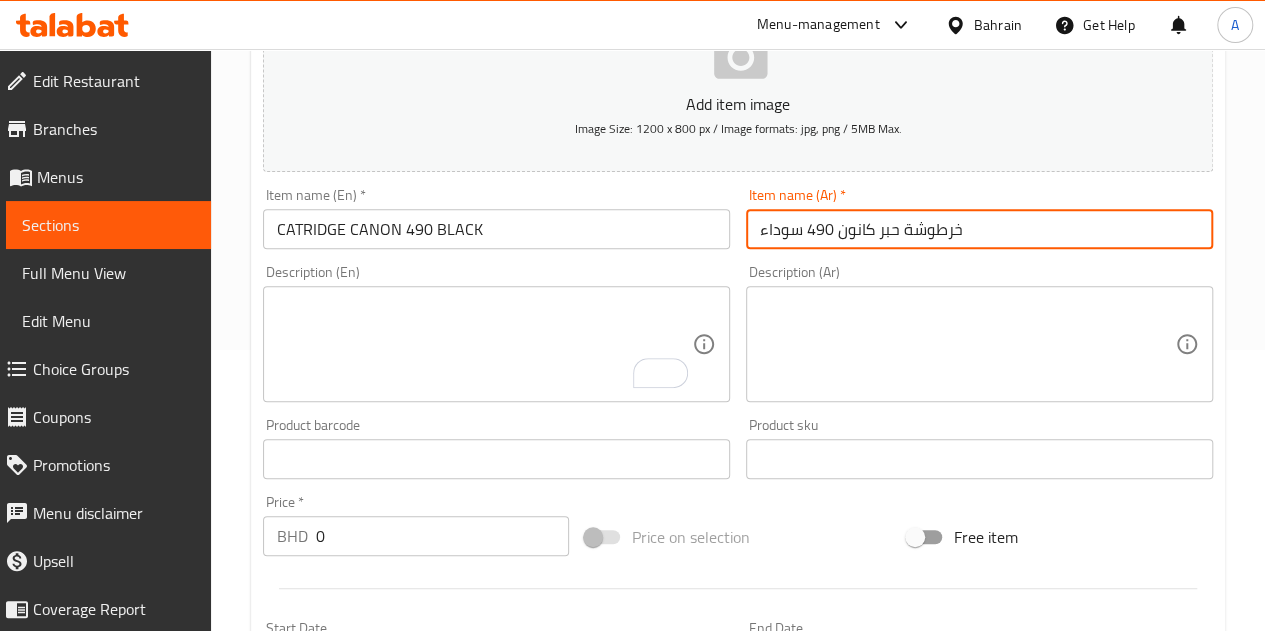 type on "خرطوشة حبر كانون 490 سوداء" 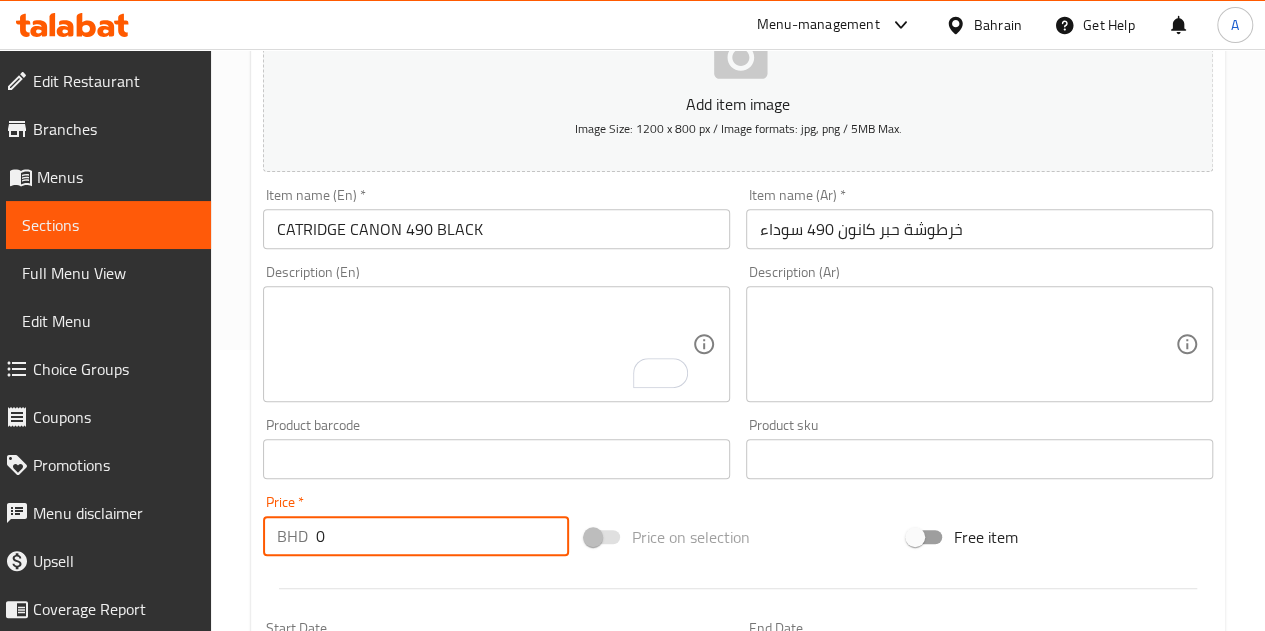click on "BHD 0 Price  *" at bounding box center [416, 536] 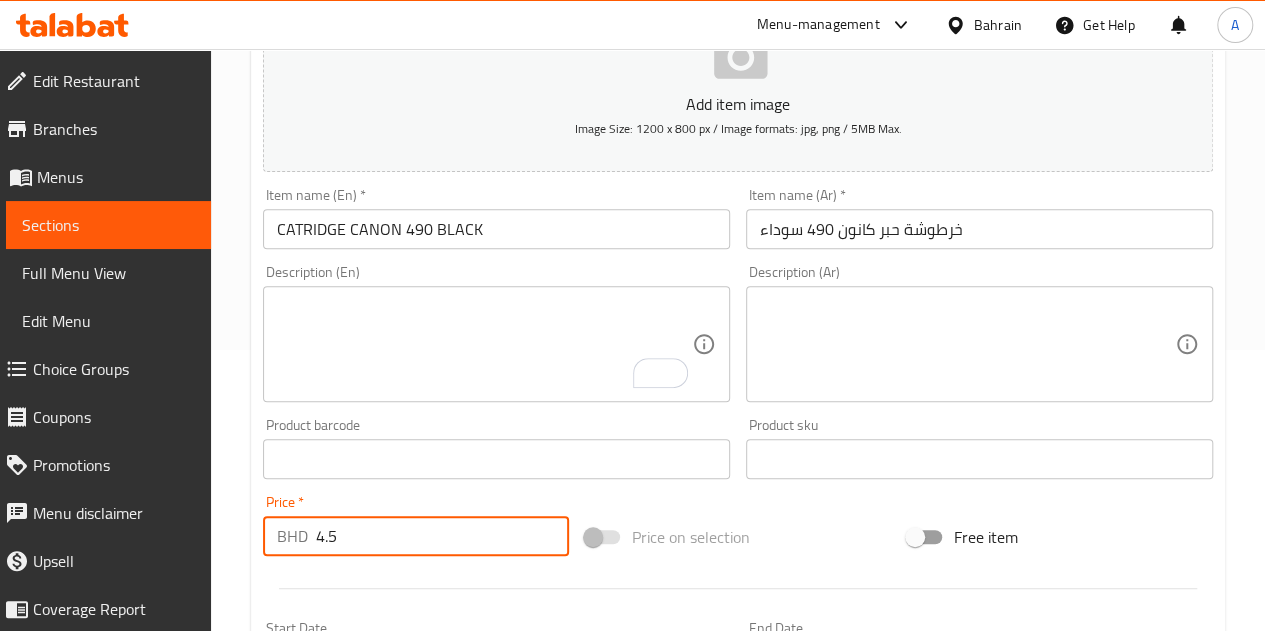 type on "4.5" 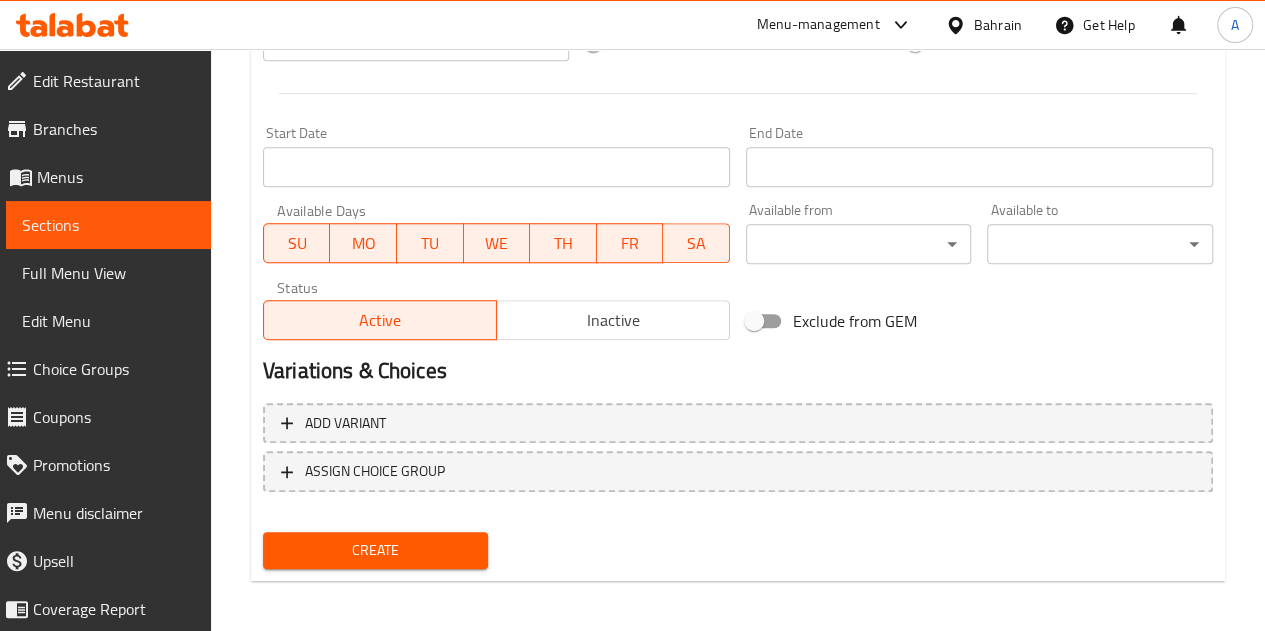 scroll, scrollTop: 781, scrollLeft: 0, axis: vertical 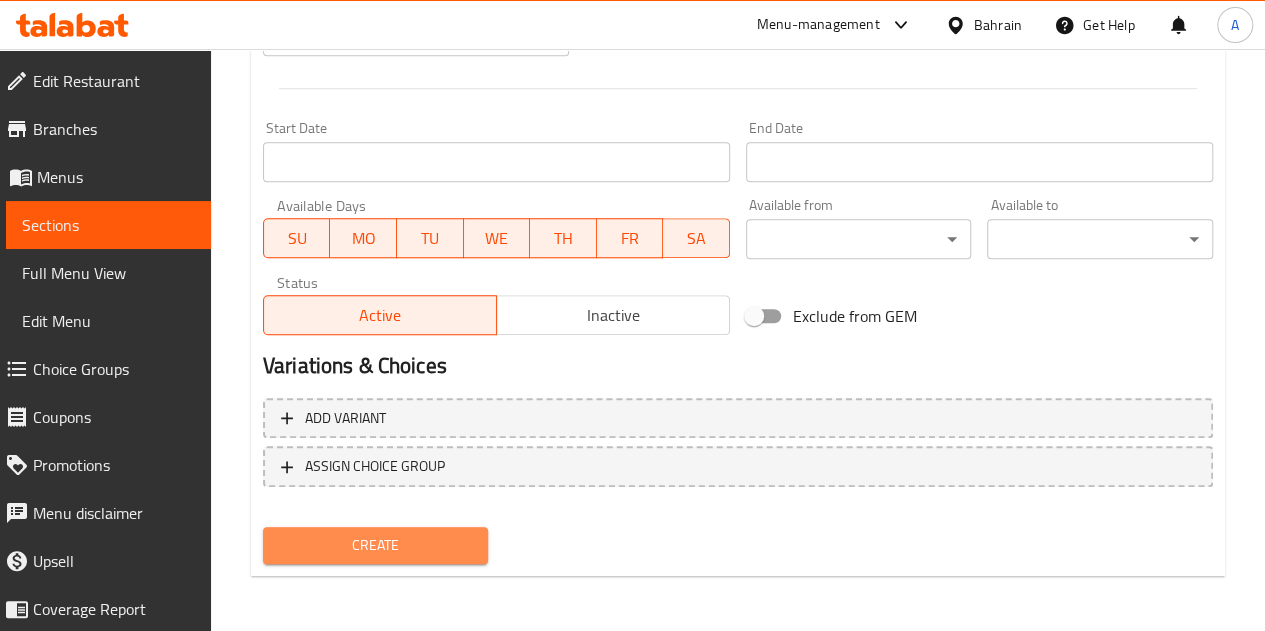 click on "Create" at bounding box center [376, 545] 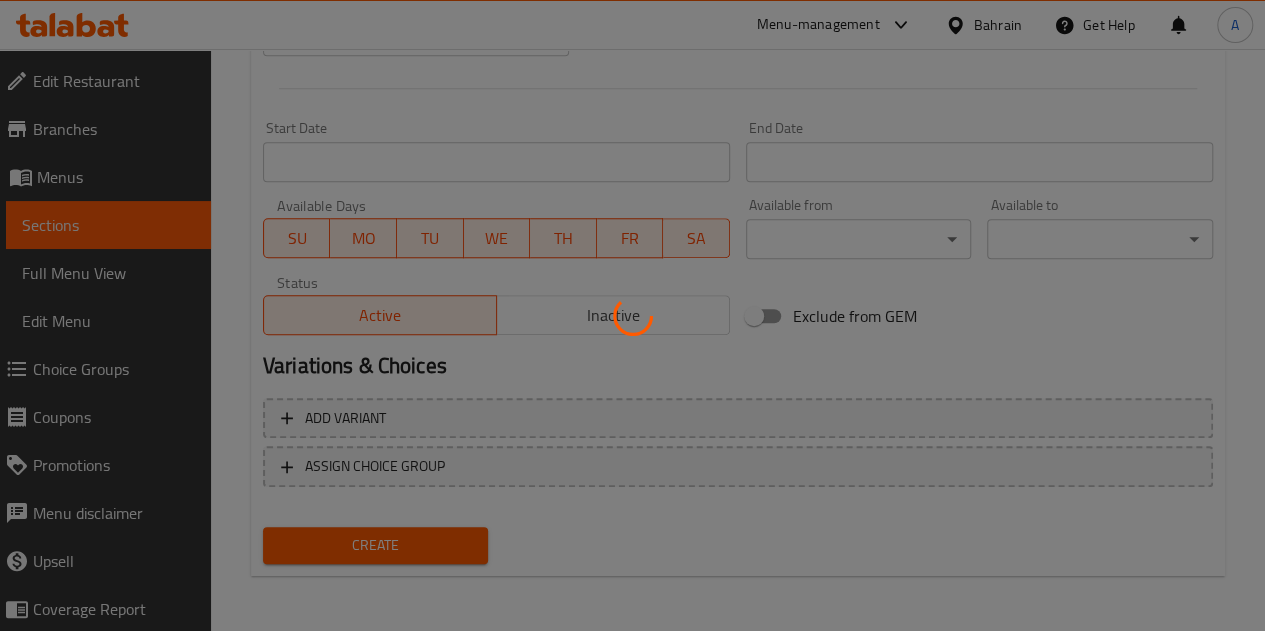 type 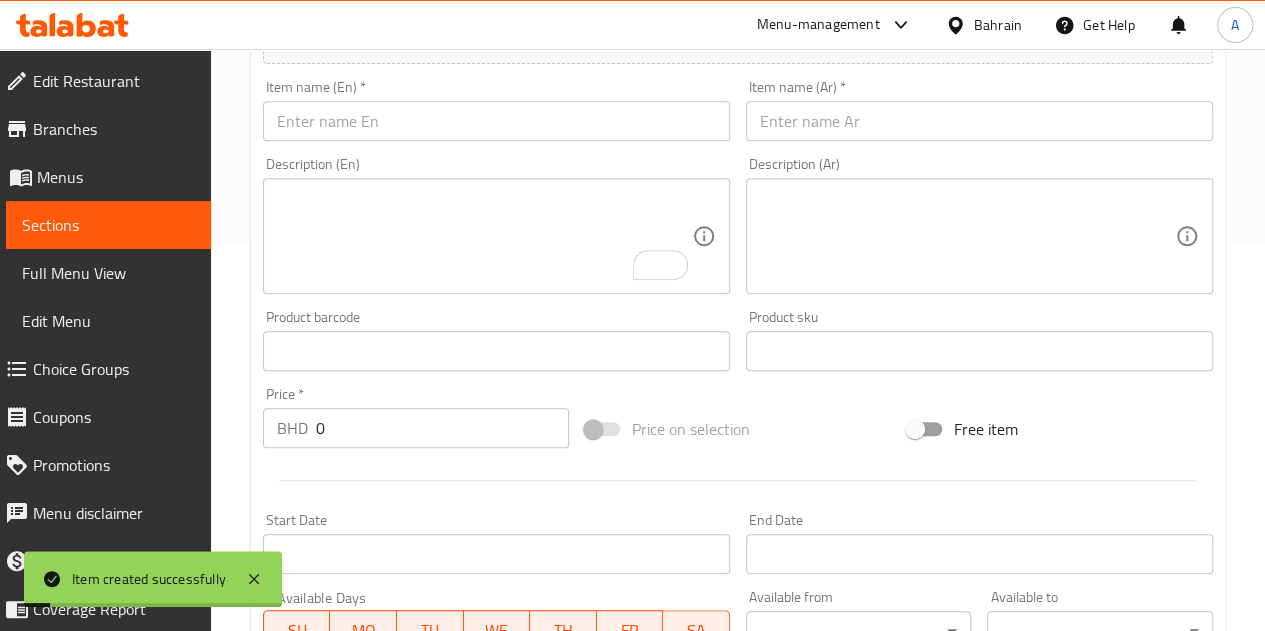 scroll, scrollTop: 381, scrollLeft: 0, axis: vertical 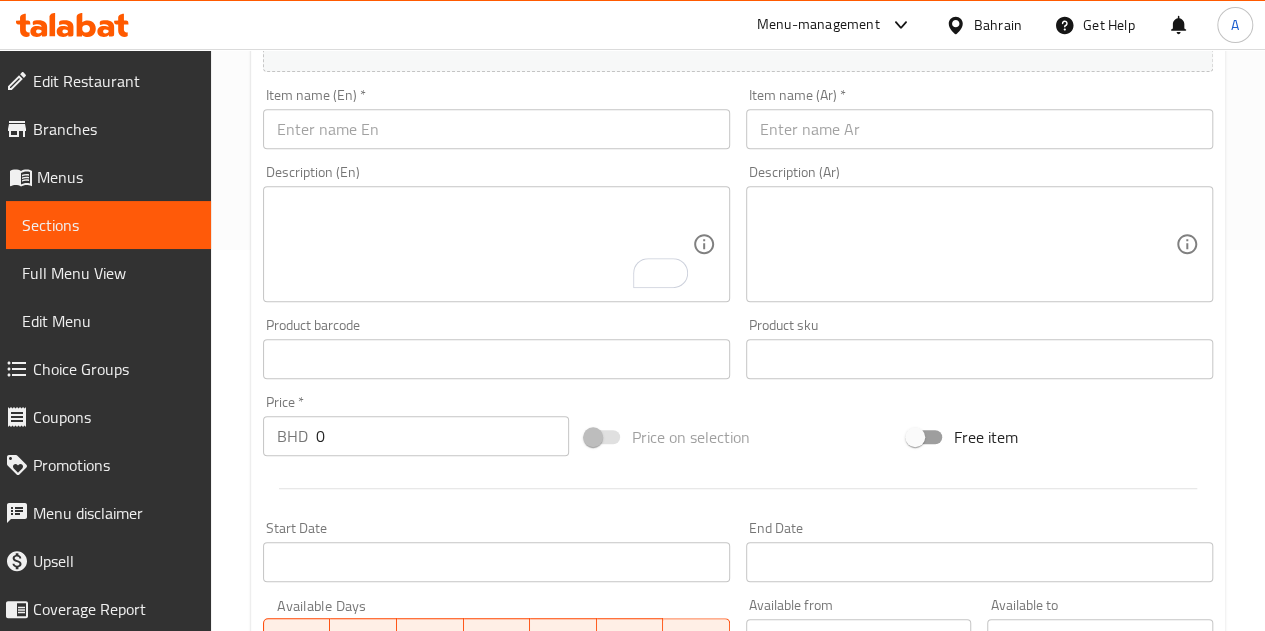 click at bounding box center (496, 129) 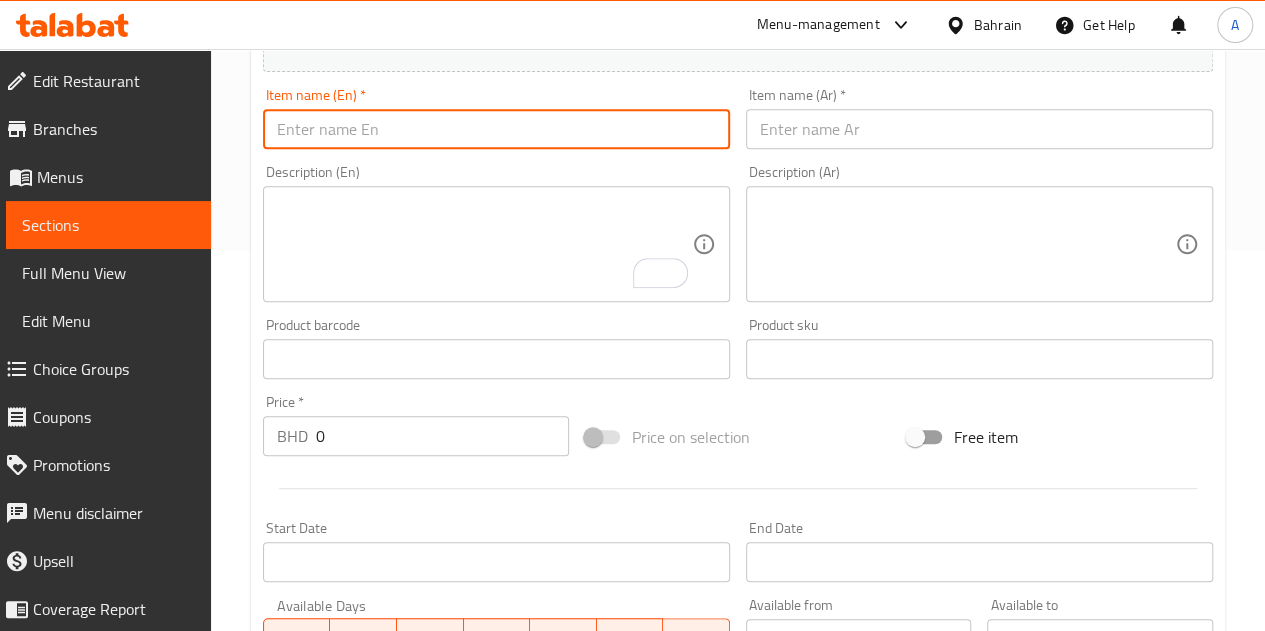 paste on "CATRIDGE BROTHER BT 5000 CYAN" 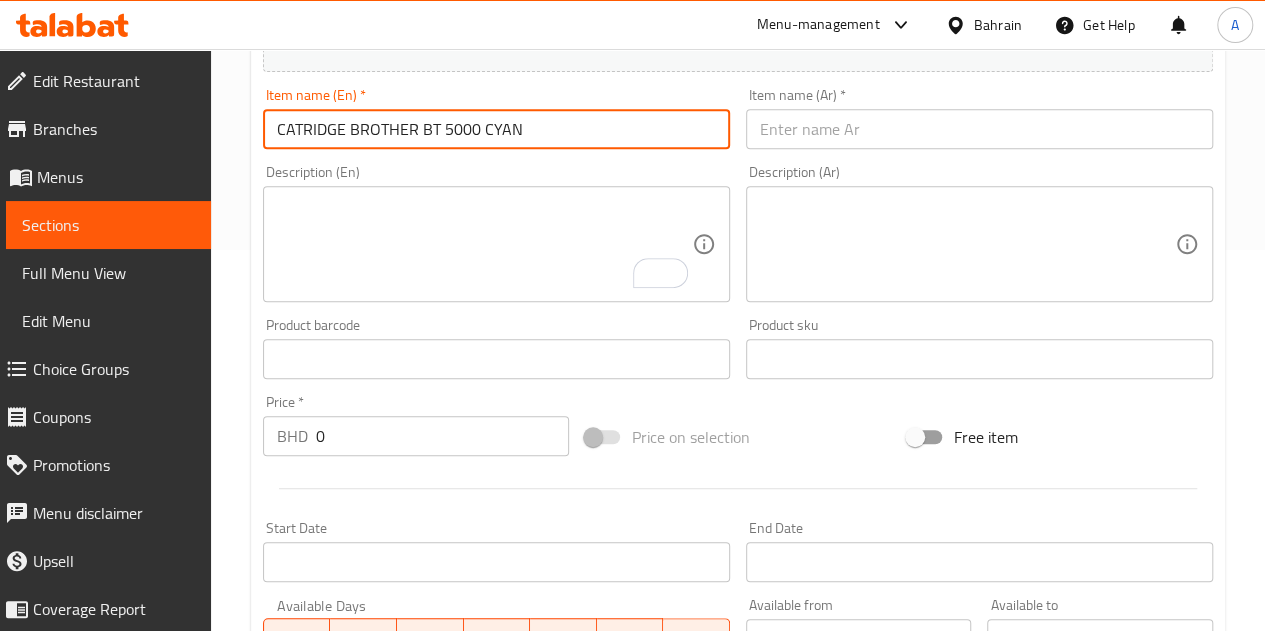type on "CATRIDGE BROTHER BT 5000 CYAN" 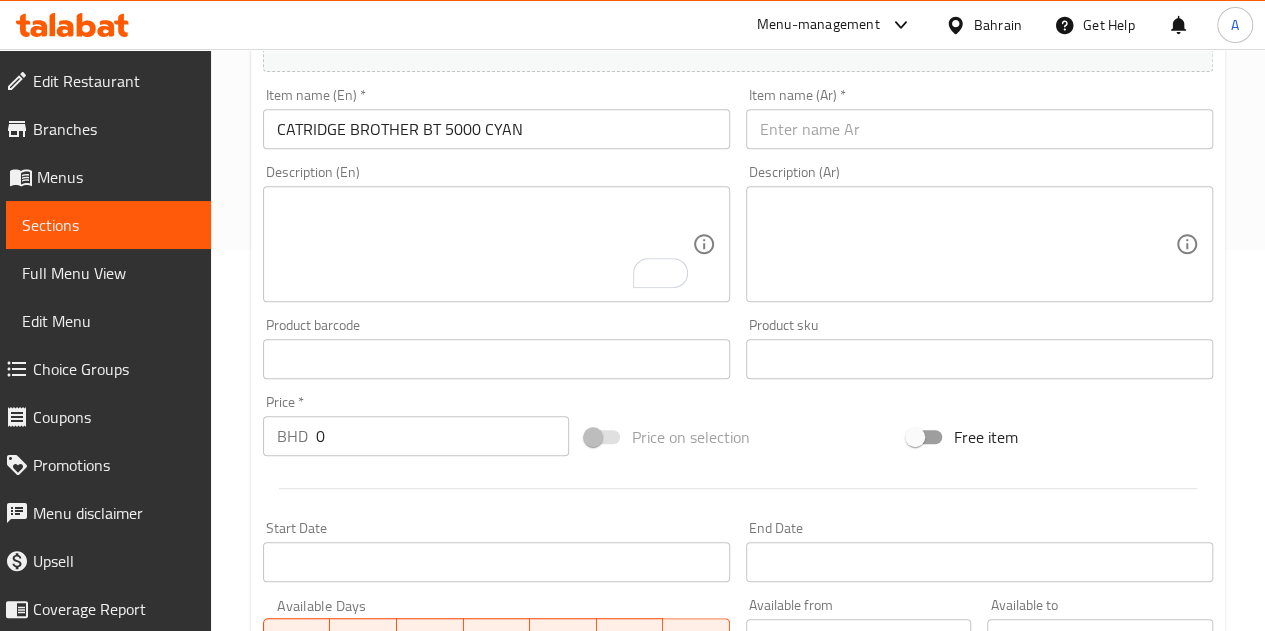 click on "Description (Ar)" at bounding box center [979, 244] 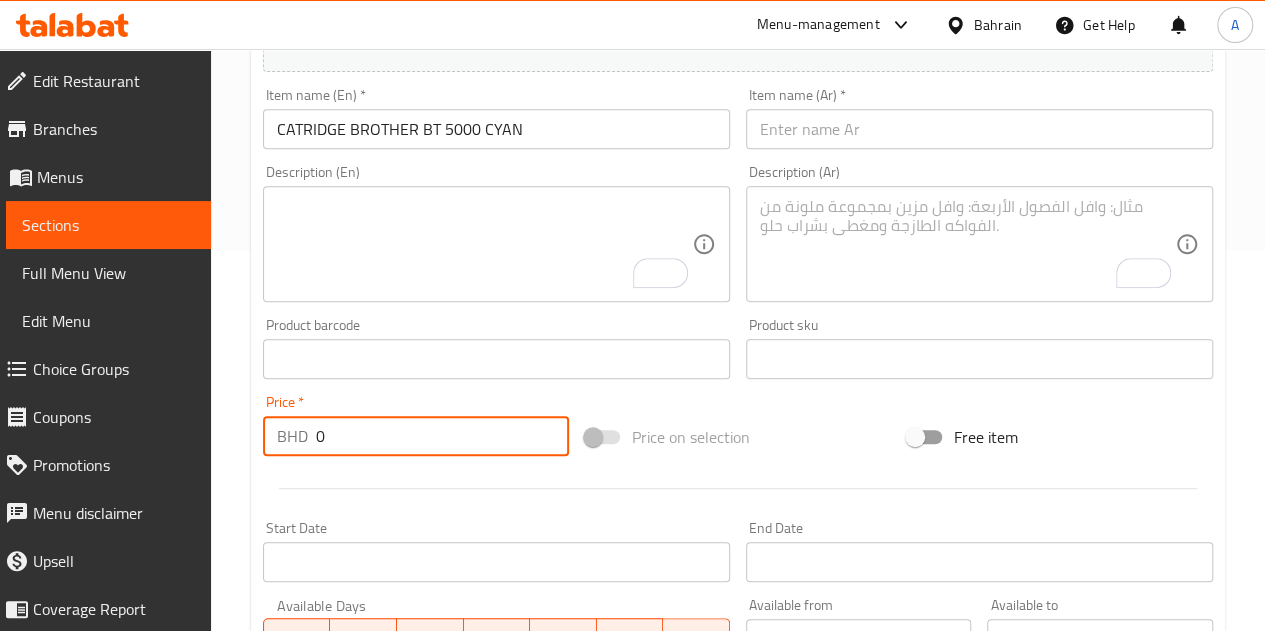 drag, startPoint x: 340, startPoint y: 435, endPoint x: 306, endPoint y: 433, distance: 34.058773 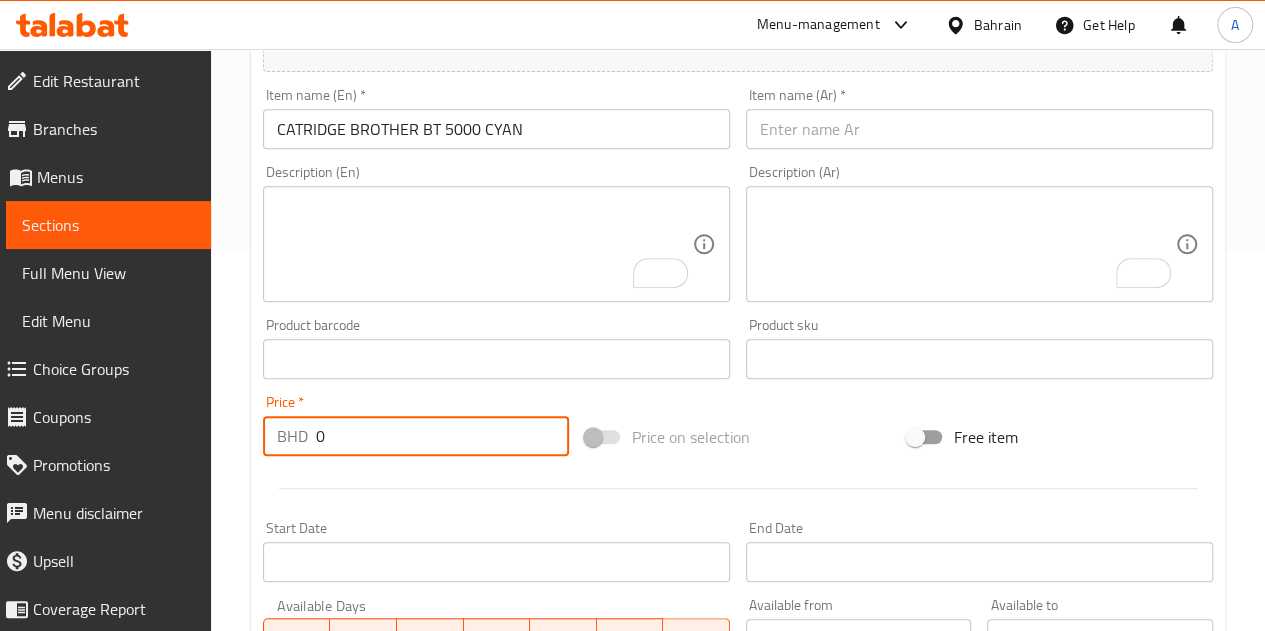 click on "BHD 0 Price  *" at bounding box center (416, 436) 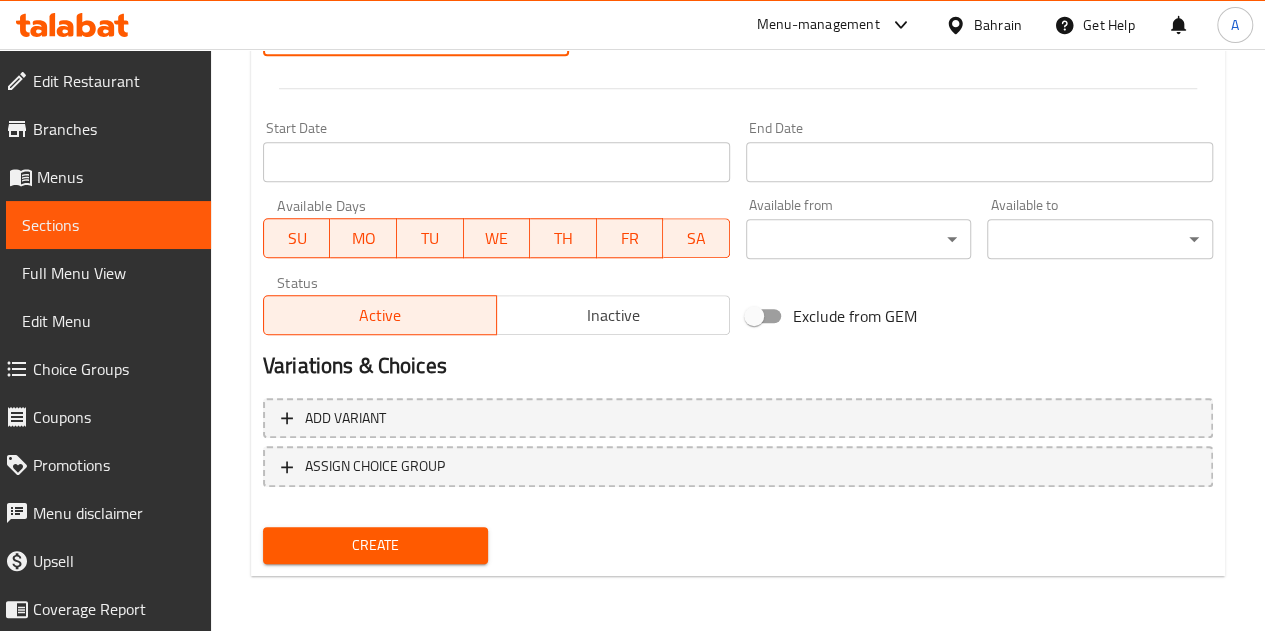 type on "4" 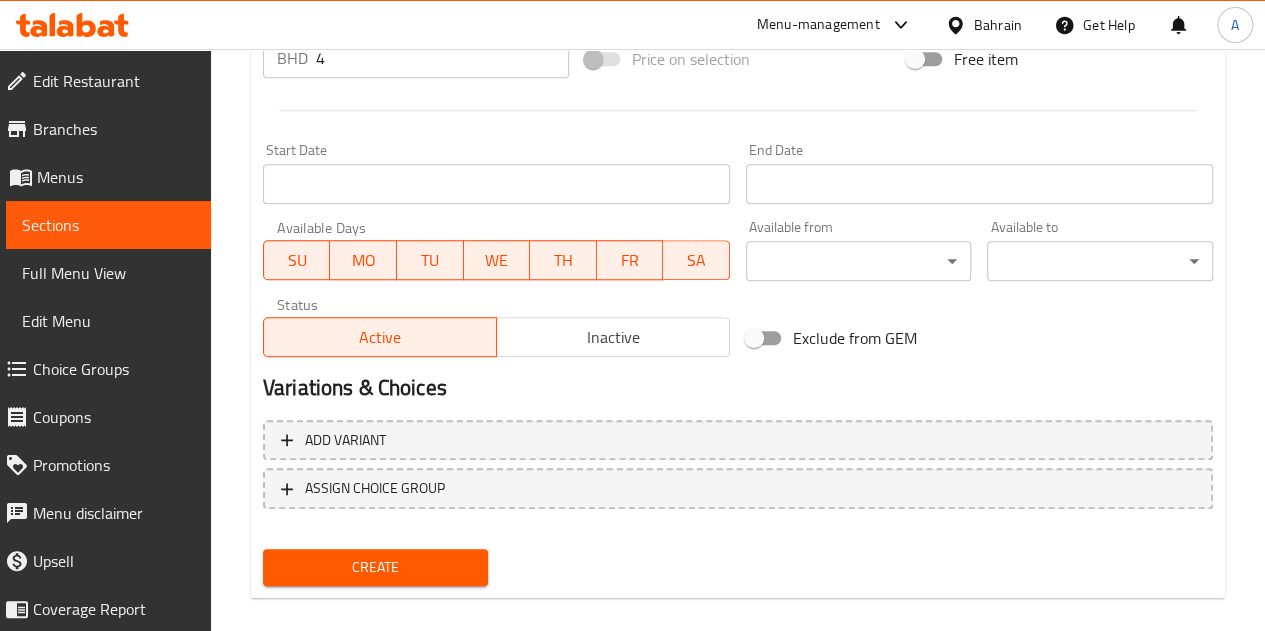 scroll, scrollTop: 194, scrollLeft: 0, axis: vertical 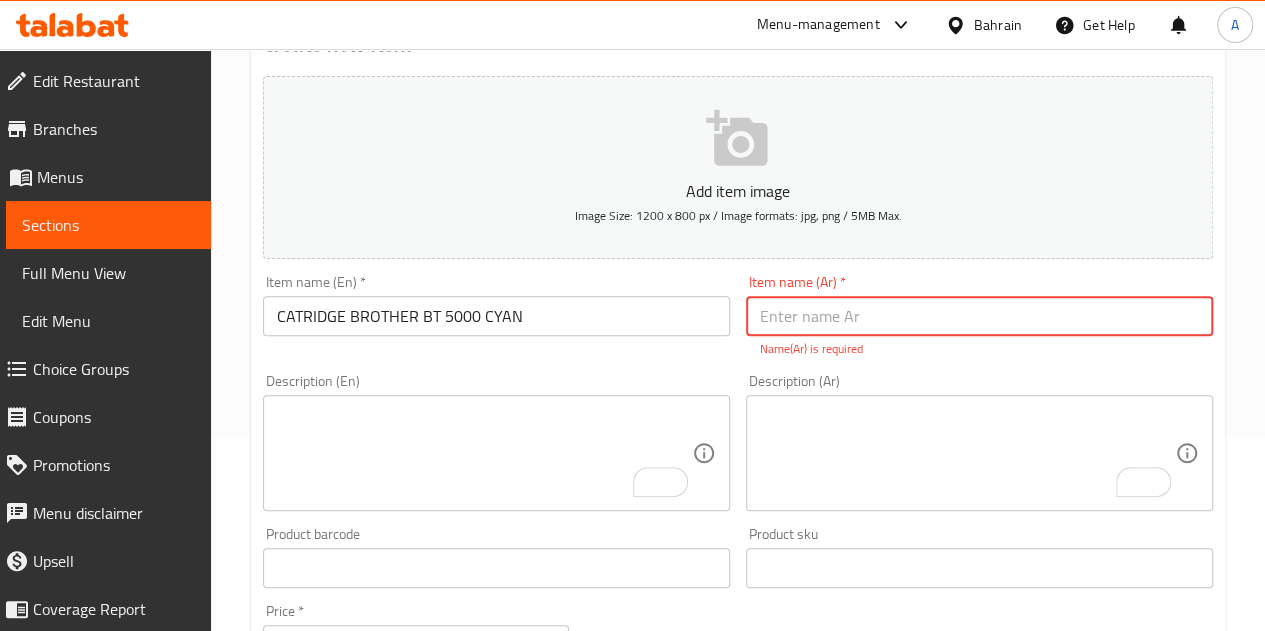 paste on "CATRIDGE BROTHER BT 5000 CYAN" 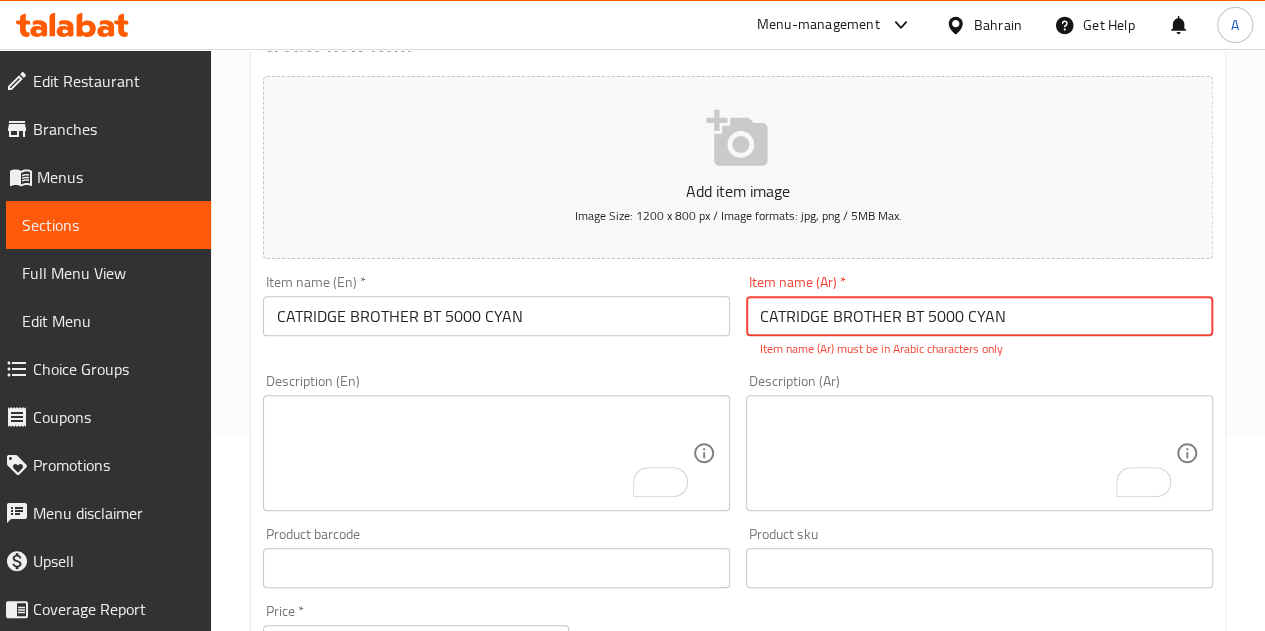 type on "CATRIDGE BROTHER BT 5000 CYAN" 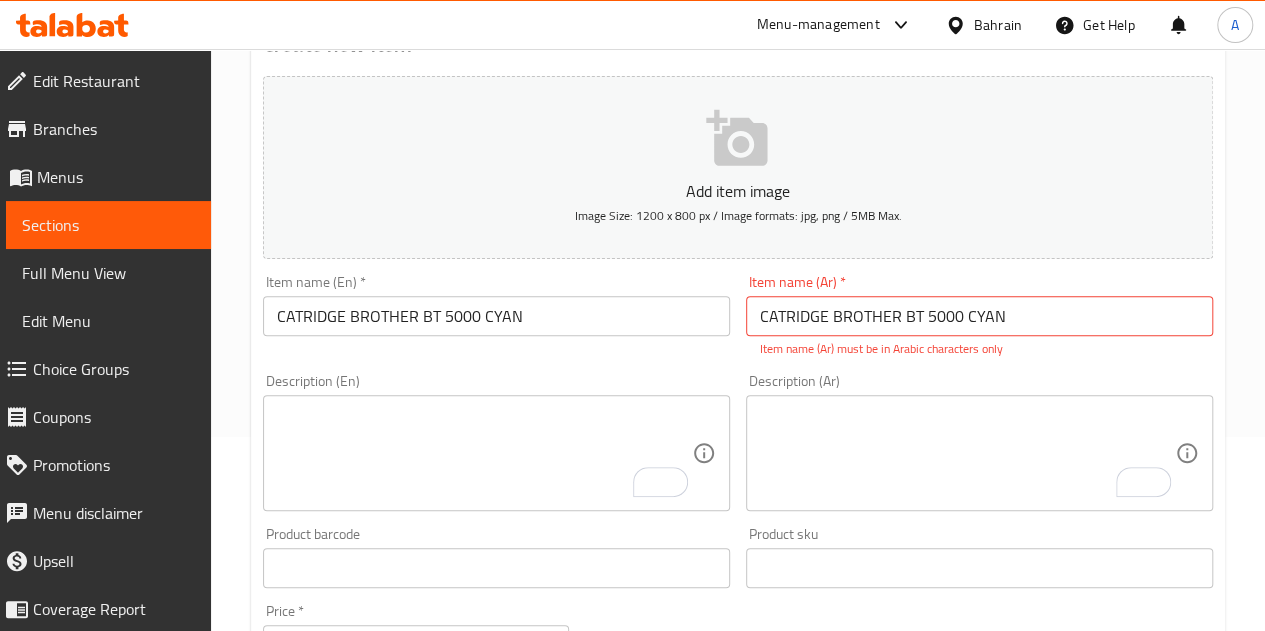 click on "Description (Ar) Description (Ar)" at bounding box center (979, 442) 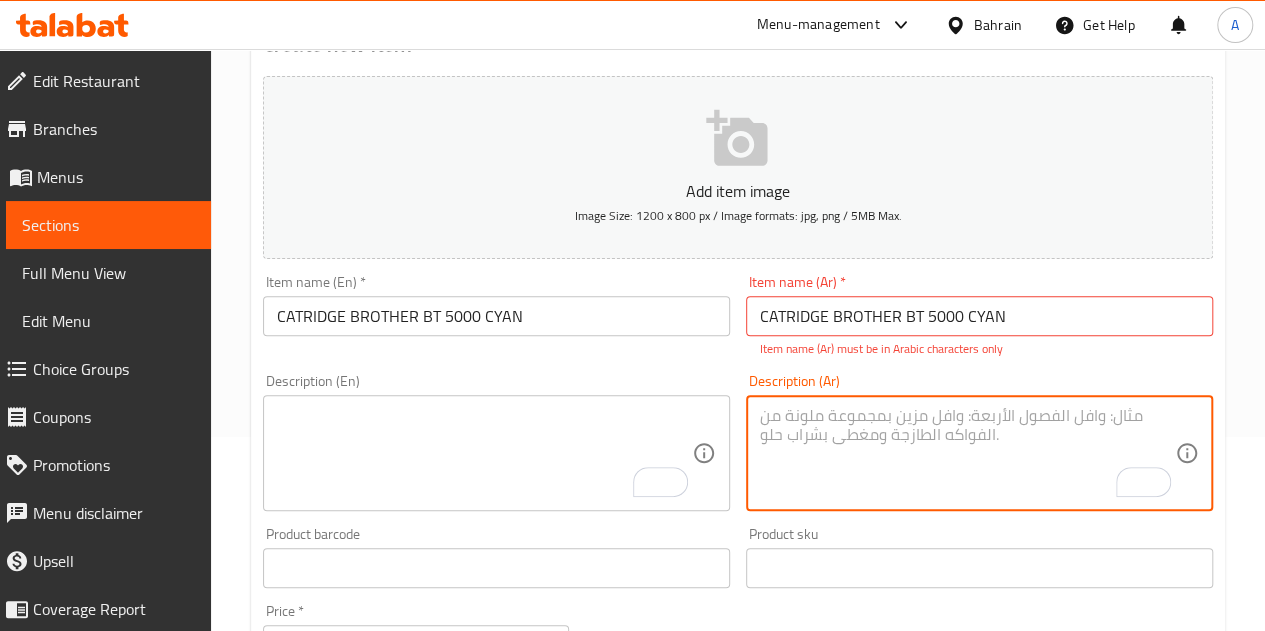 click at bounding box center [967, 453] 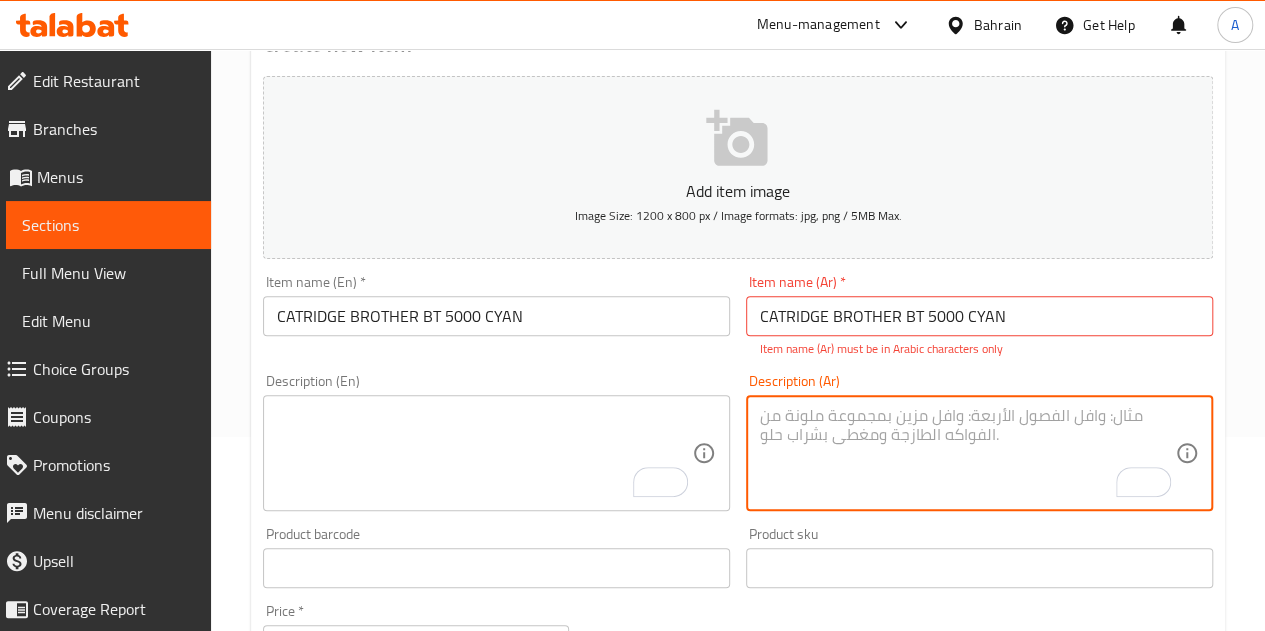 paste on "CATRIDGE BROTHER BT 5000 CYAN" 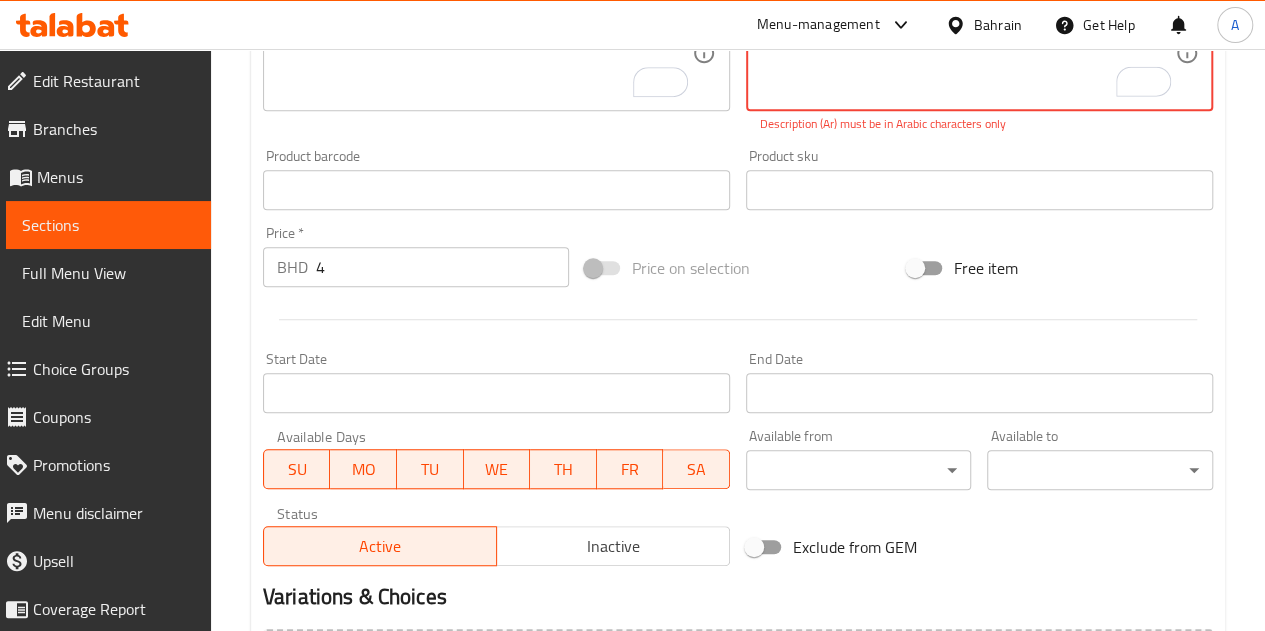 scroll, scrollTop: 694, scrollLeft: 0, axis: vertical 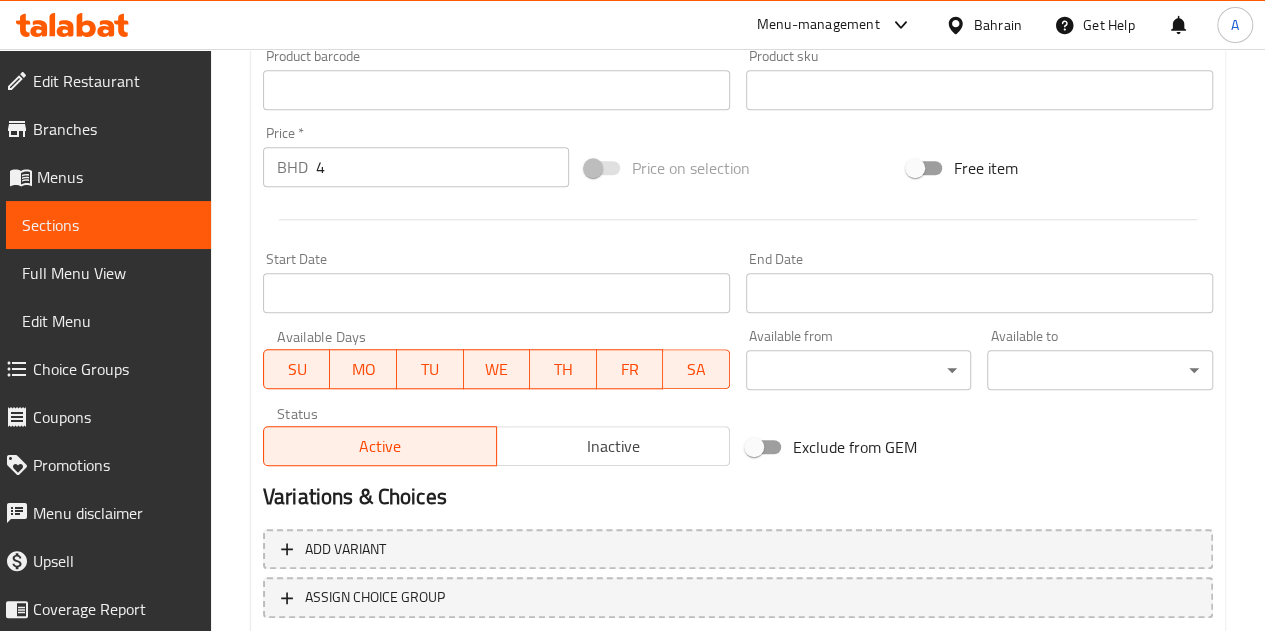type on "CATRIDGE BROTHER BT 5000 CYAN" 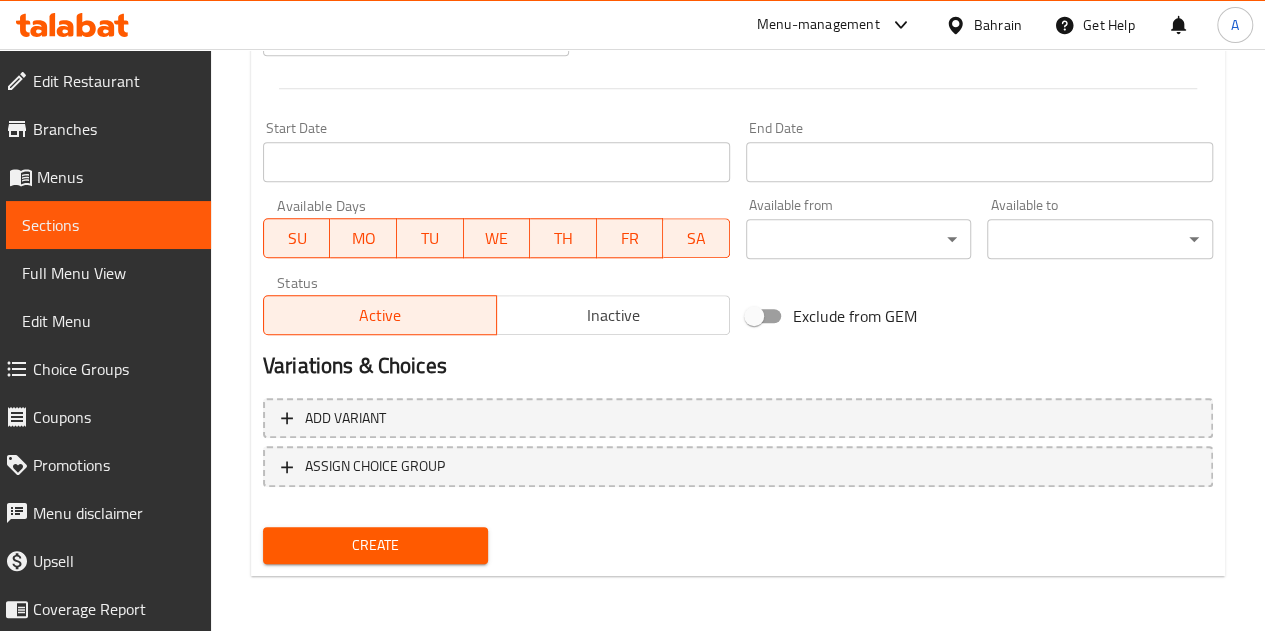 click on "Create" at bounding box center (376, 545) 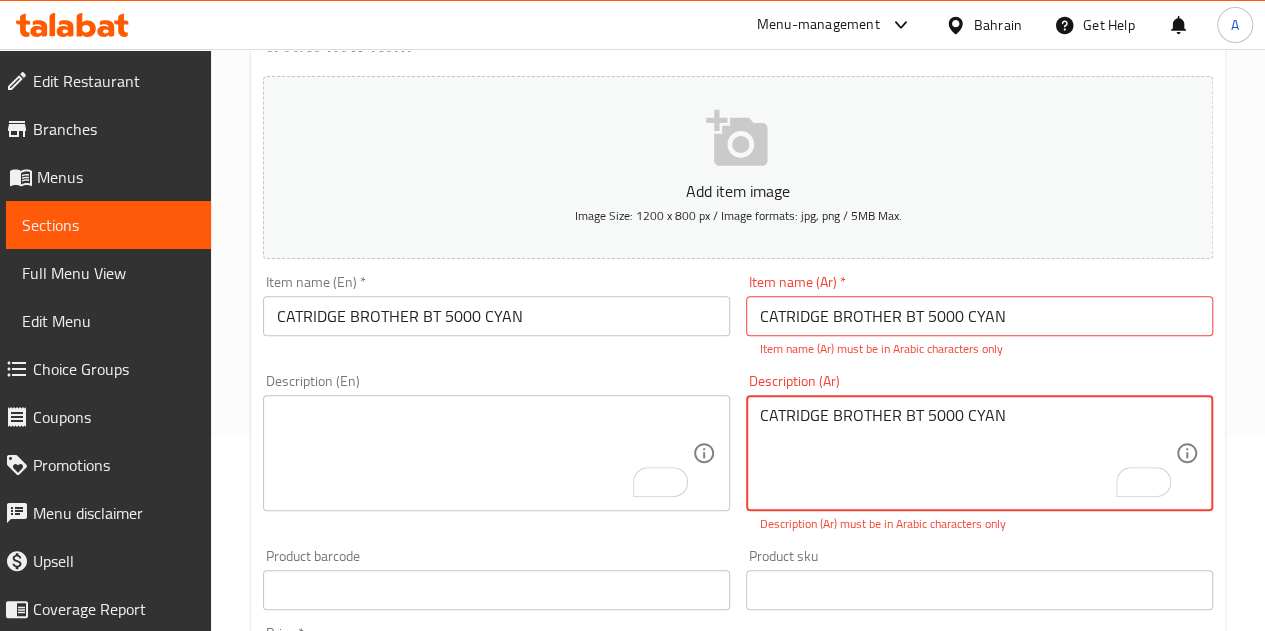 click on "CATRIDGE BROTHER BT 5000 CYAN" at bounding box center [967, 453] 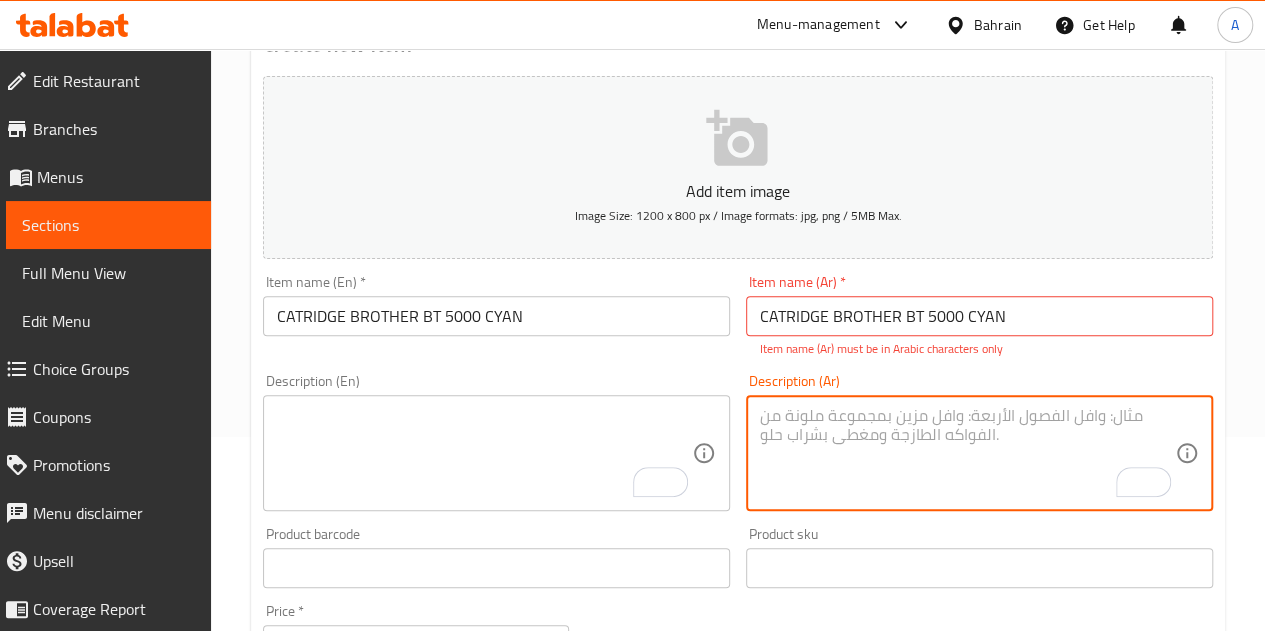 type 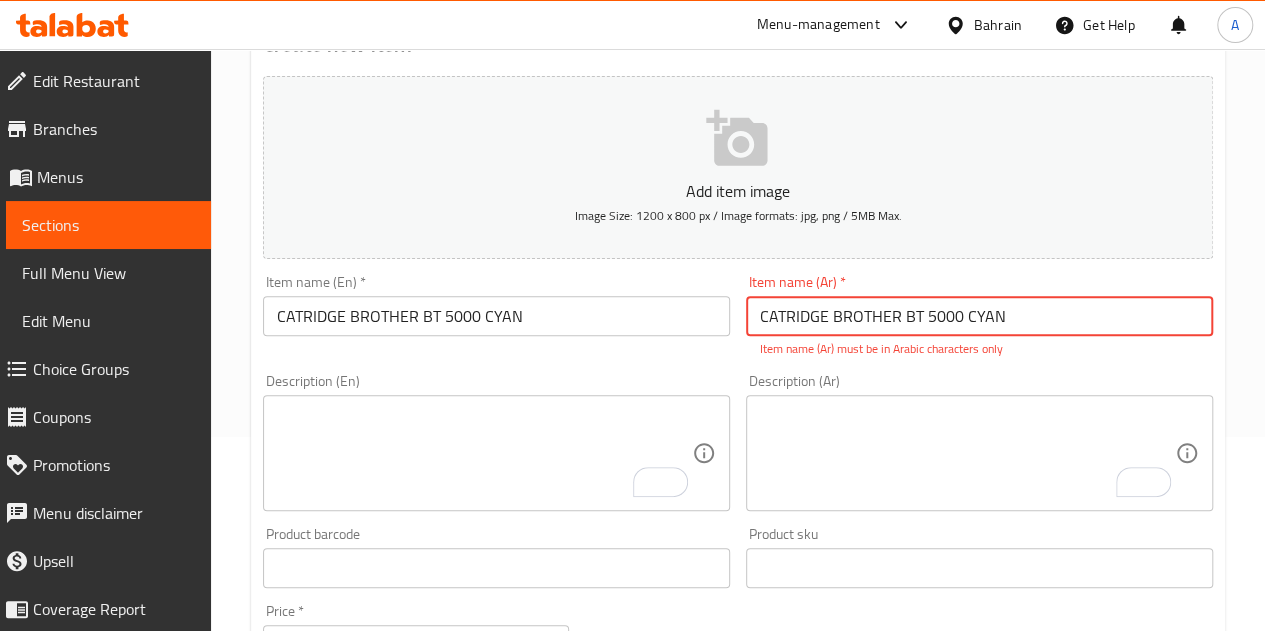 click on "CATRIDGE BROTHER BT 5000 CYAN" at bounding box center (979, 316) 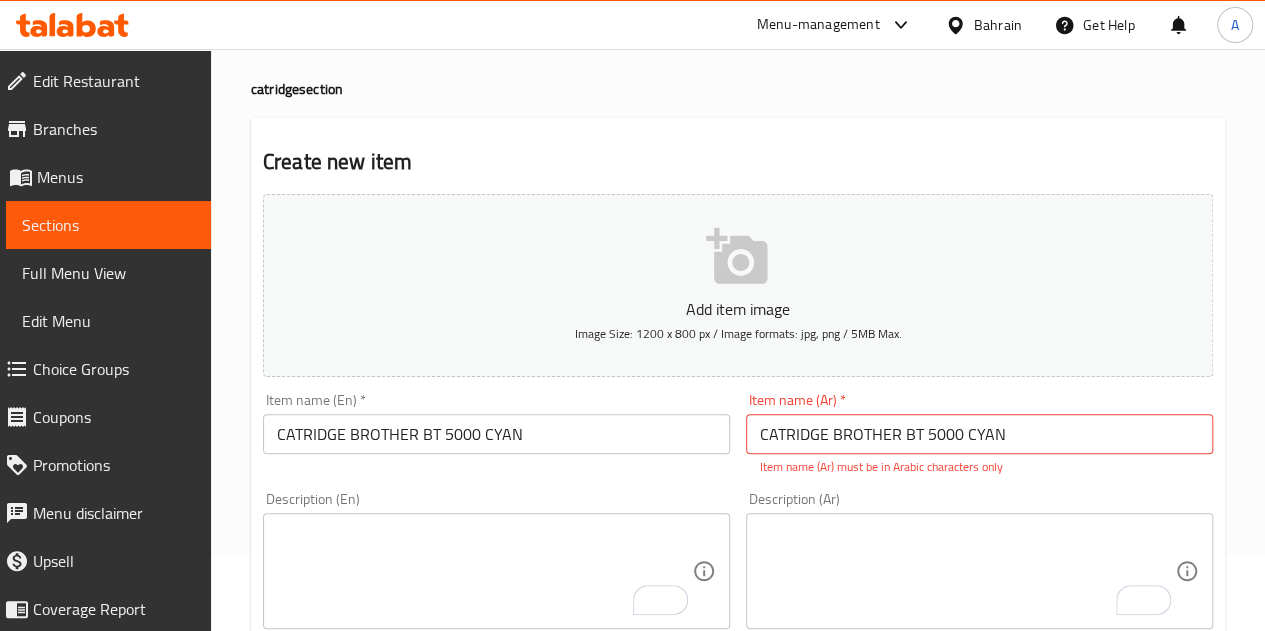 scroll, scrollTop: 0, scrollLeft: 0, axis: both 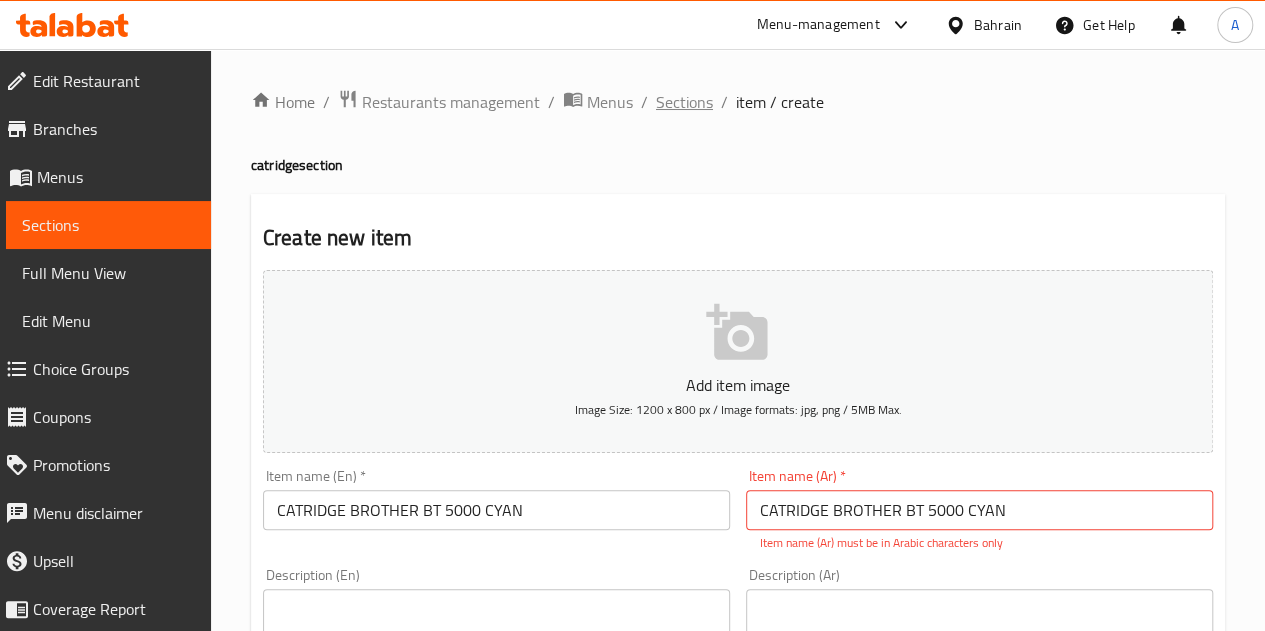 click on "Sections" at bounding box center (684, 102) 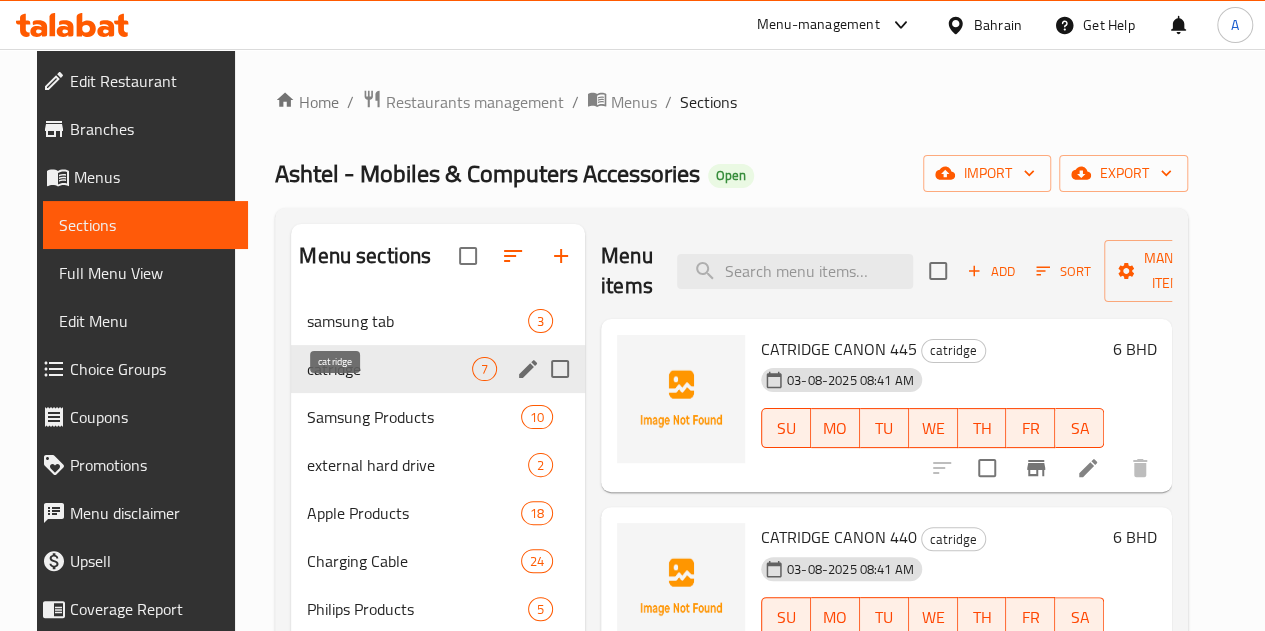 click on "catridge" at bounding box center [389, 369] 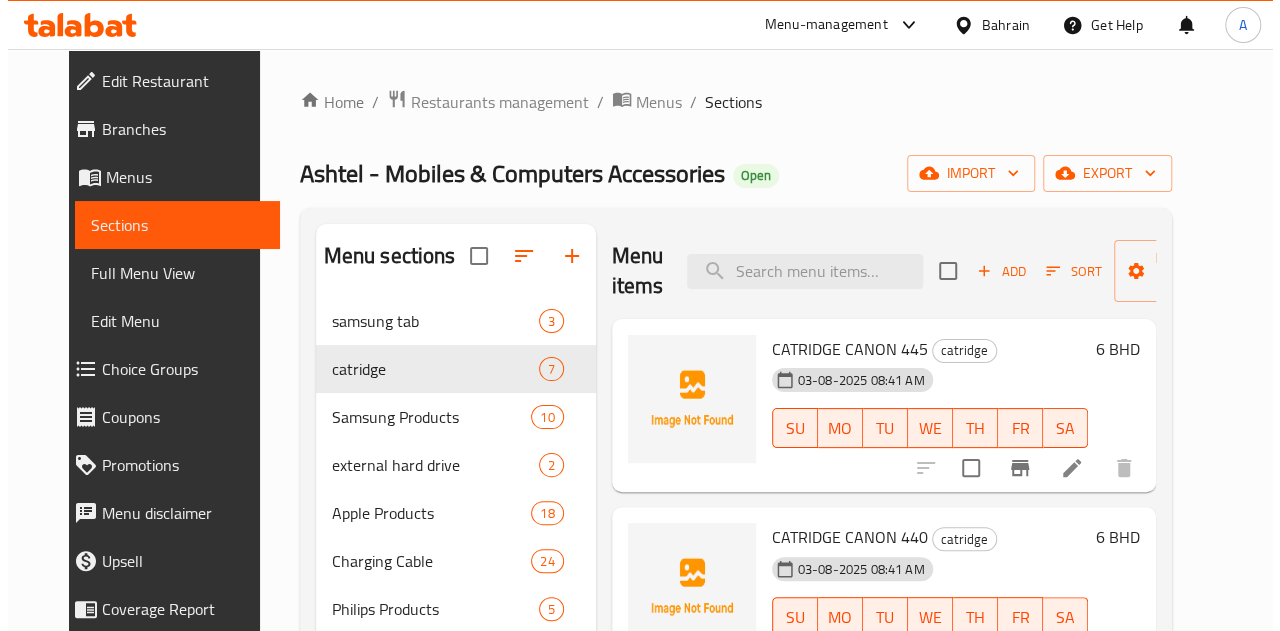 scroll, scrollTop: 100, scrollLeft: 0, axis: vertical 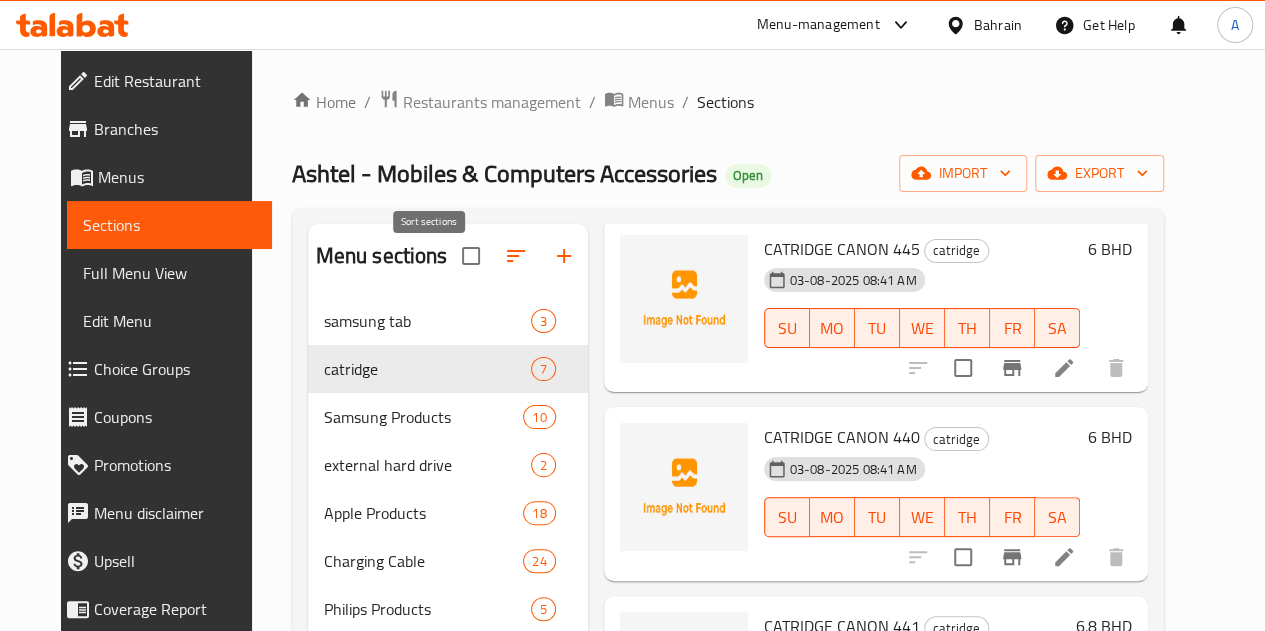 click 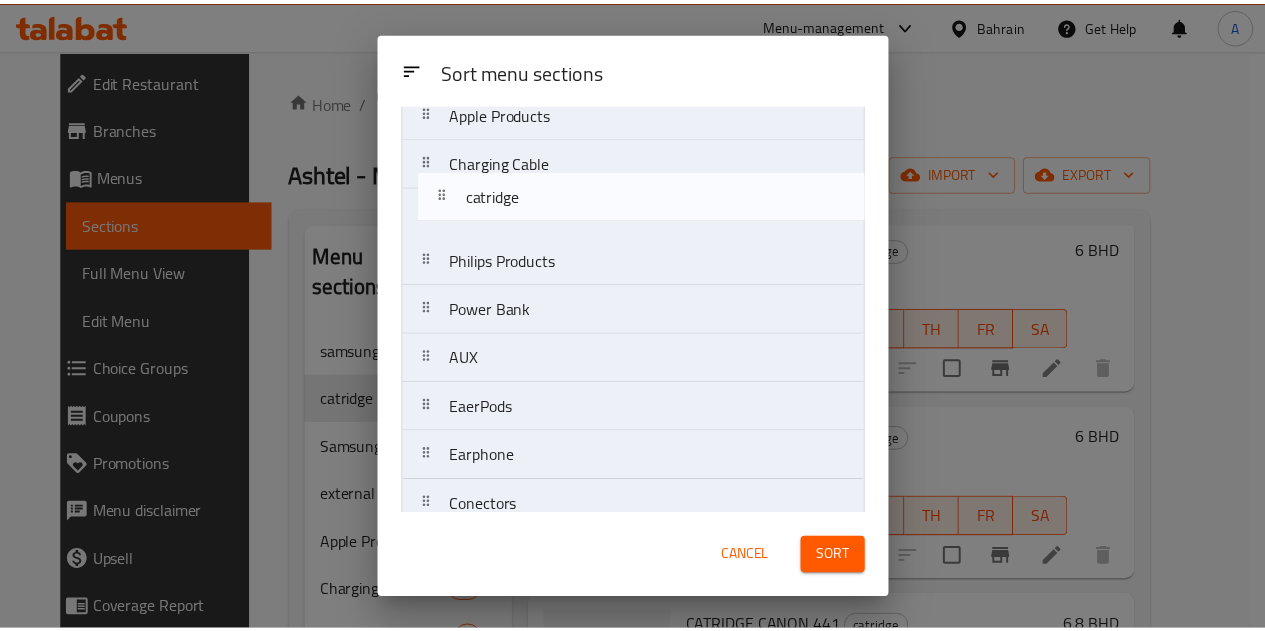 scroll, scrollTop: 218, scrollLeft: 0, axis: vertical 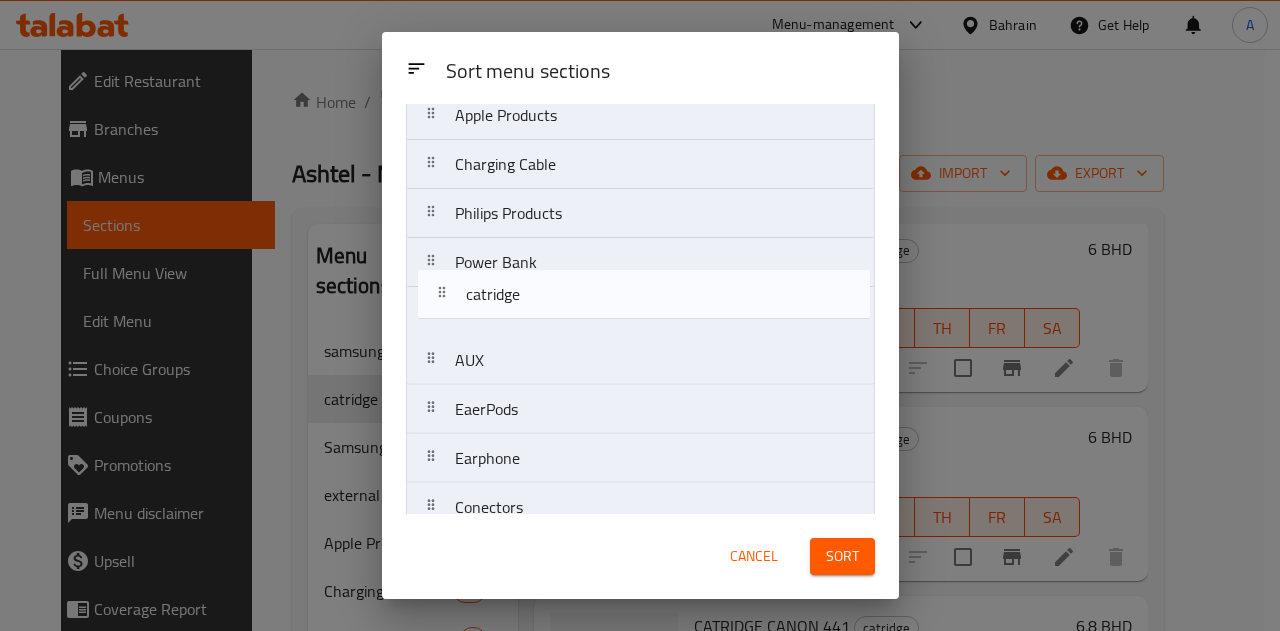 drag, startPoint x: 435, startPoint y: 237, endPoint x: 444, endPoint y: 302, distance: 65.62012 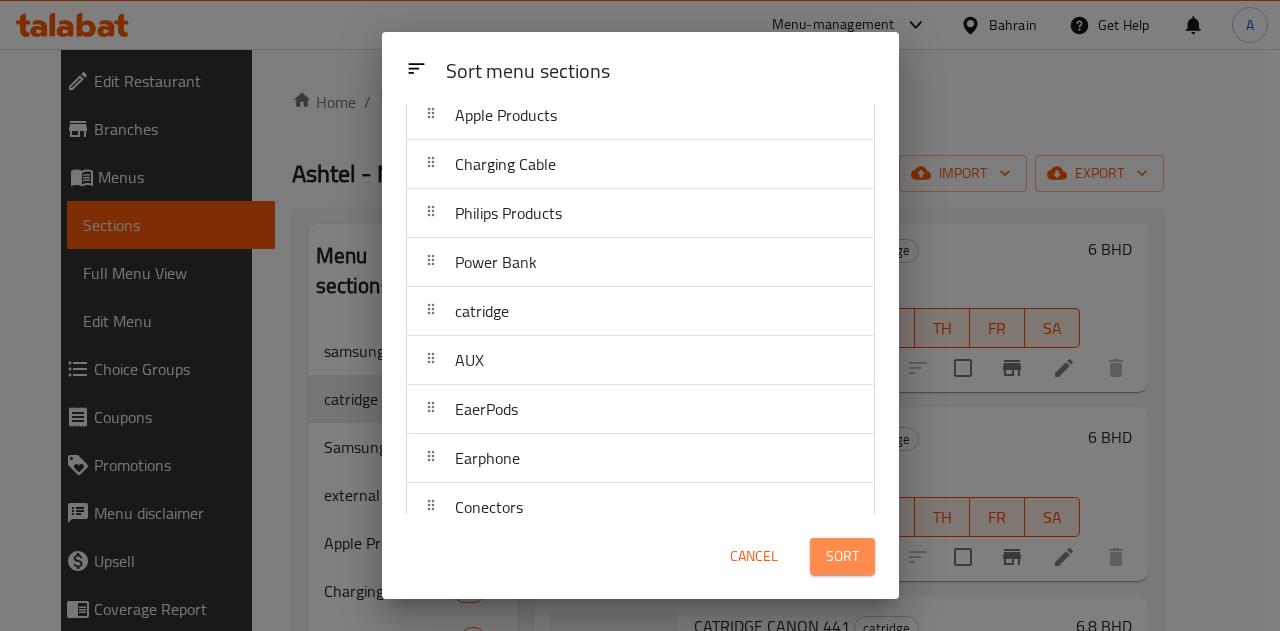click on "Sort" at bounding box center [842, 556] 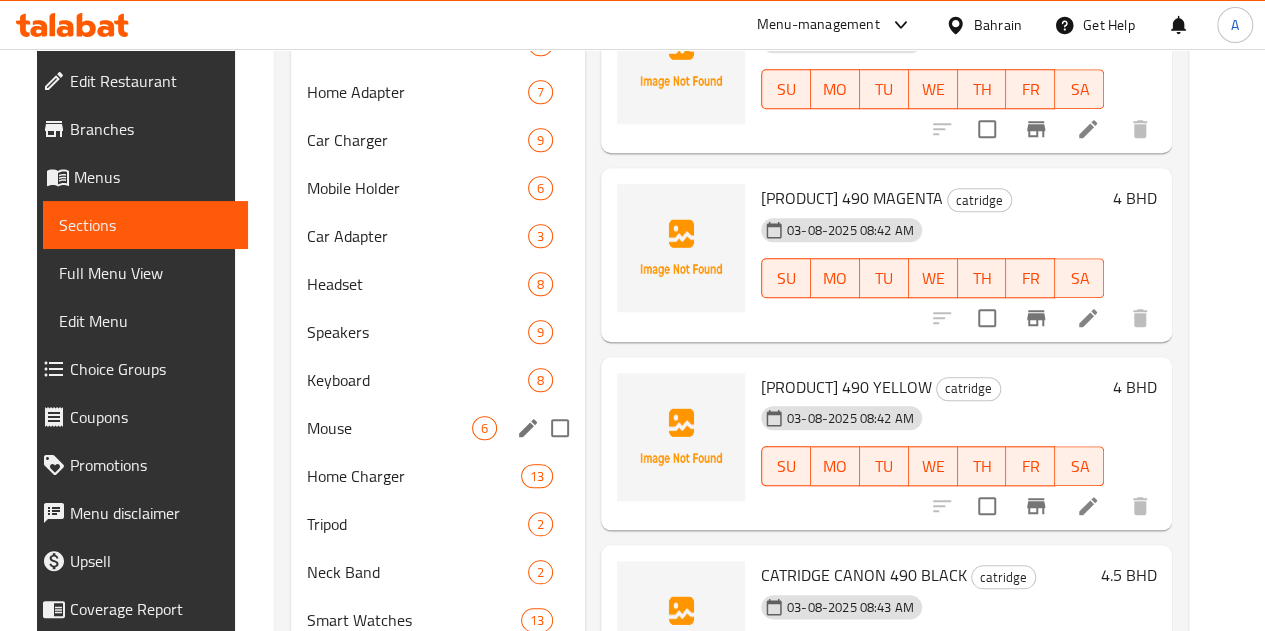 scroll, scrollTop: 711, scrollLeft: 0, axis: vertical 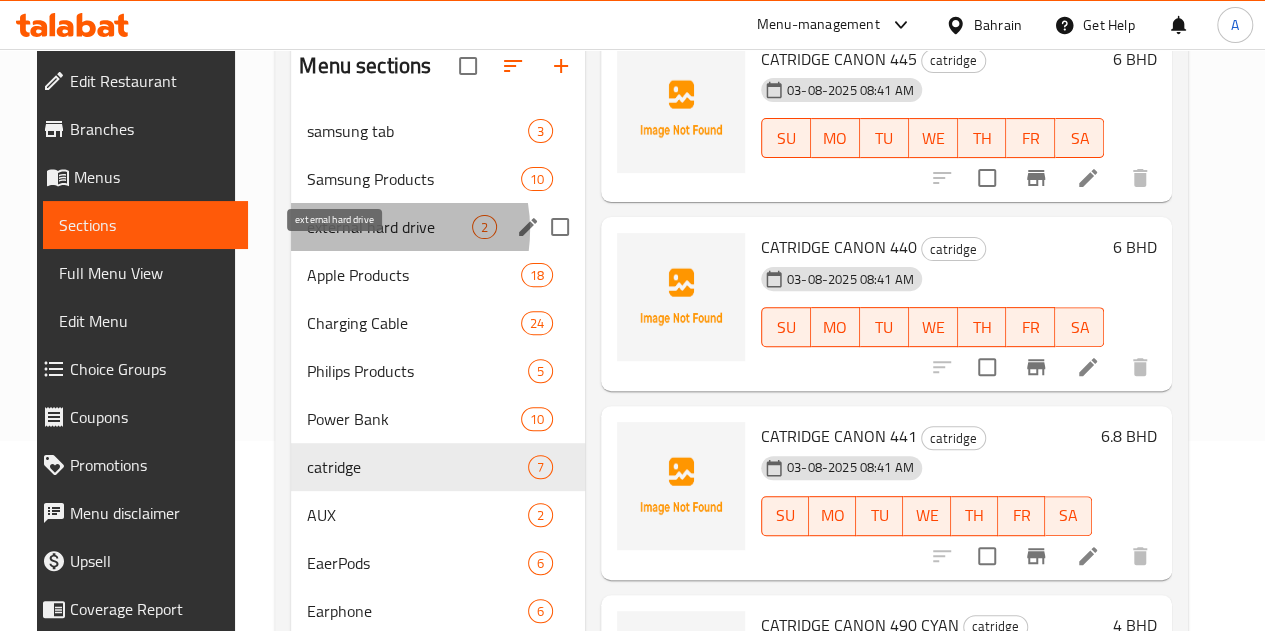 click on "external hard drive" at bounding box center [389, 227] 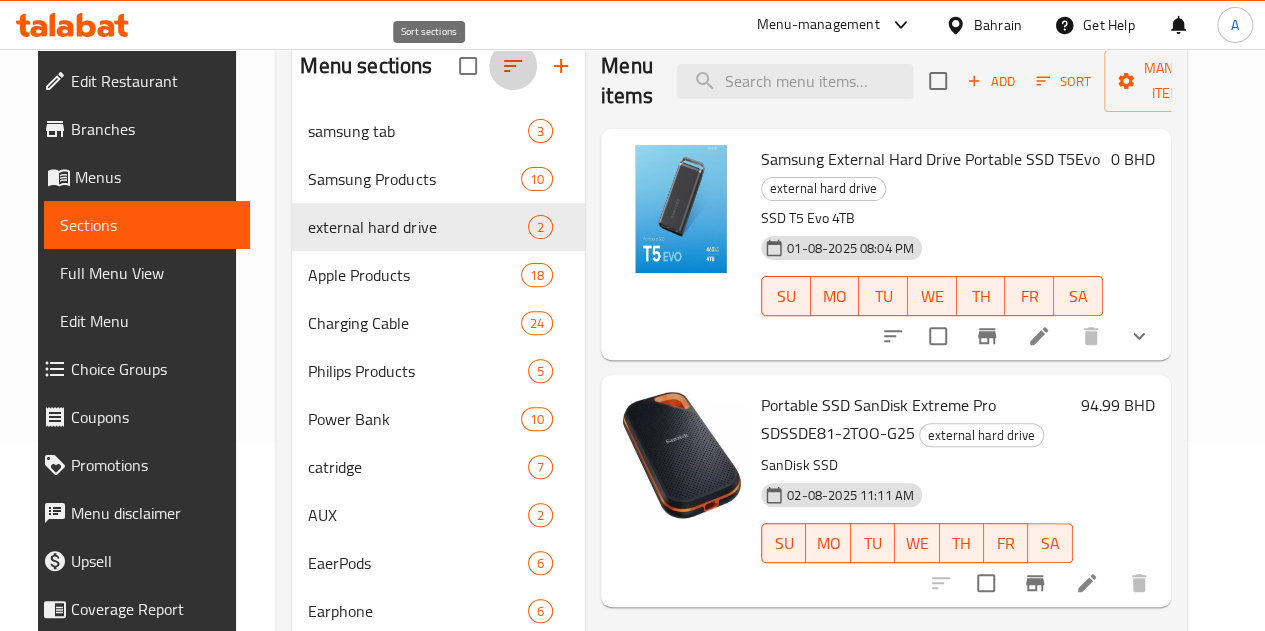 click 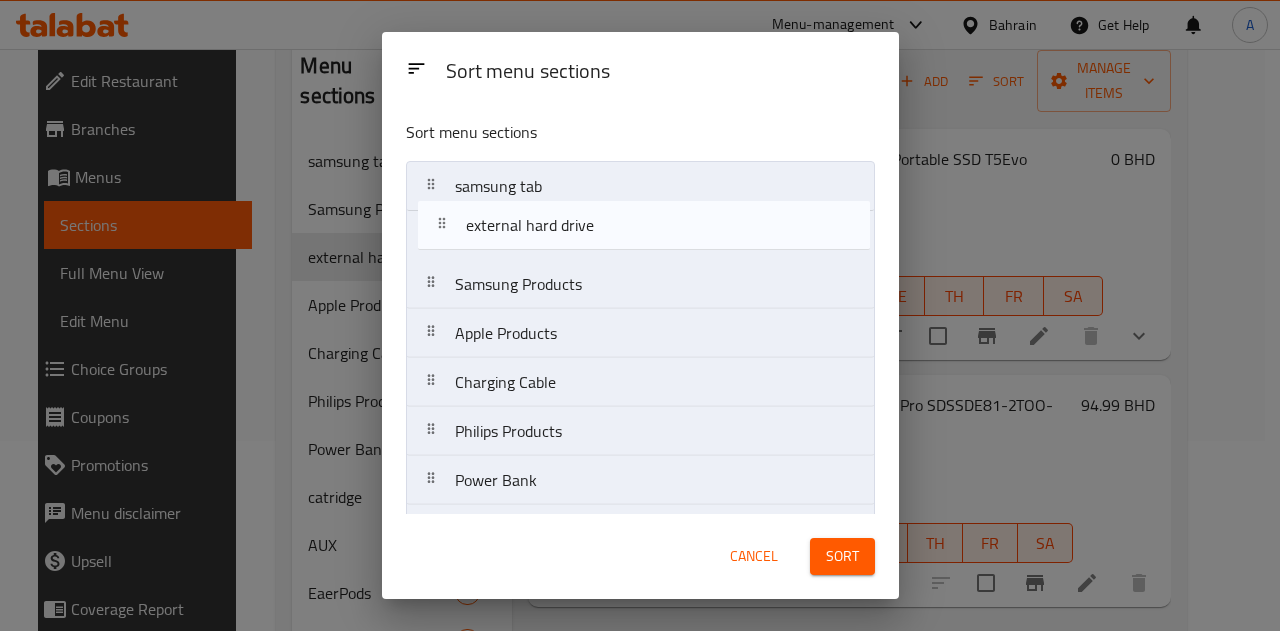 drag, startPoint x: 431, startPoint y: 284, endPoint x: 443, endPoint y: 231, distance: 54.34151 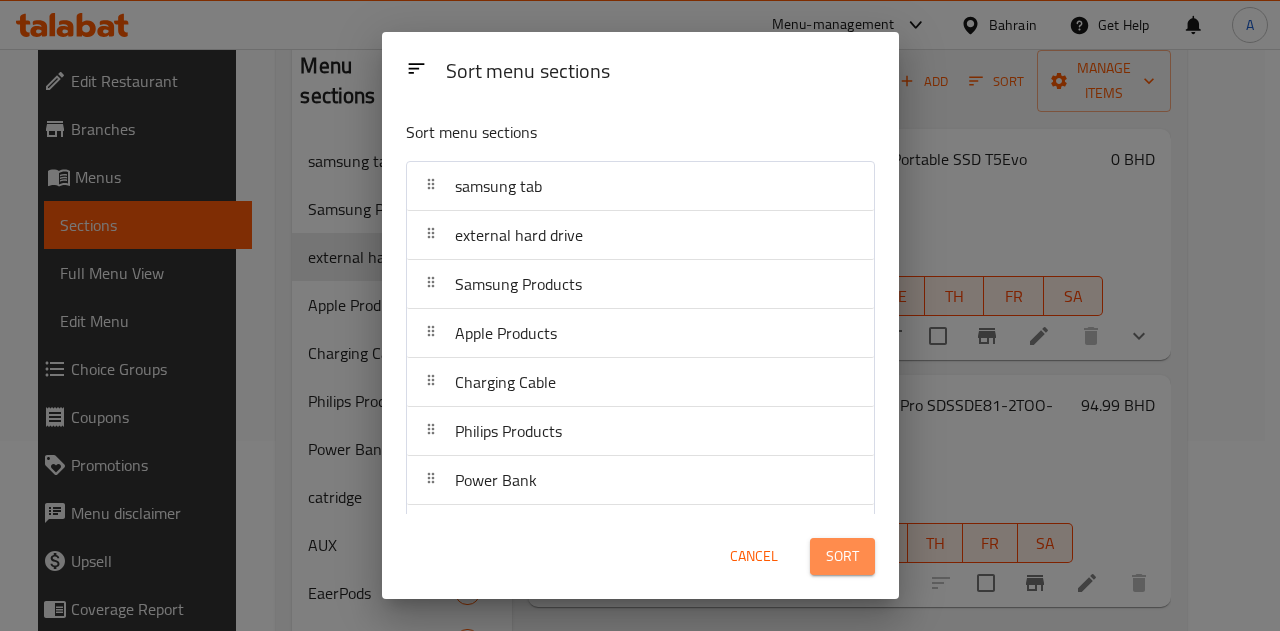 click on "Sort" at bounding box center (842, 556) 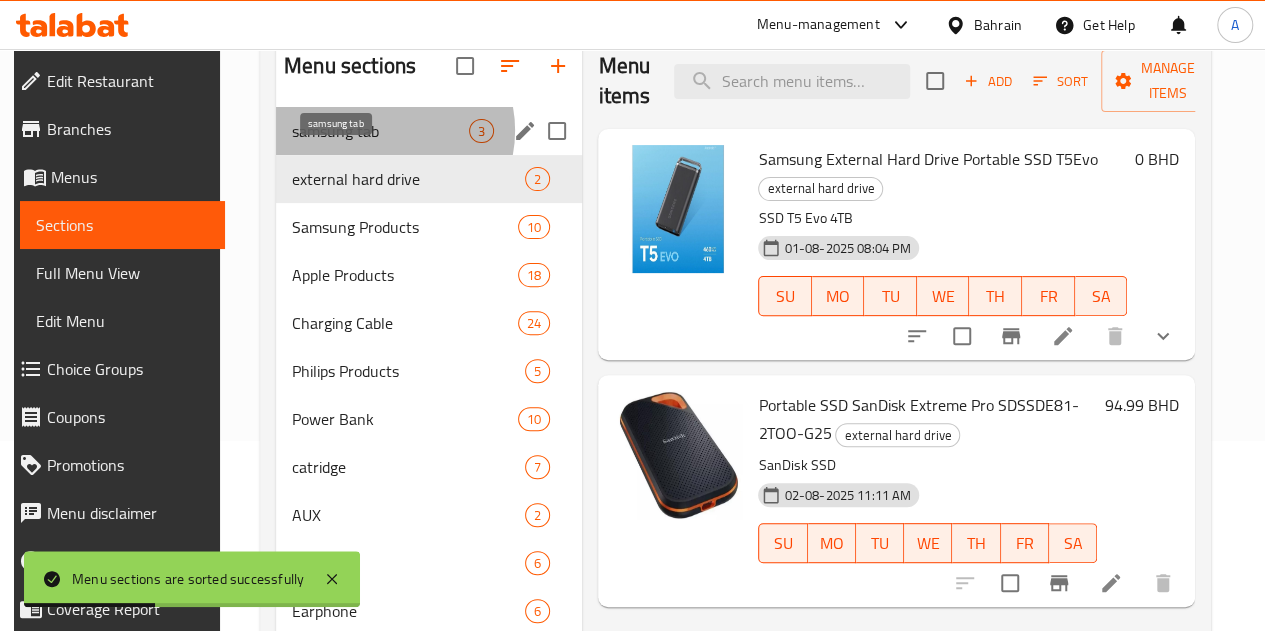 click on "samsung tab" at bounding box center (380, 131) 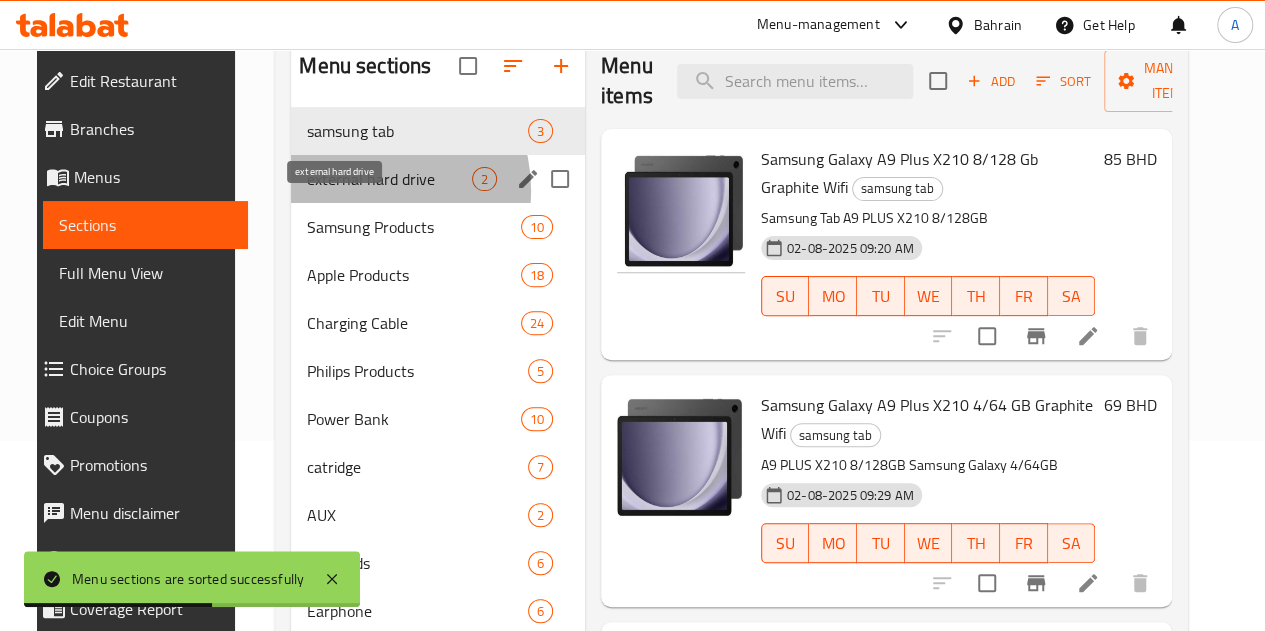 click on "external hard drive" at bounding box center (389, 179) 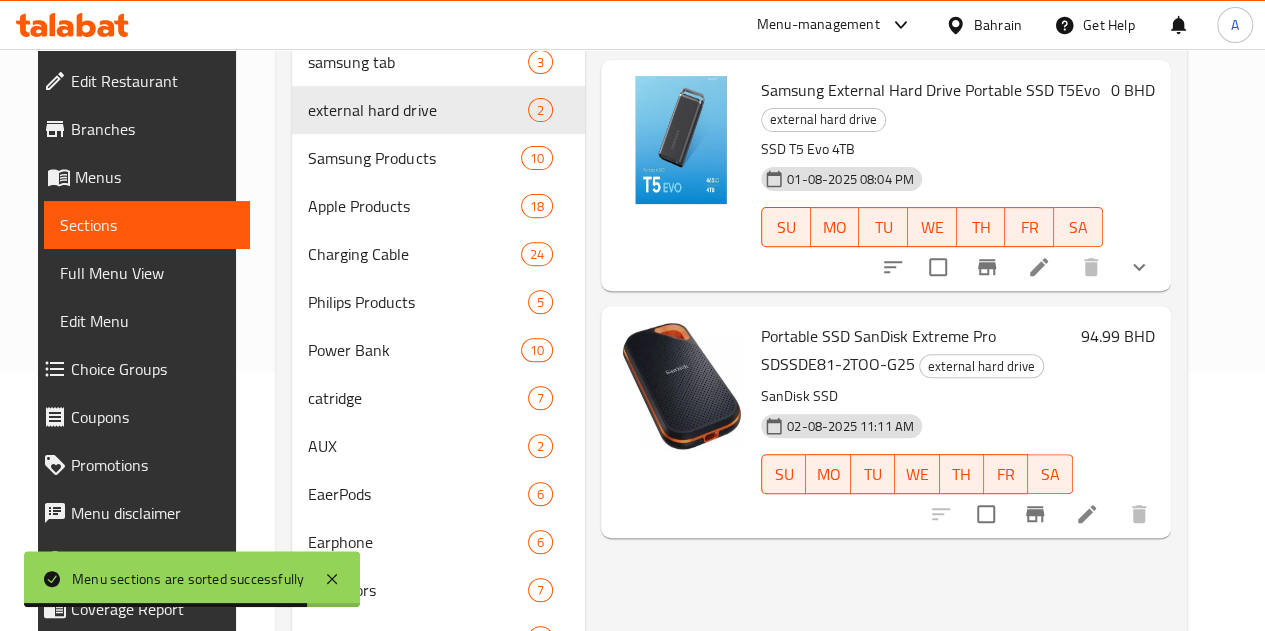 scroll, scrollTop: 290, scrollLeft: 0, axis: vertical 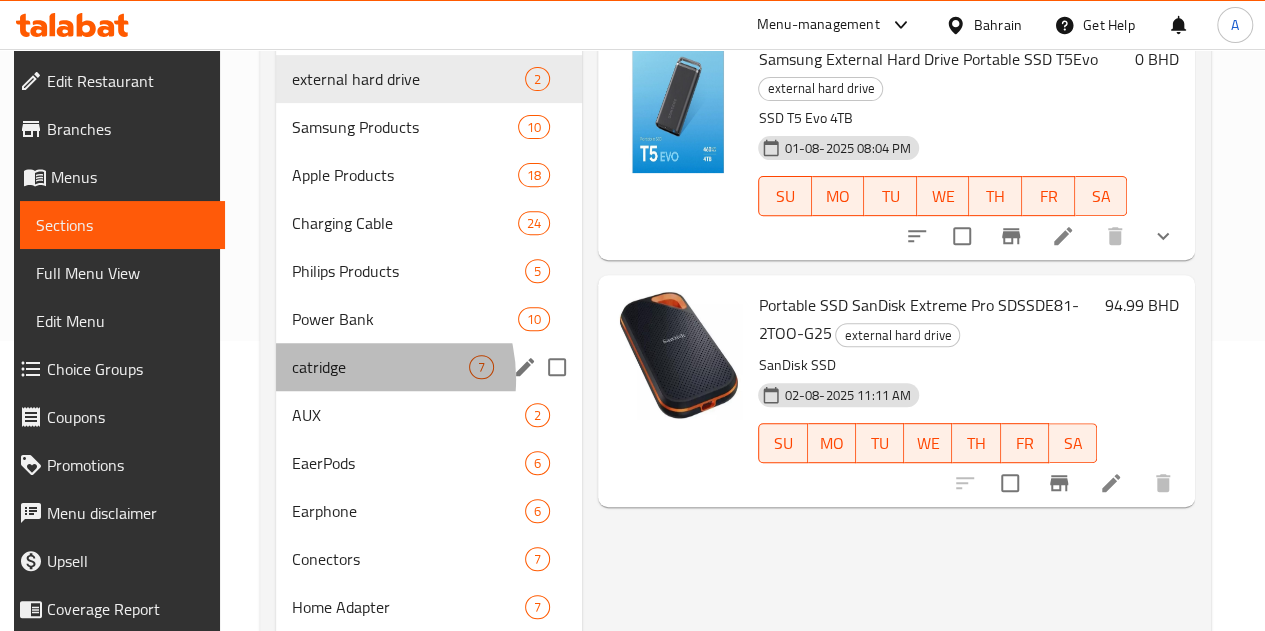 click on "catridge 7" at bounding box center [429, 367] 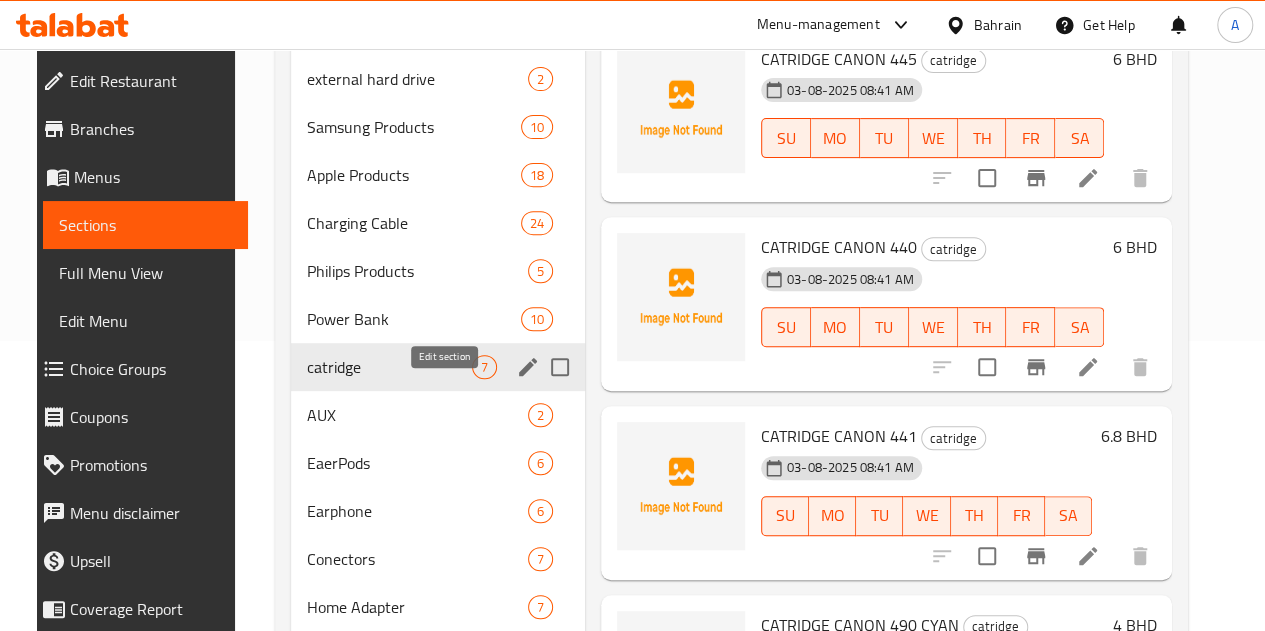 click 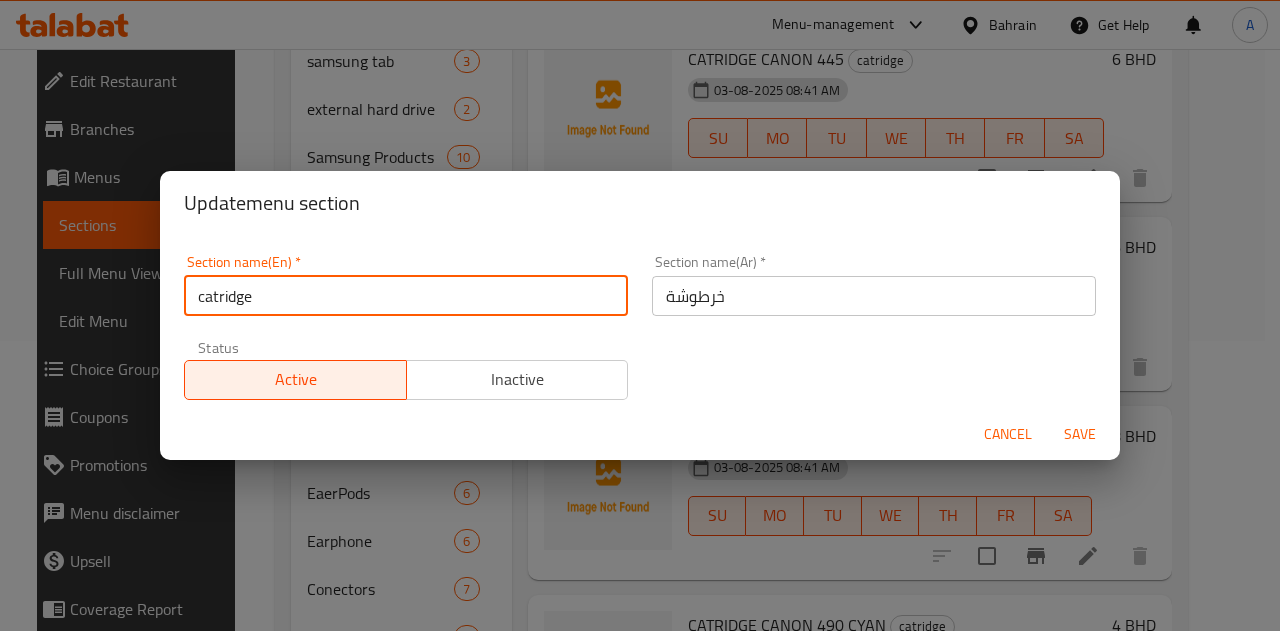 drag, startPoint x: 206, startPoint y: 295, endPoint x: 188, endPoint y: 295, distance: 18 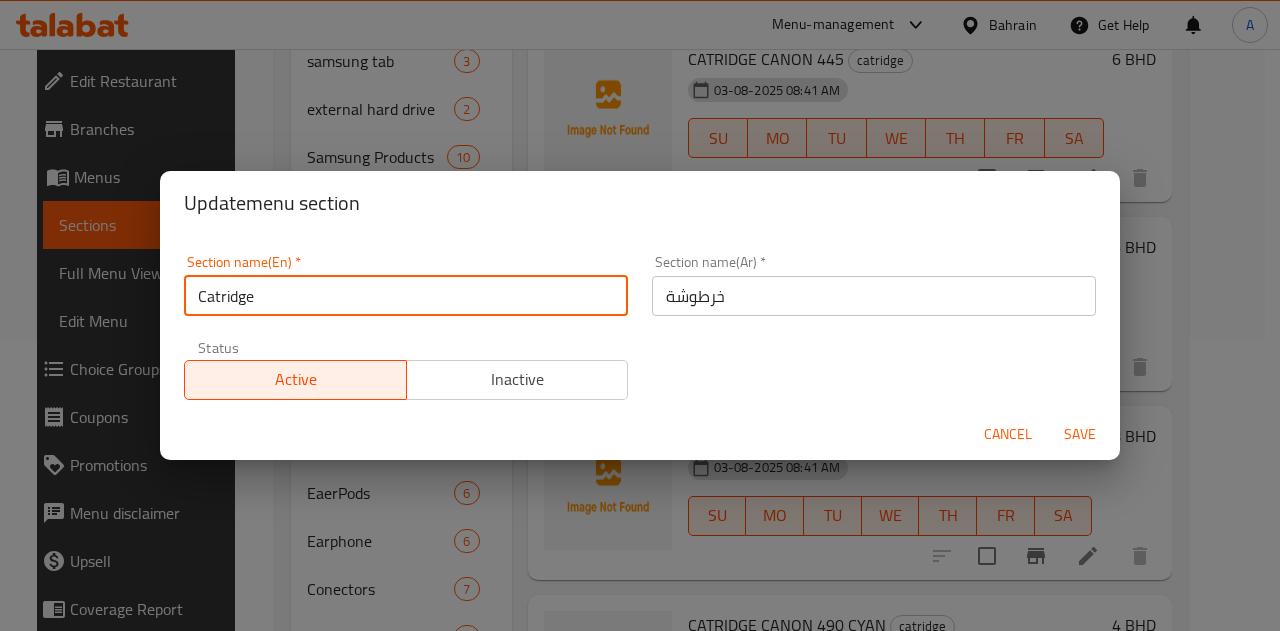 click on "Catridge" at bounding box center (406, 296) 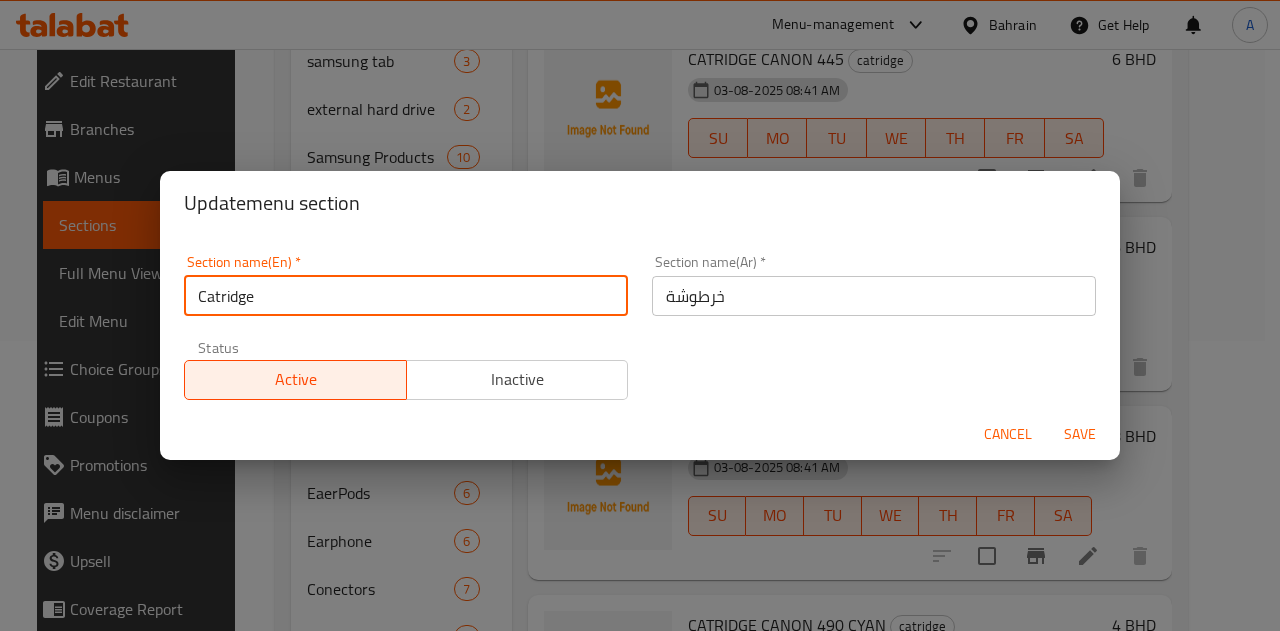 click on "Catridge" at bounding box center (406, 296) 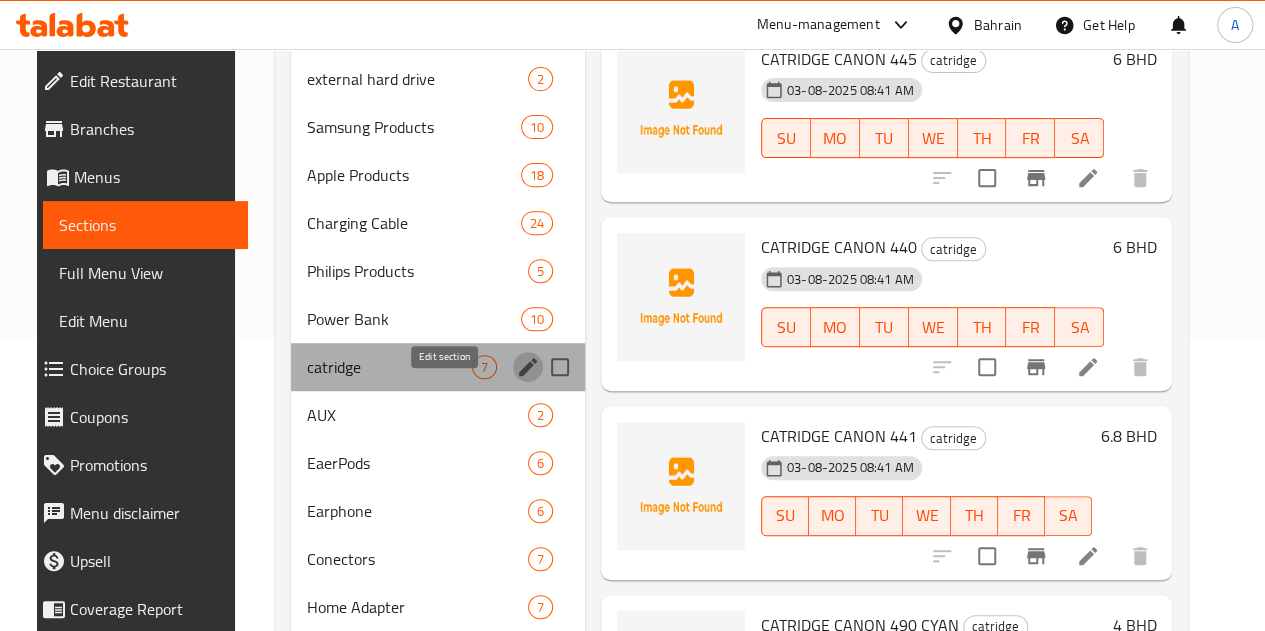 click 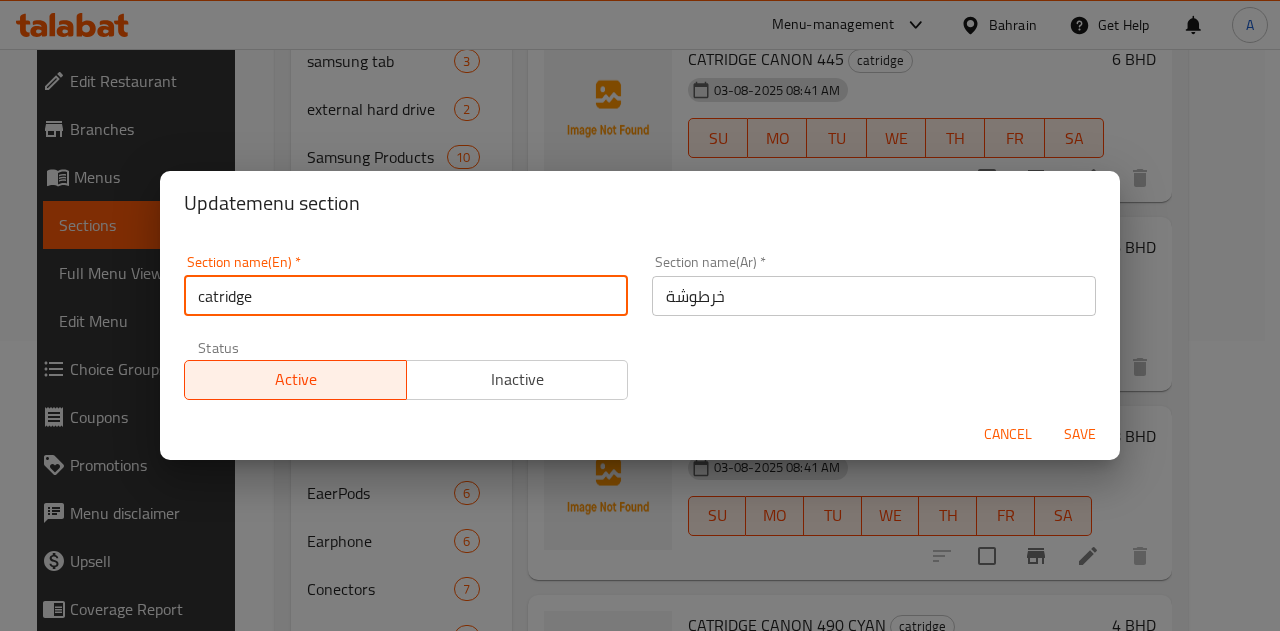 drag, startPoint x: 208, startPoint y: 298, endPoint x: 194, endPoint y: 299, distance: 14.035668 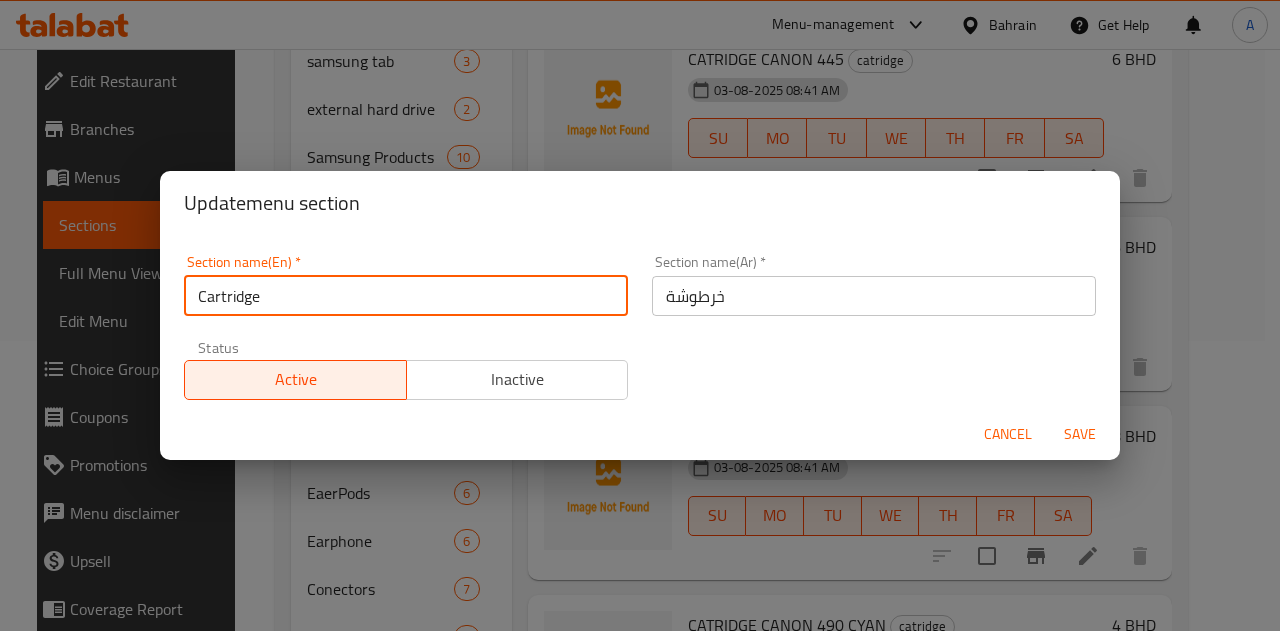 type on "Cartridge" 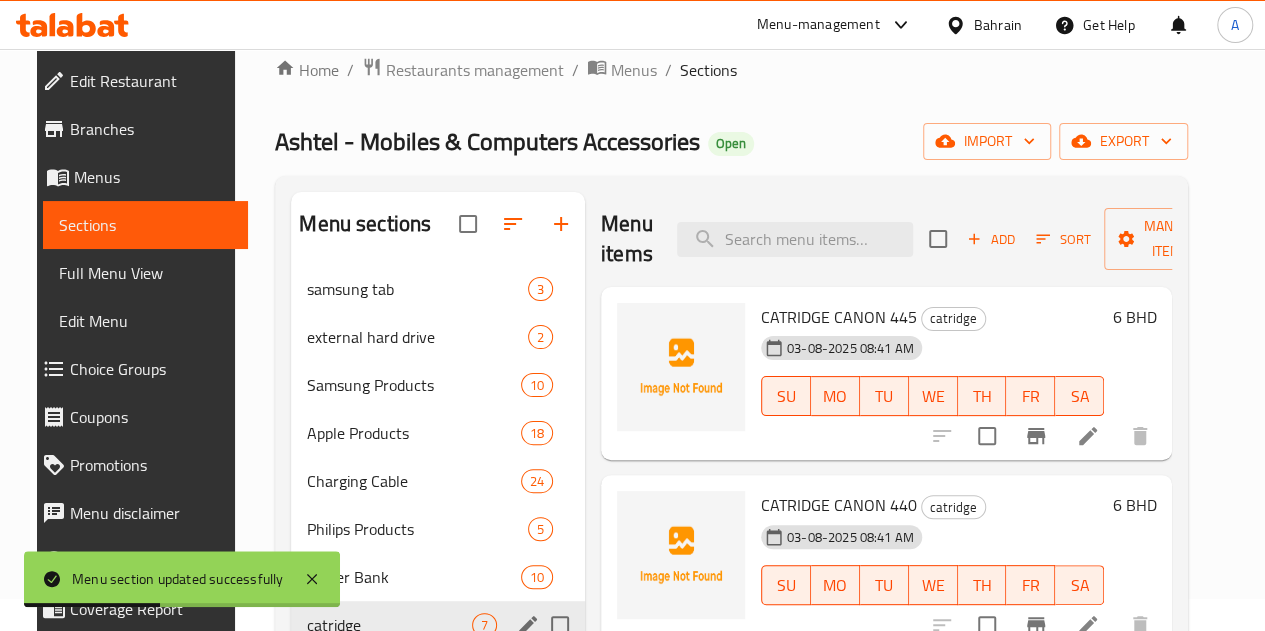 scroll, scrollTop: 0, scrollLeft: 0, axis: both 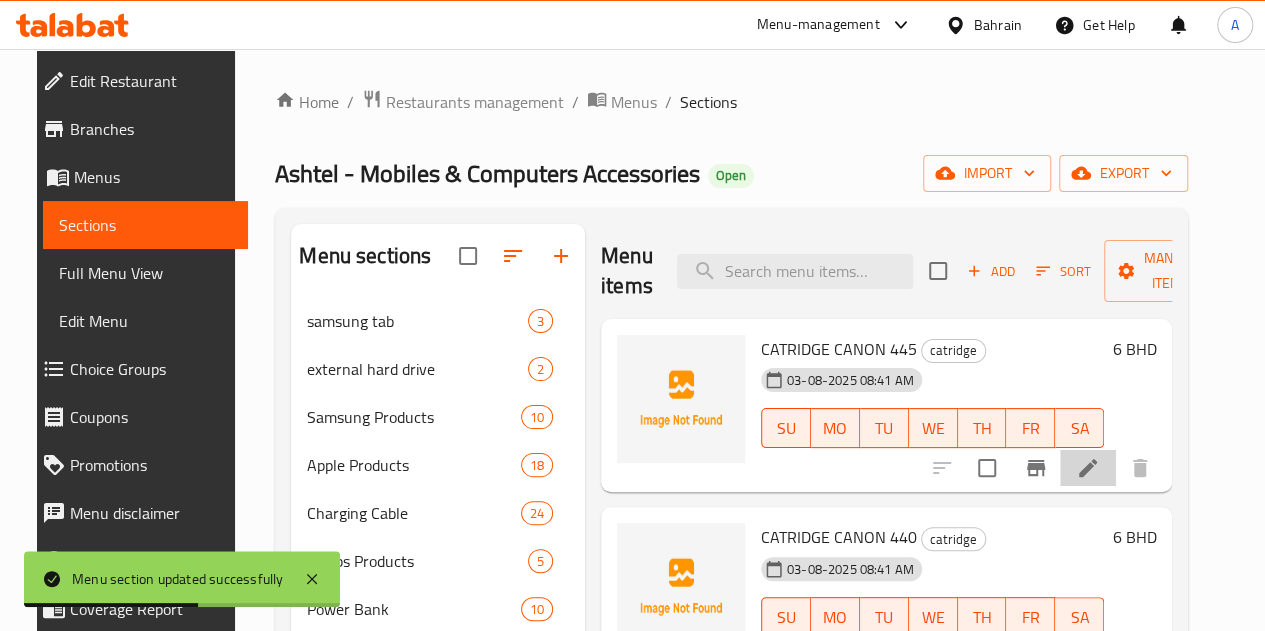 click at bounding box center (1088, 468) 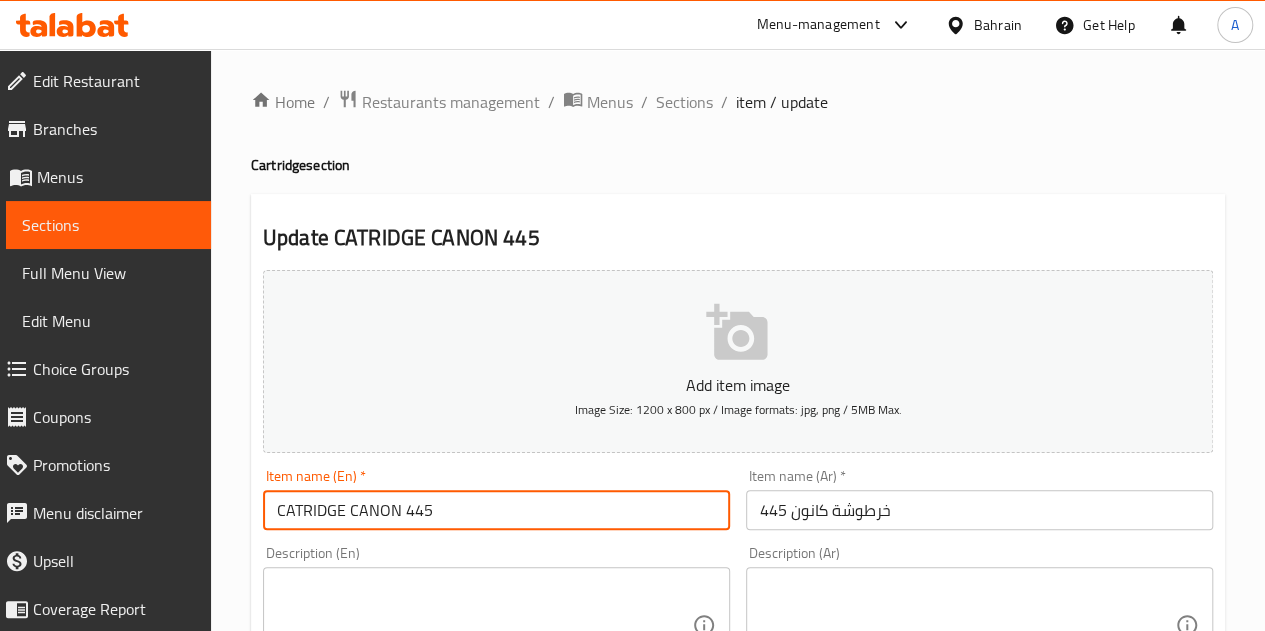 click on "CATRIDGE CANON 445" at bounding box center [496, 510] 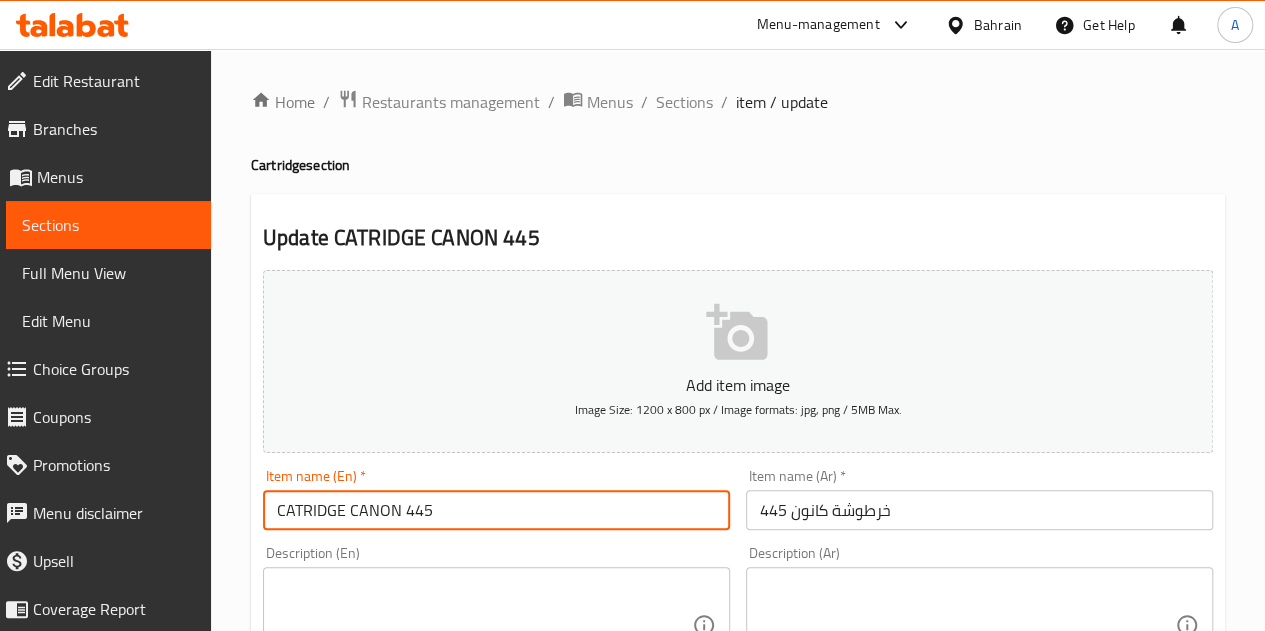 click on "CATRIDGE CANON 445" at bounding box center (496, 510) 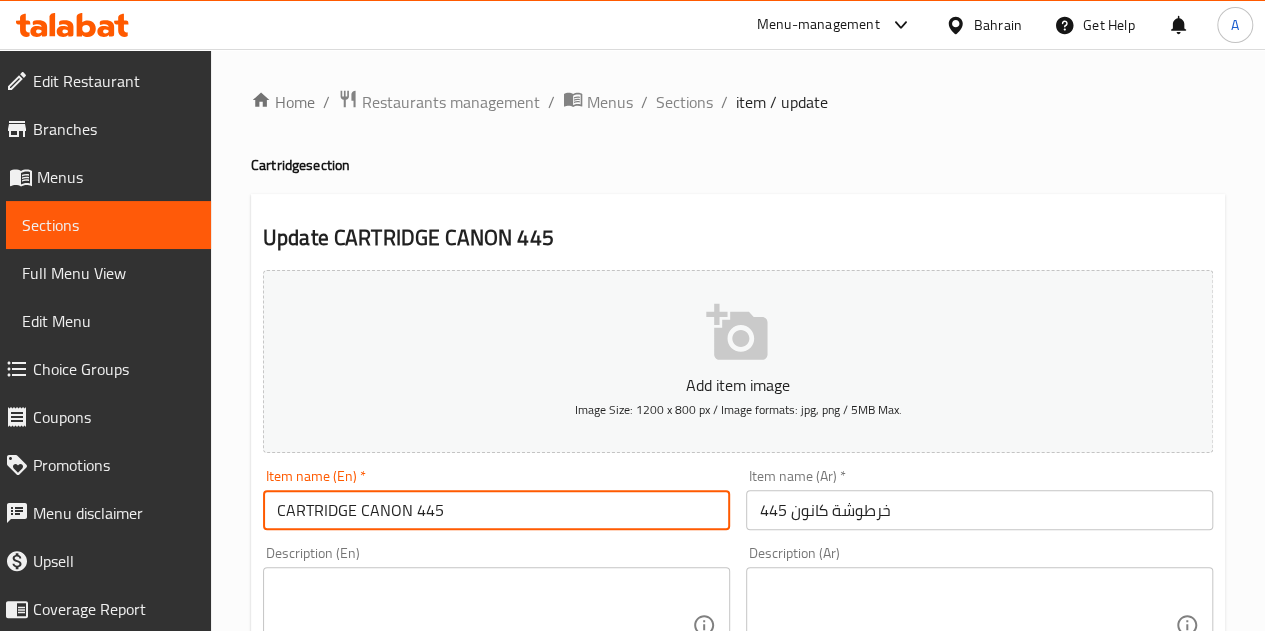 drag, startPoint x: 357, startPoint y: 506, endPoint x: 281, endPoint y: 502, distance: 76.105194 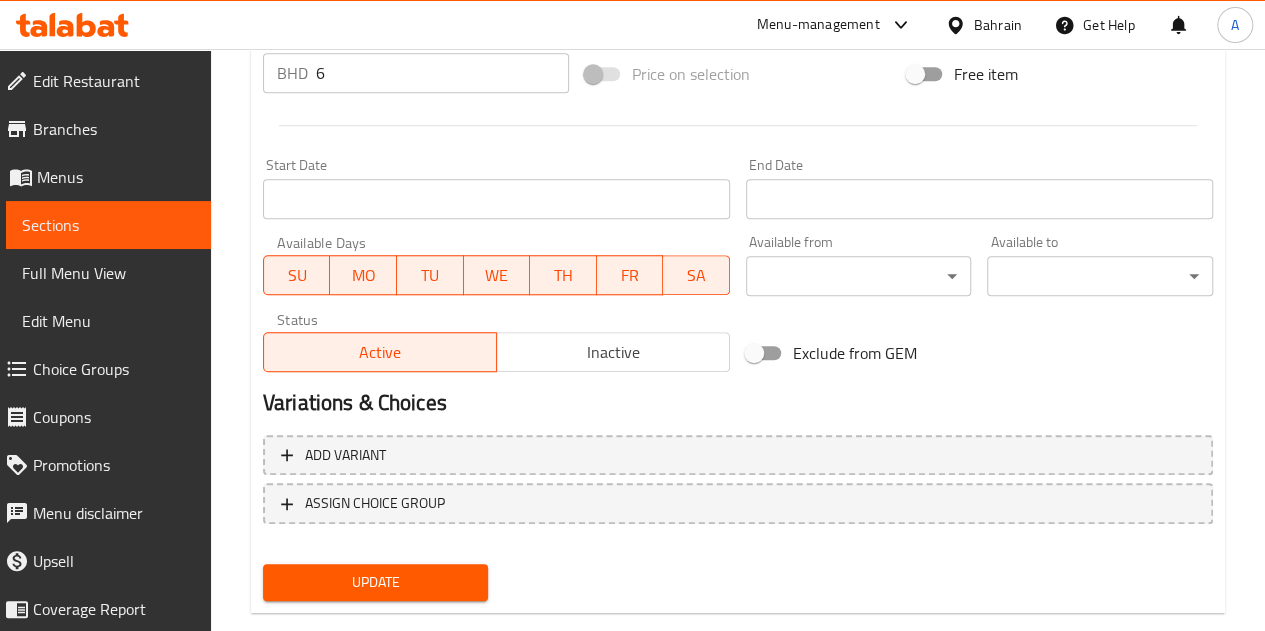 scroll, scrollTop: 781, scrollLeft: 0, axis: vertical 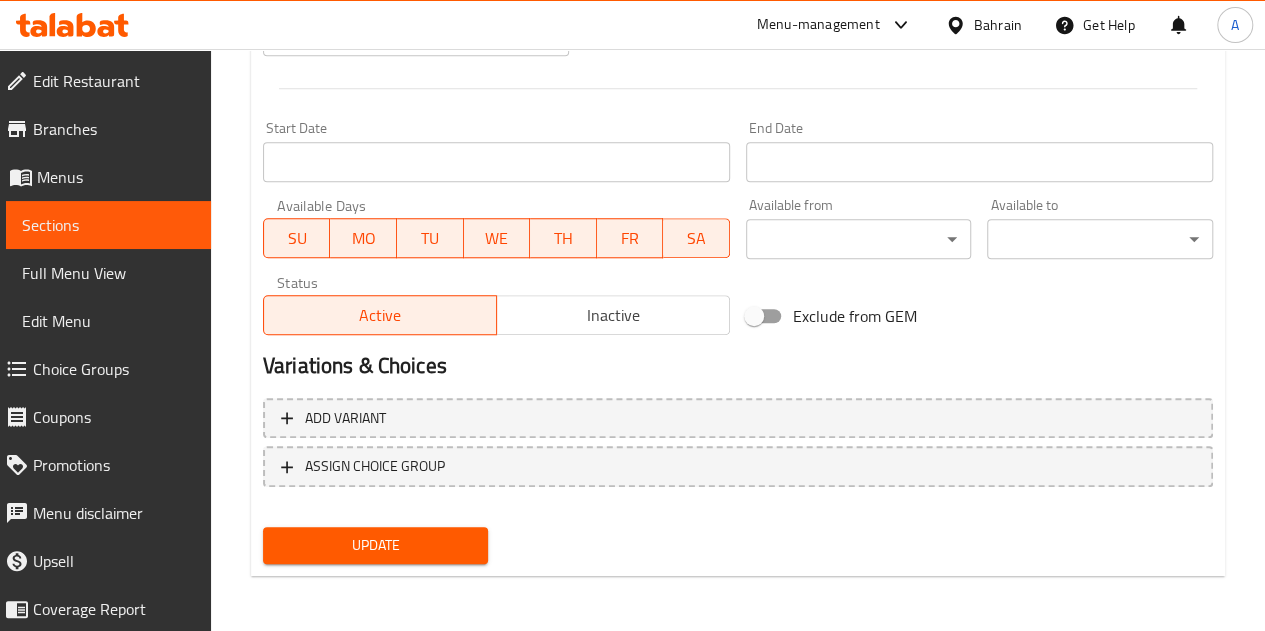 type on "CARTRIDGE CANON 445" 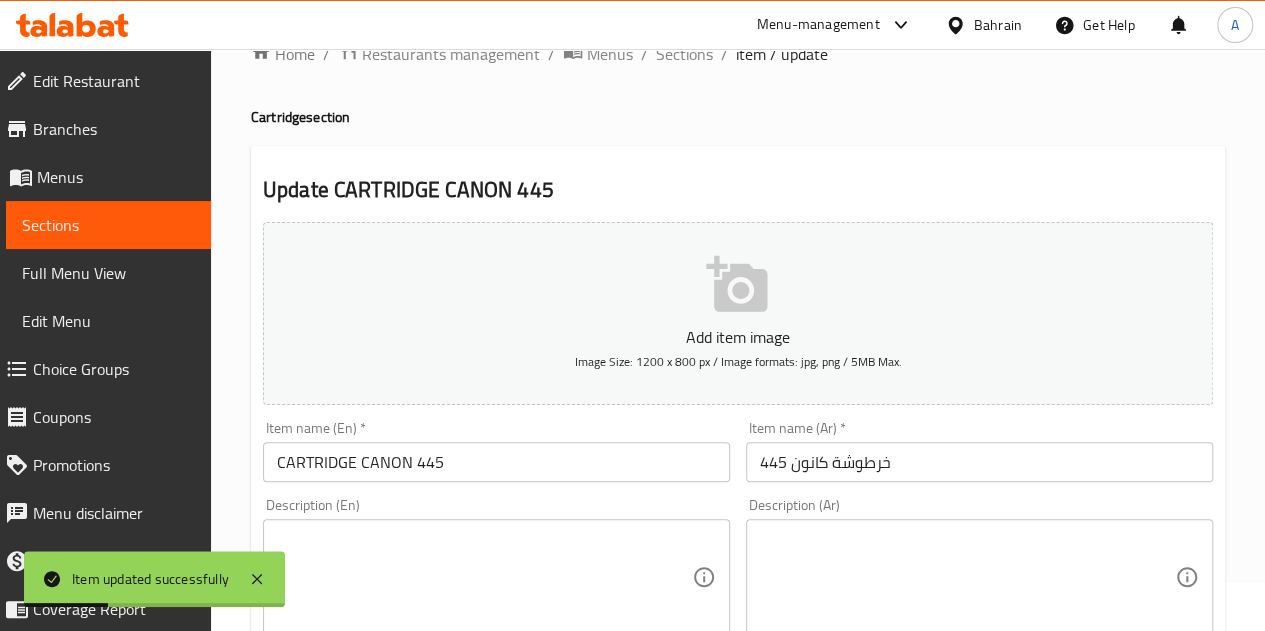 scroll, scrollTop: 0, scrollLeft: 0, axis: both 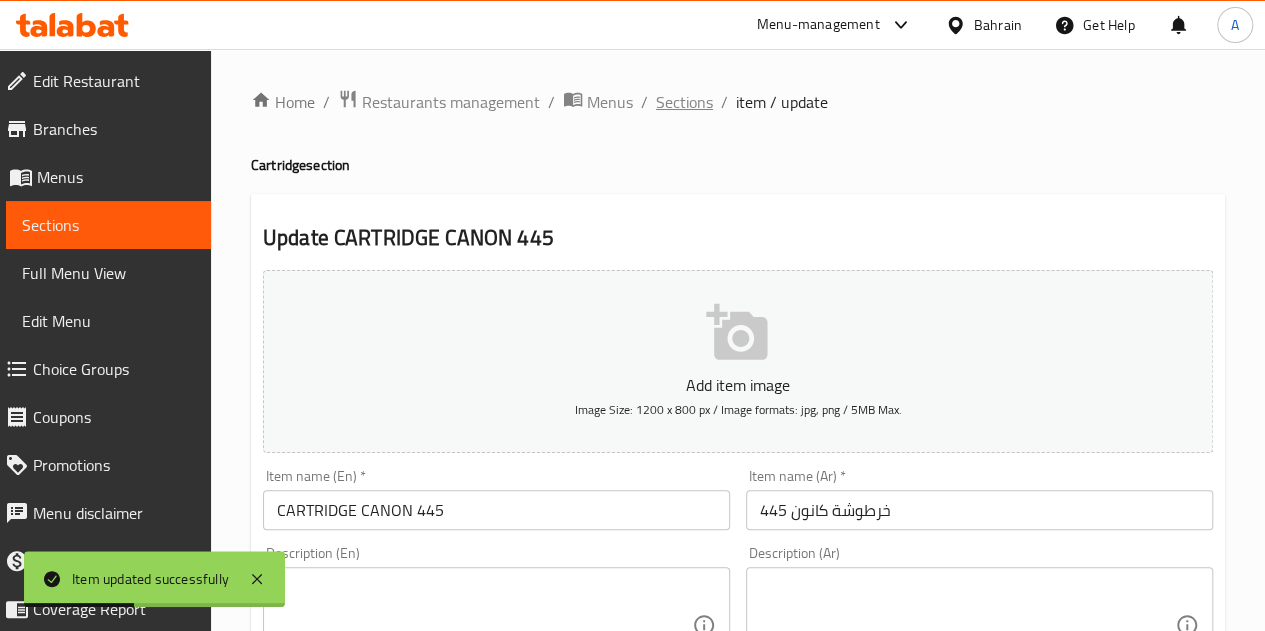 click on "Sections" at bounding box center [684, 102] 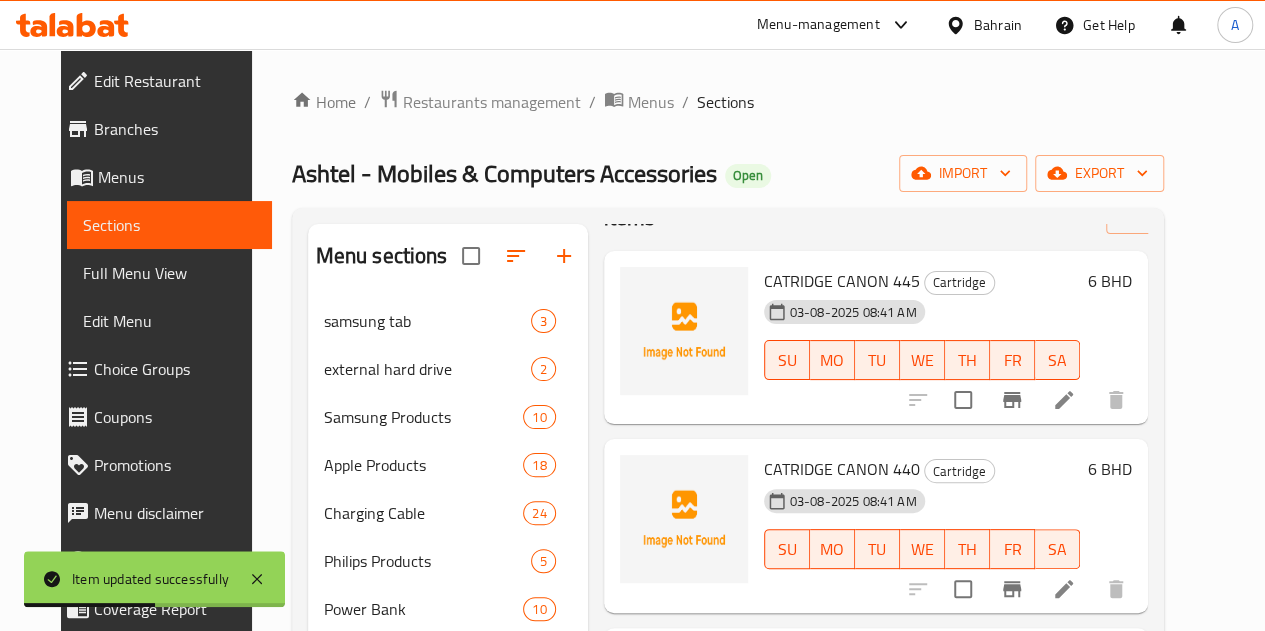 scroll, scrollTop: 137, scrollLeft: 0, axis: vertical 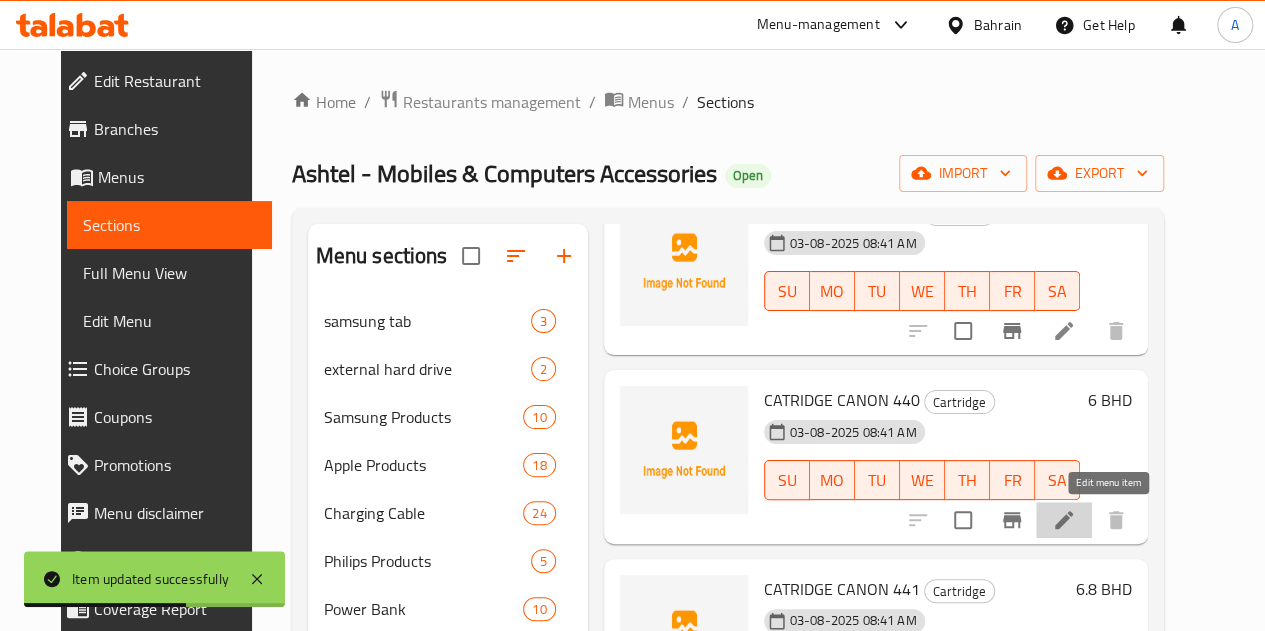 click 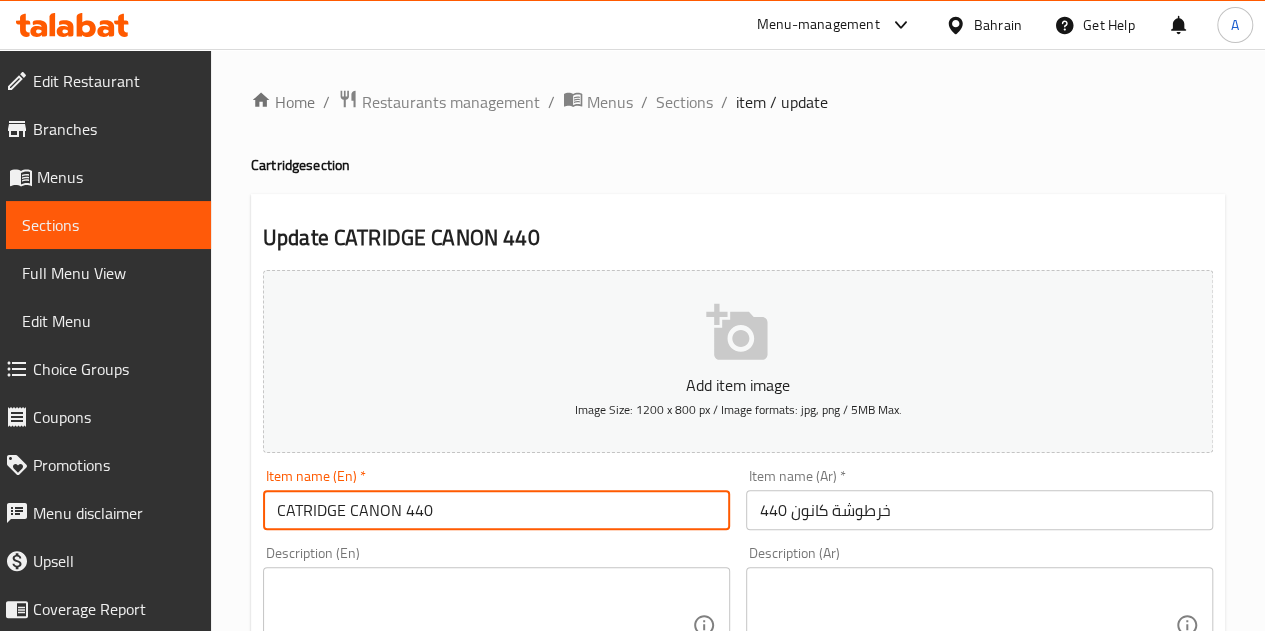 drag, startPoint x: 347, startPoint y: 505, endPoint x: 268, endPoint y: 496, distance: 79.51101 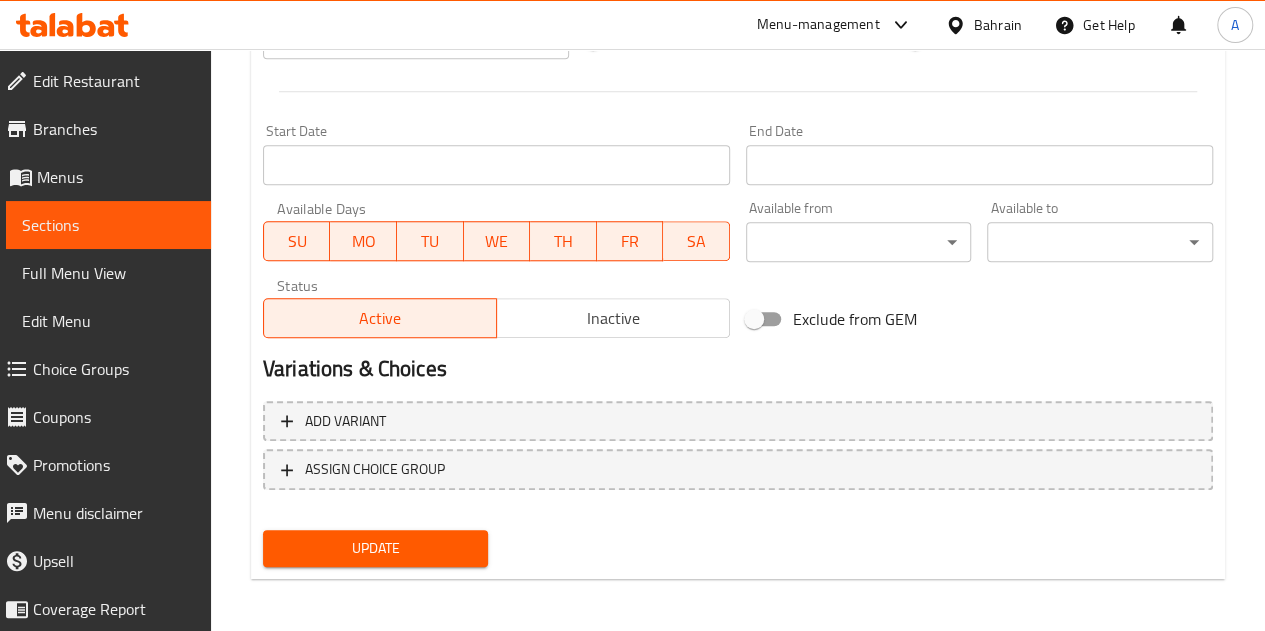 scroll, scrollTop: 781, scrollLeft: 0, axis: vertical 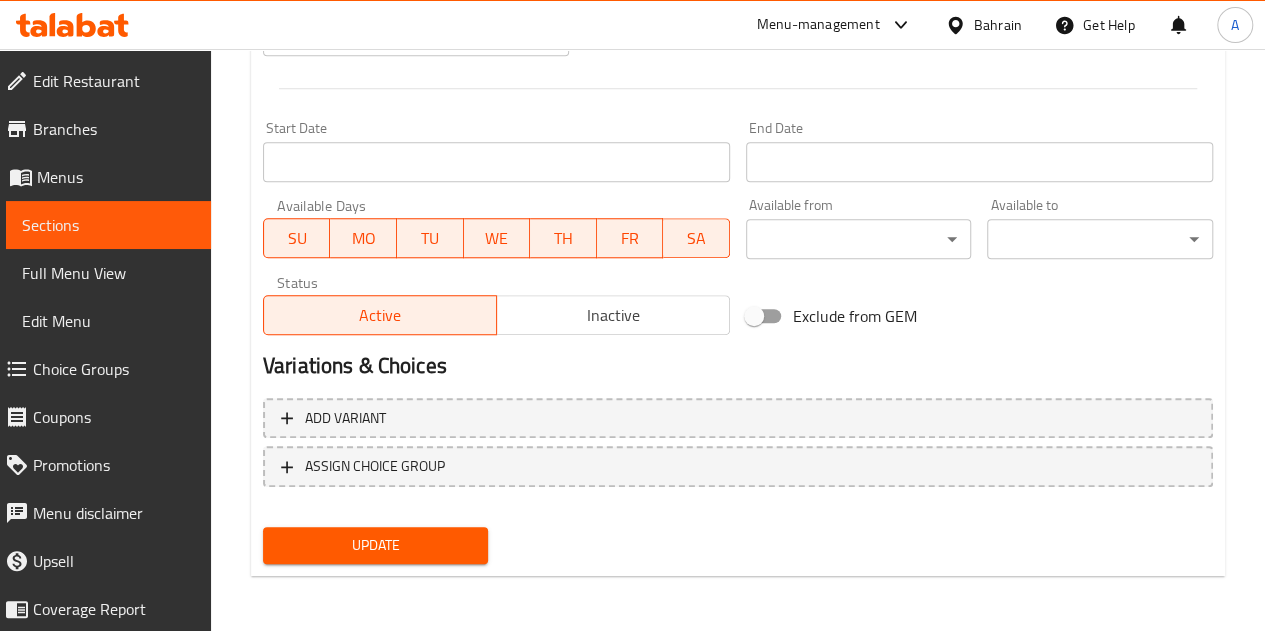 type on "CARTRIDGECANON 440" 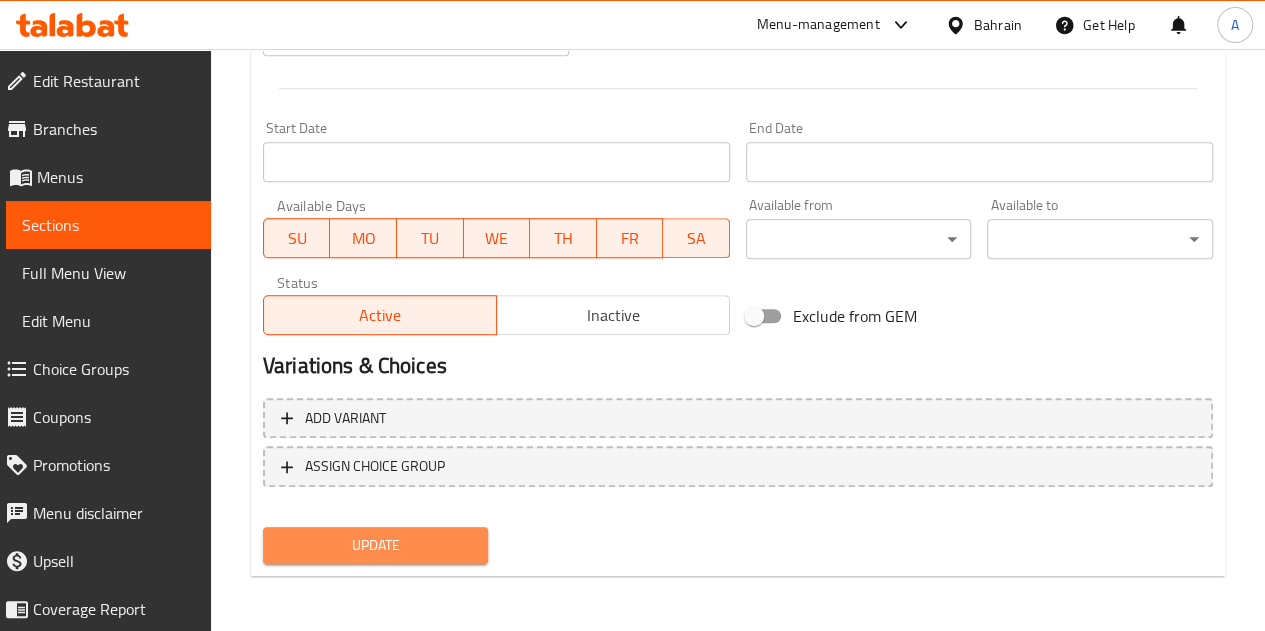 click on "Update" at bounding box center (376, 545) 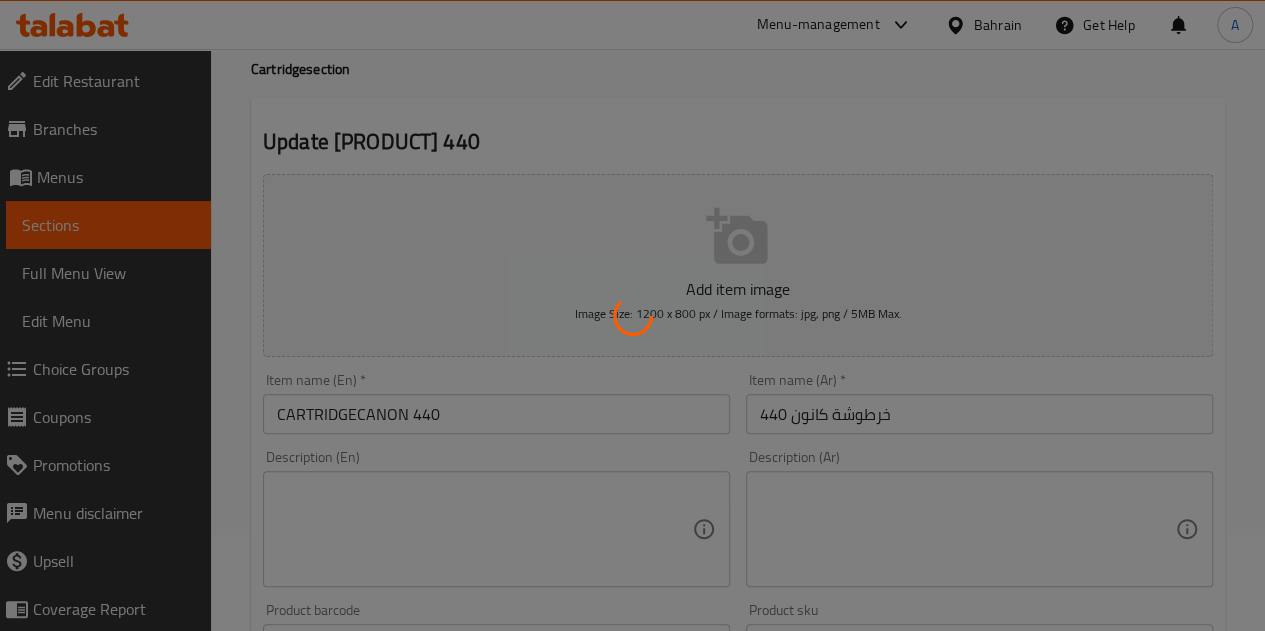 scroll, scrollTop: 0, scrollLeft: 0, axis: both 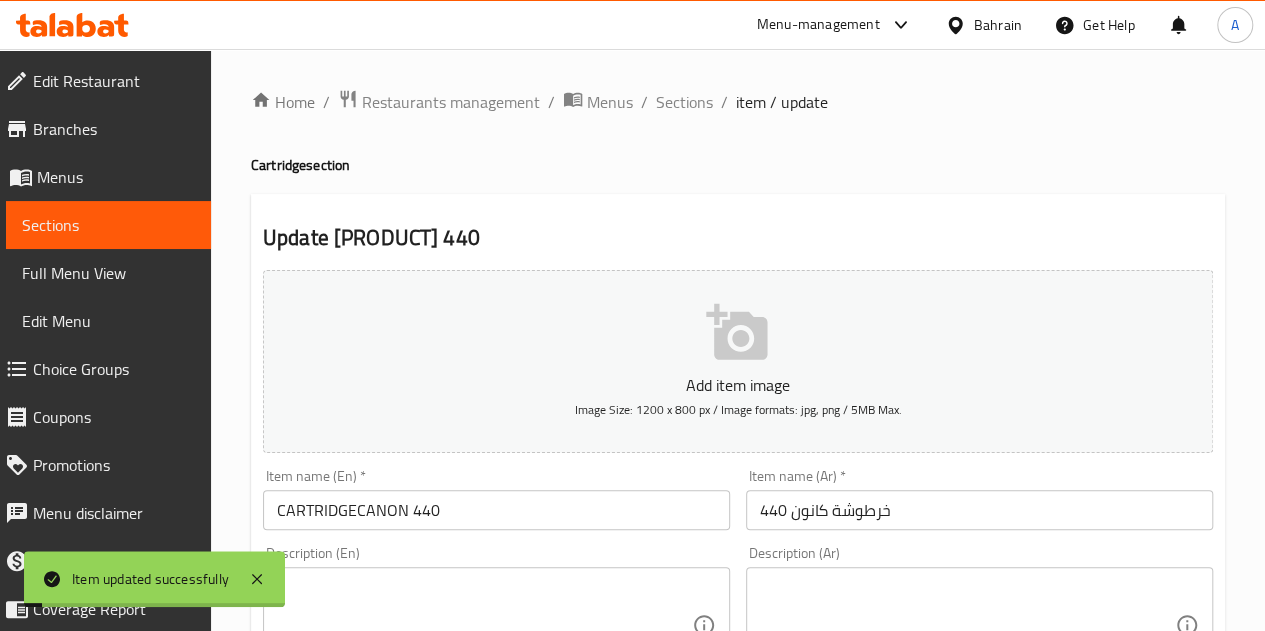 click on "Home / Restaurants management / Menus / Sections / item / update [PRODUCT]  section Update [PRODUCT] 440 Add item image Image Size: 1200 x 800 px / Image formats: jpg, png / 5MB Max. Item name (En)   * [PRODUCT] 440 Item name (En)  * Item name (Ar)   * خرطوشة كانون 440 Item name (Ar)  * Description (En) Description (En) Description (Ar) Description (Ar) Product barcode Product barcode Product sku Product sku Price   * BHD 6 Price  * Price on selection Free item Start Date Start Date End Date End Date Available Days SU MO TU WE TH FR SA Available from ​ ​ Available to ​ ​ Status Active Inactive Exclude from GEM Variations & Choices Add variant ASSIGN CHOICE GROUP Update" at bounding box center [738, 731] 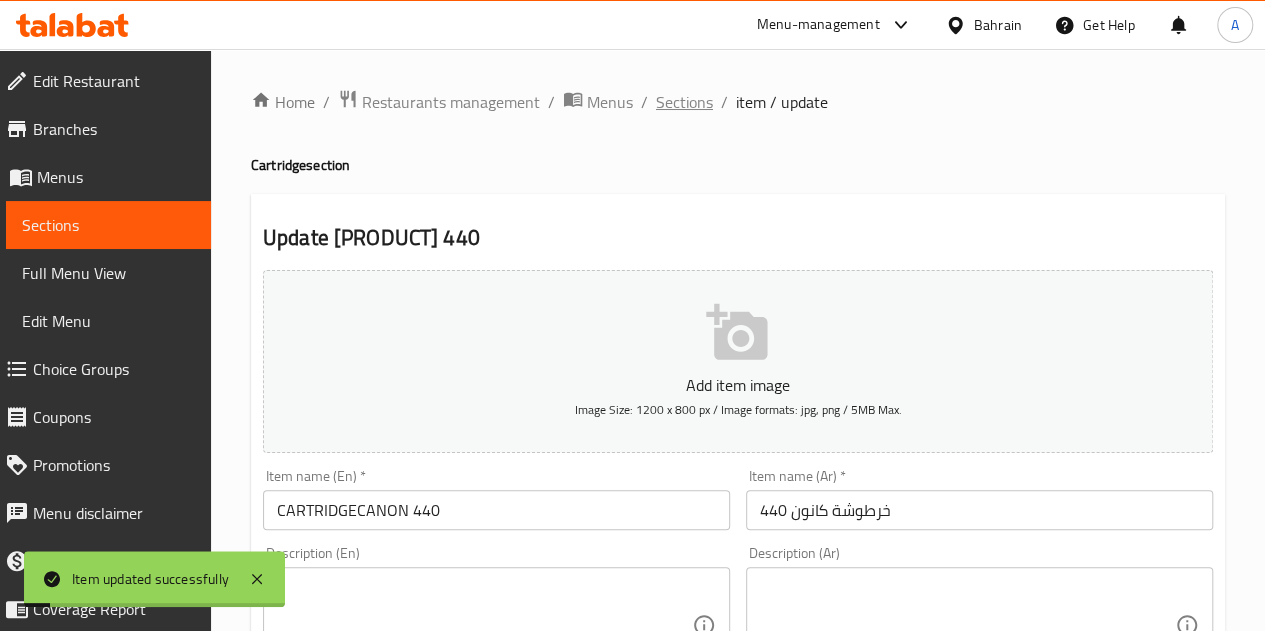 click on "Sections" at bounding box center [684, 102] 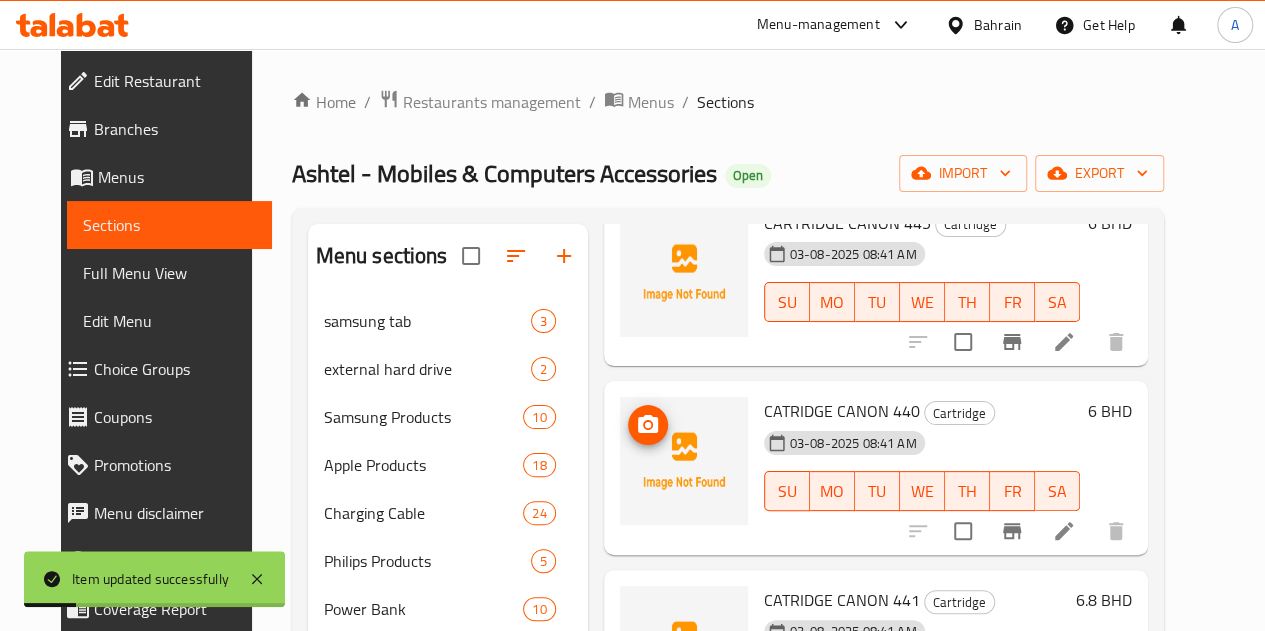 scroll, scrollTop: 137, scrollLeft: 0, axis: vertical 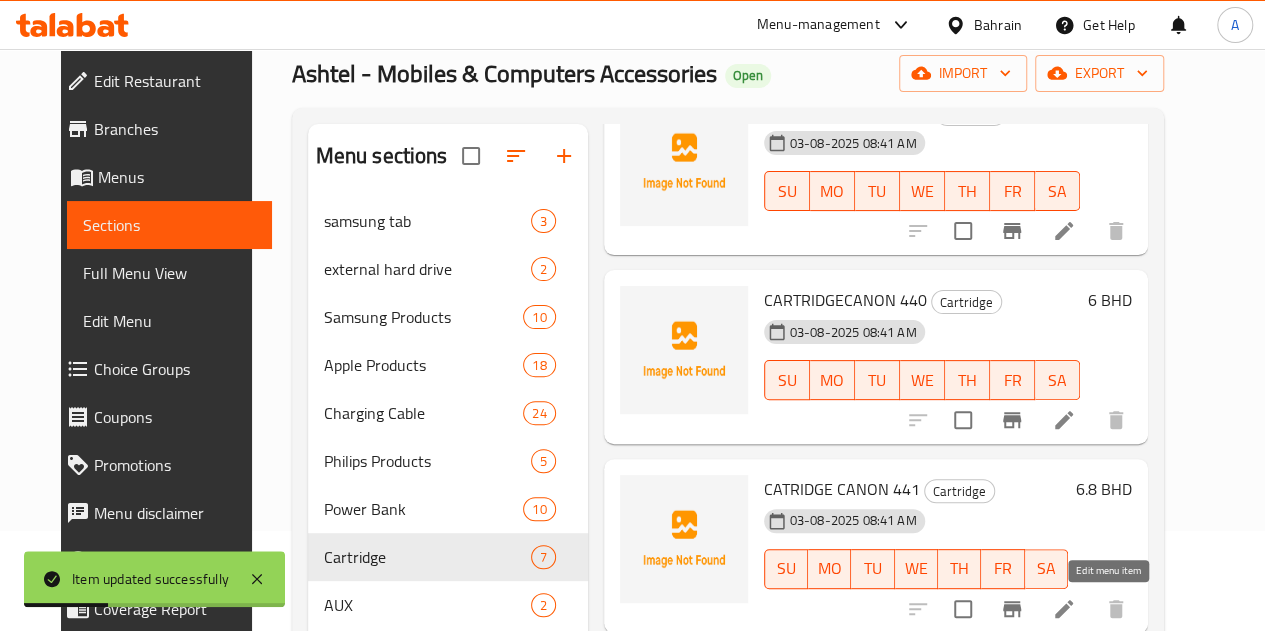 click 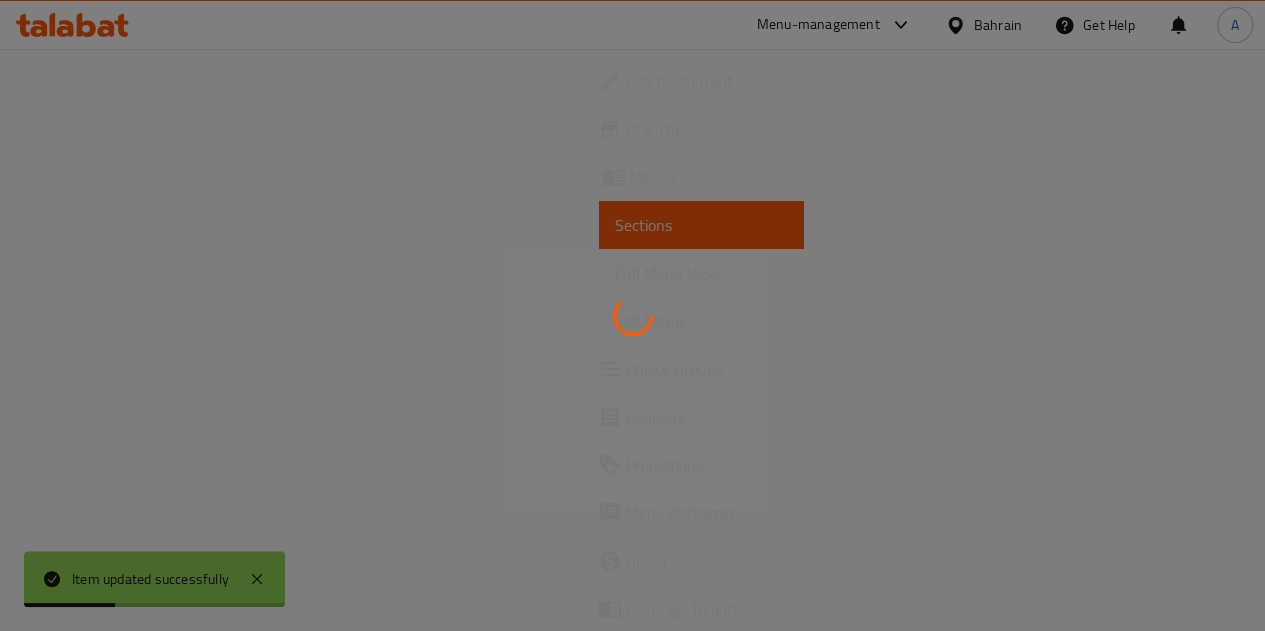 scroll, scrollTop: 0, scrollLeft: 0, axis: both 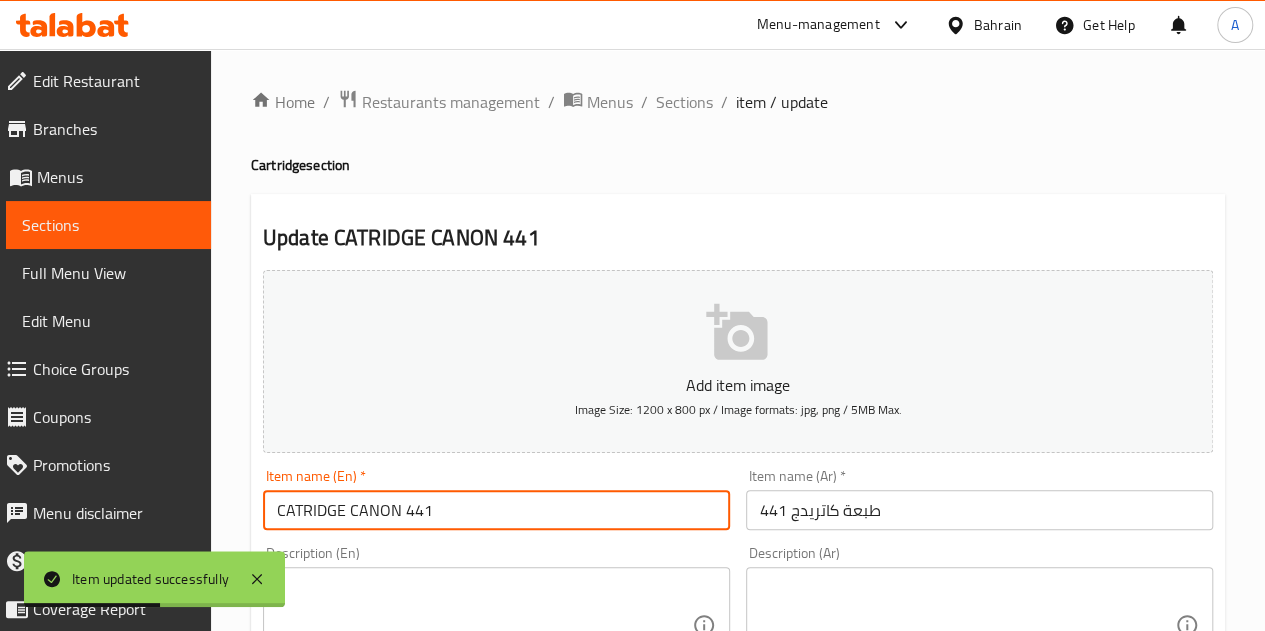 drag, startPoint x: 347, startPoint y: 508, endPoint x: 272, endPoint y: 501, distance: 75.32596 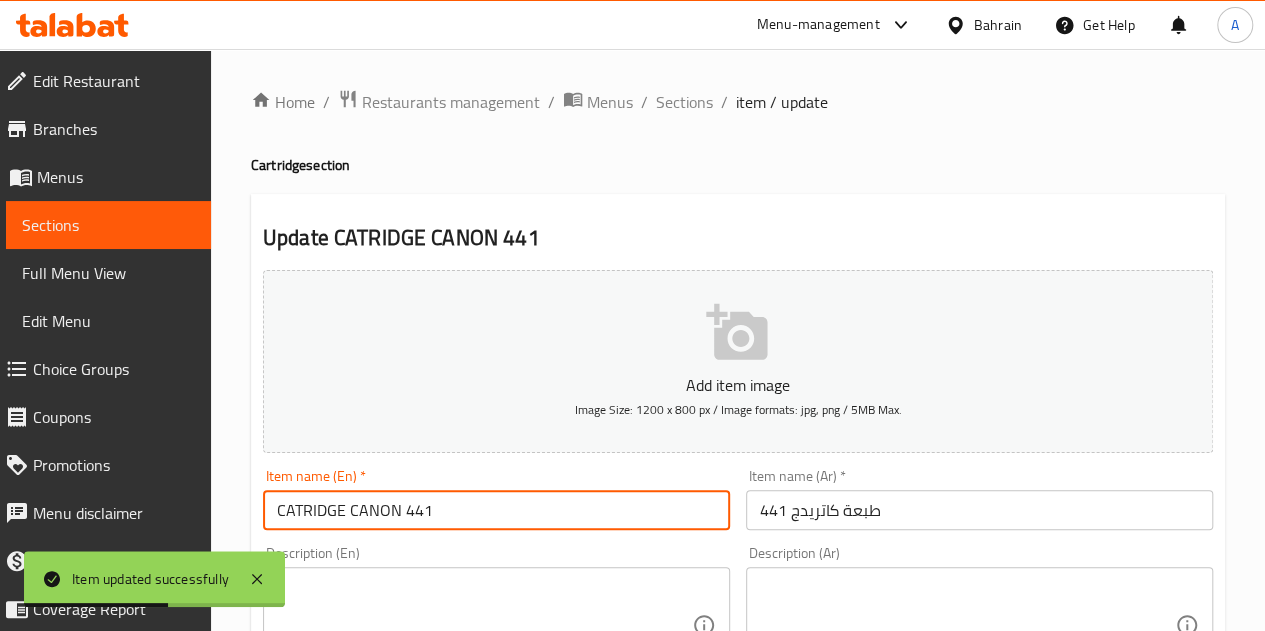 paste on "RTRIDGE" 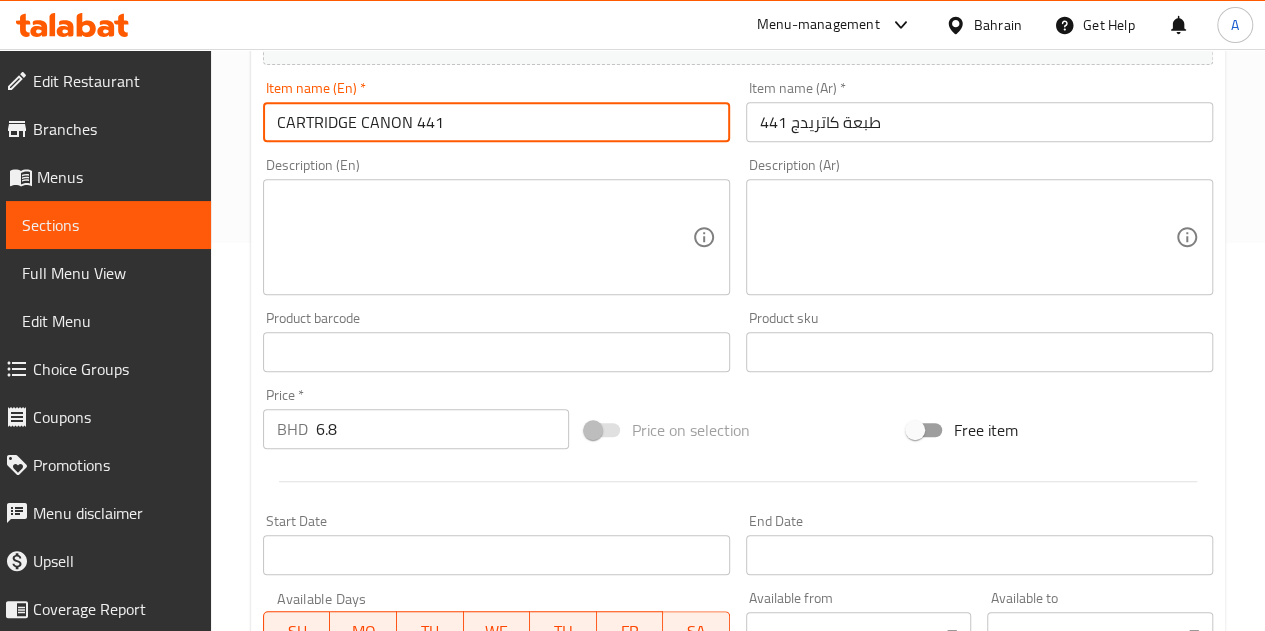 scroll, scrollTop: 781, scrollLeft: 0, axis: vertical 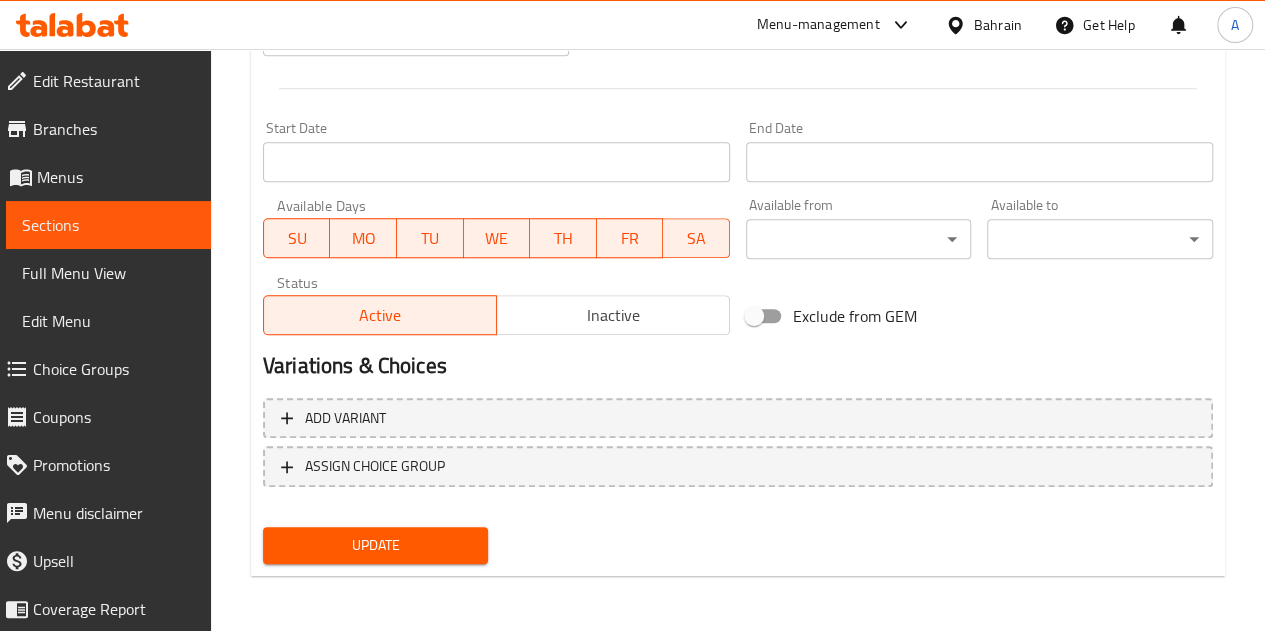 type on "CARTRIDGE CANON 441" 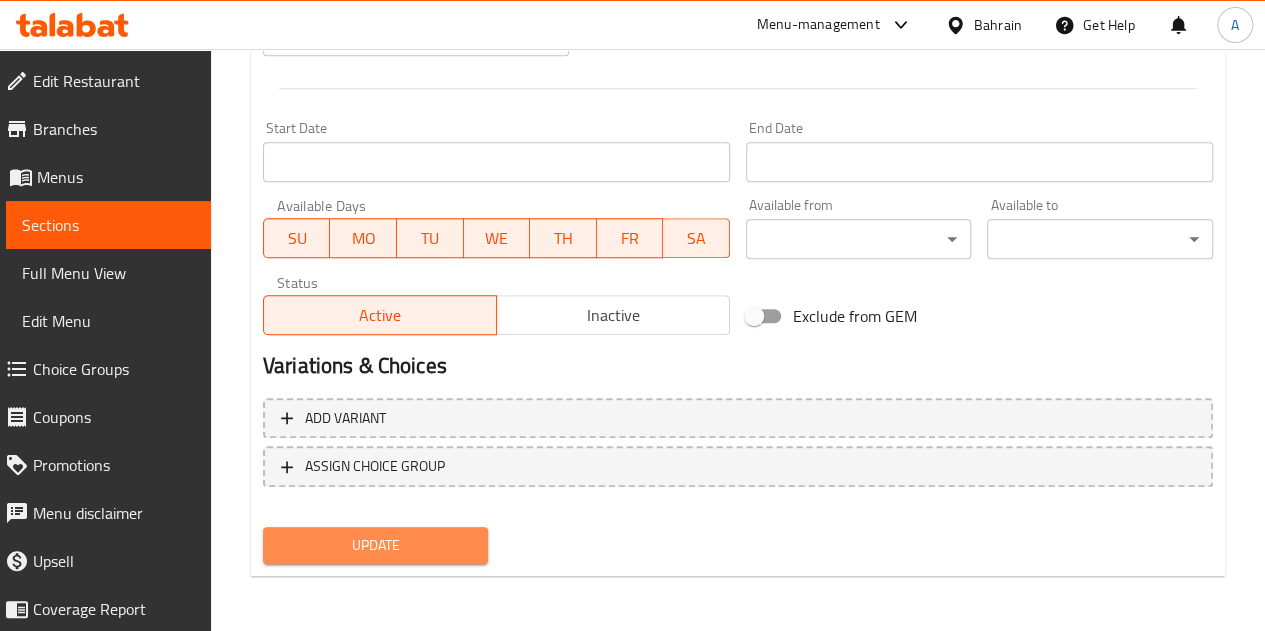 click on "Update" at bounding box center (376, 545) 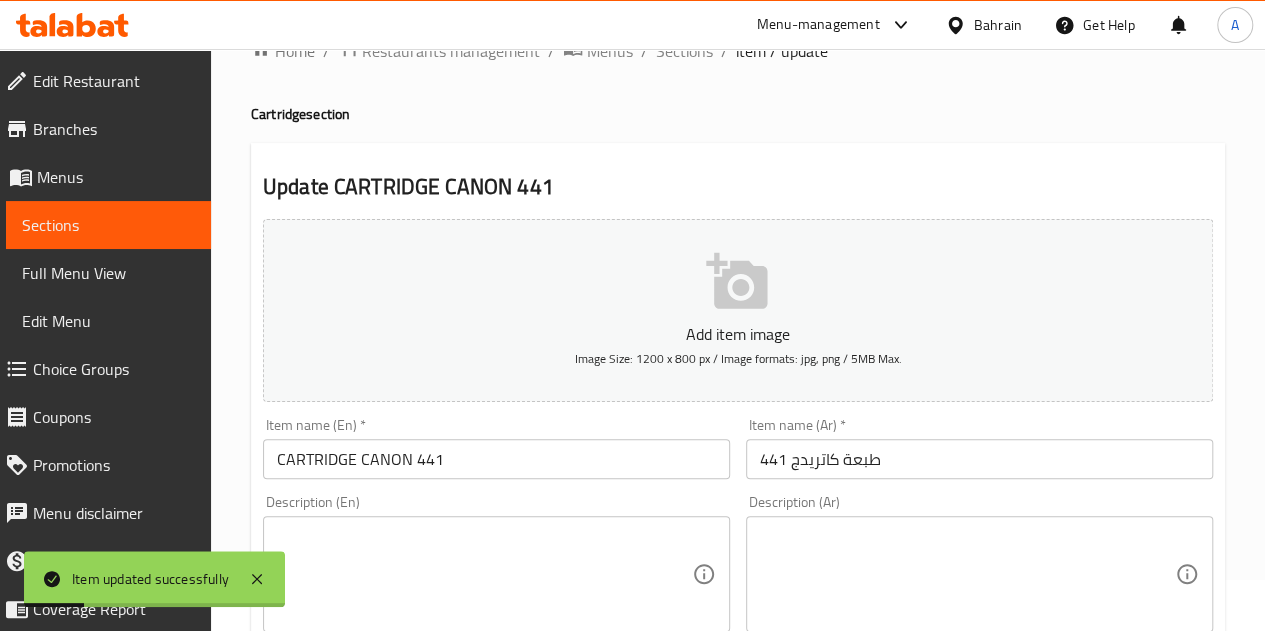 scroll, scrollTop: 0, scrollLeft: 0, axis: both 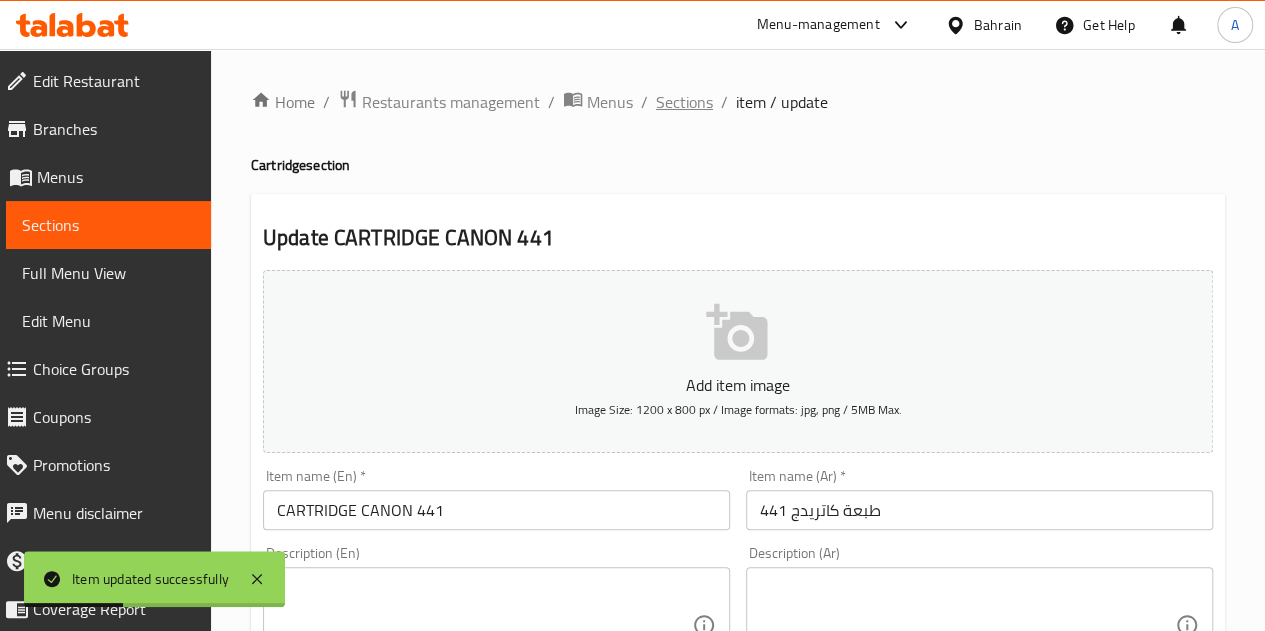 click on "Sections" at bounding box center (684, 102) 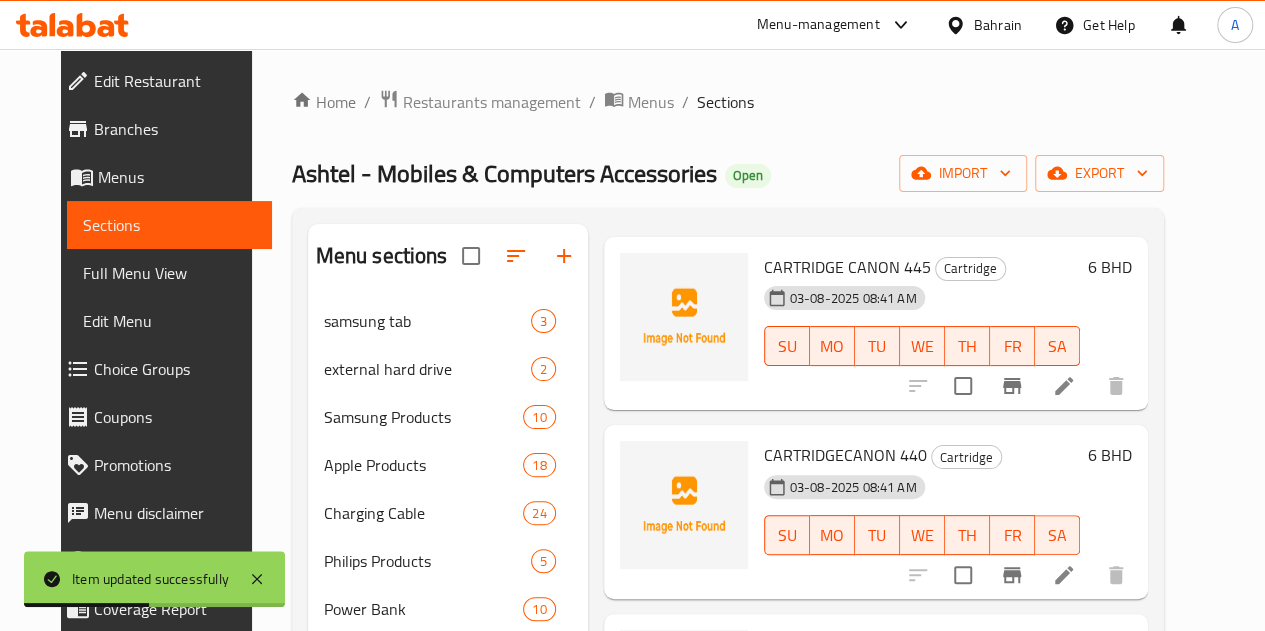 scroll, scrollTop: 137, scrollLeft: 0, axis: vertical 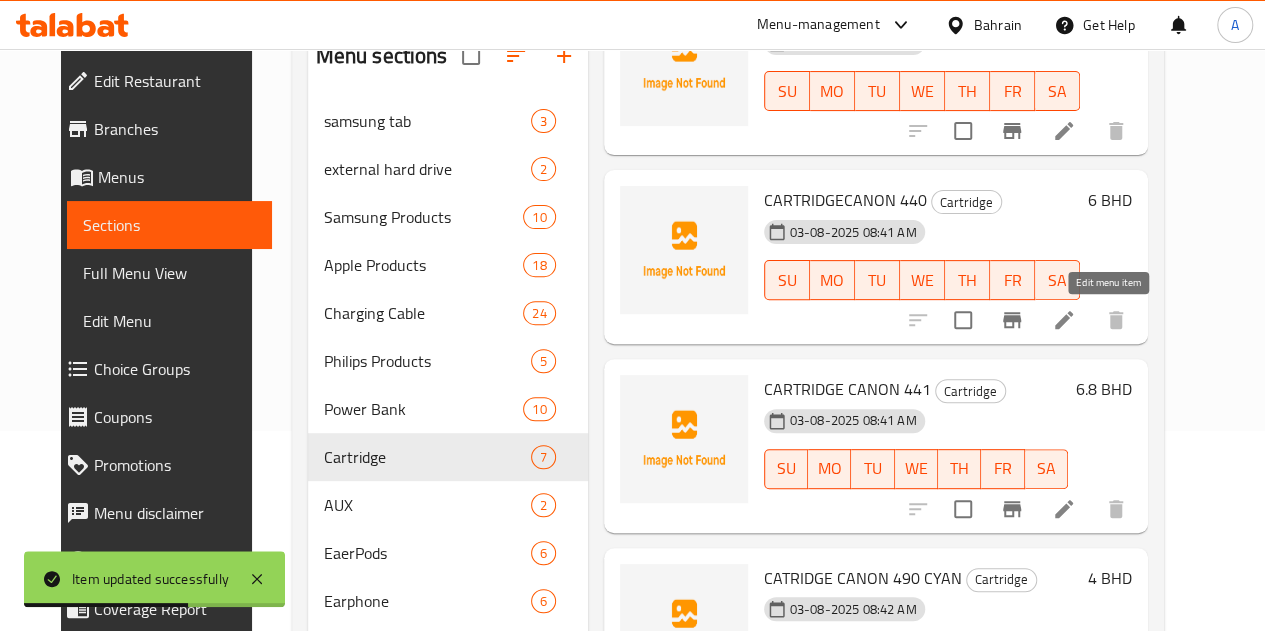 click 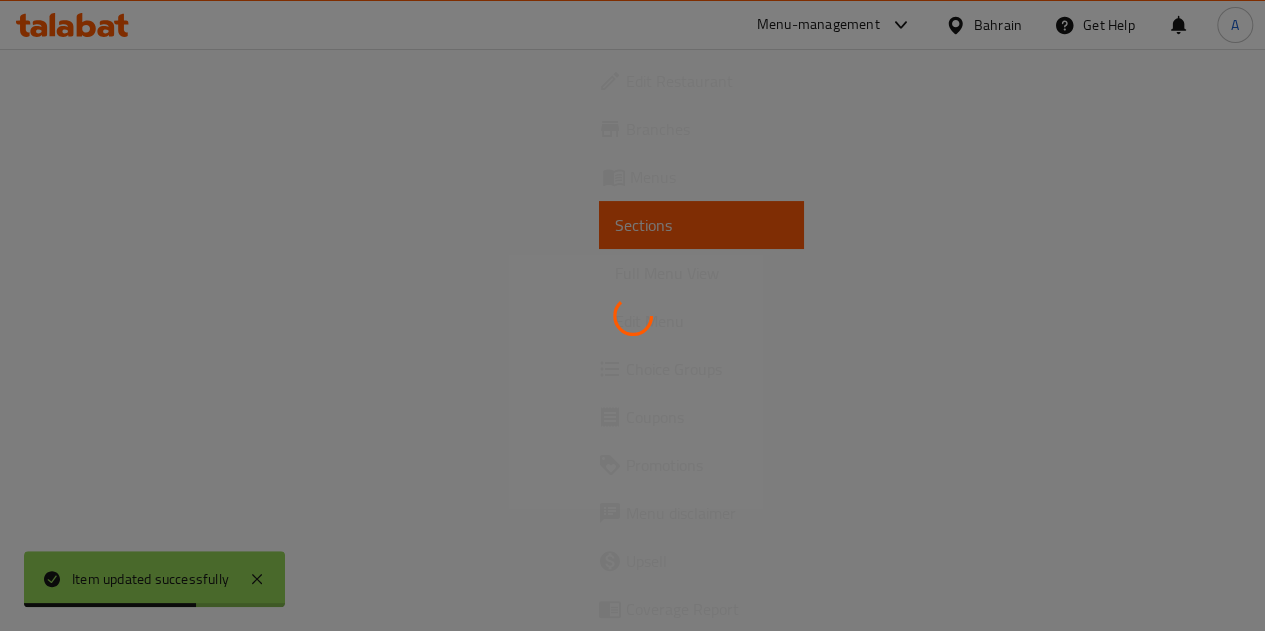 scroll, scrollTop: 0, scrollLeft: 0, axis: both 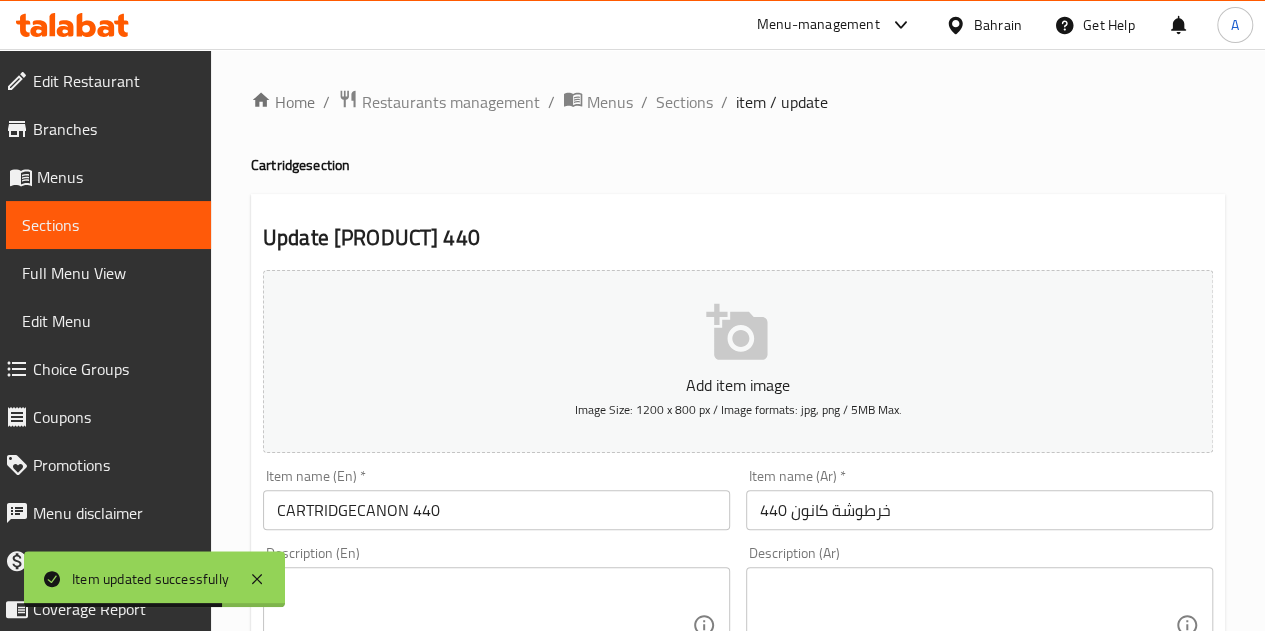 click on "CARTRIDGECANON 440" at bounding box center (496, 510) 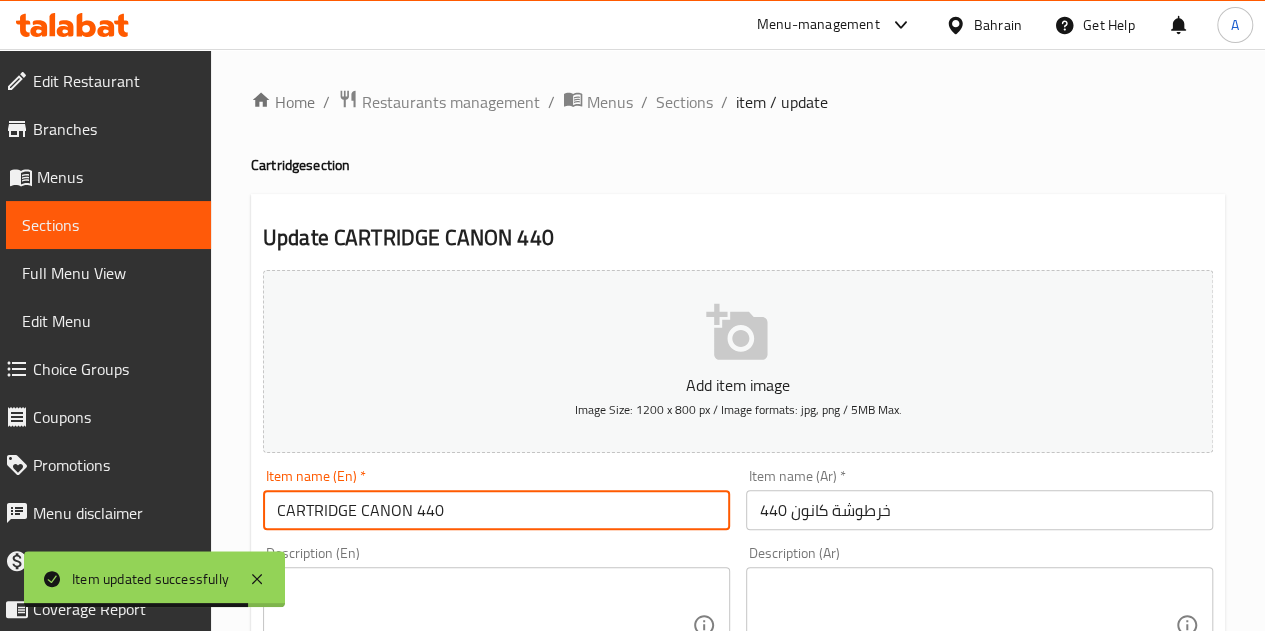 scroll, scrollTop: 300, scrollLeft: 0, axis: vertical 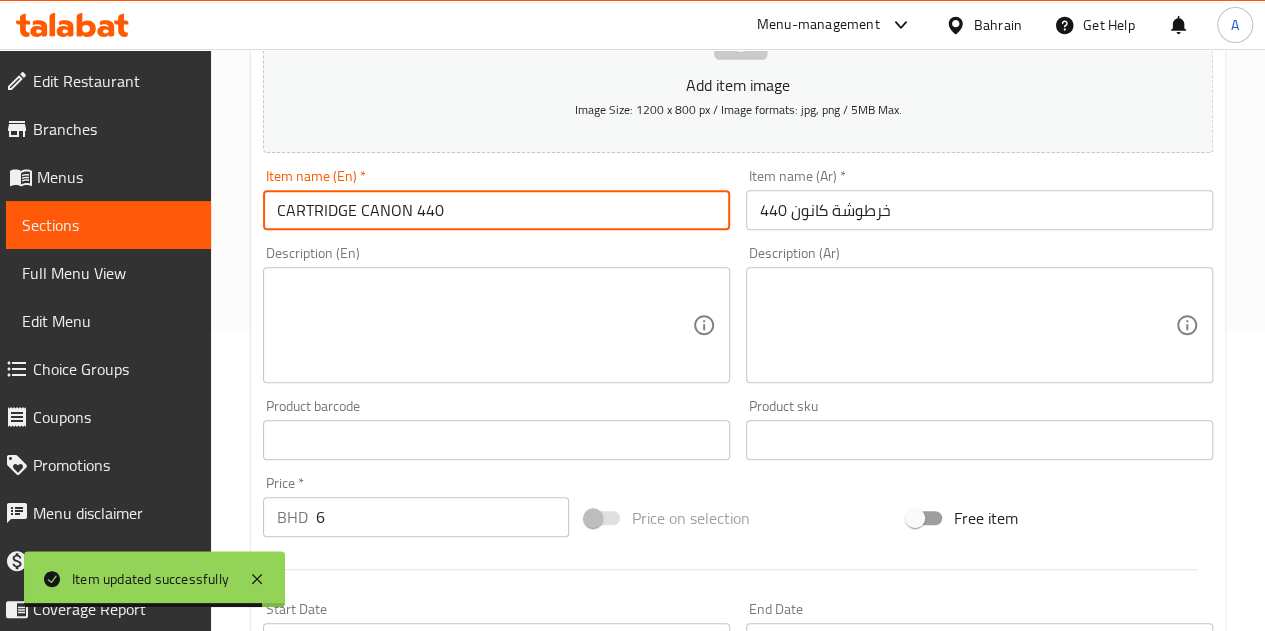 type on "CARTRIDGE CANON 440" 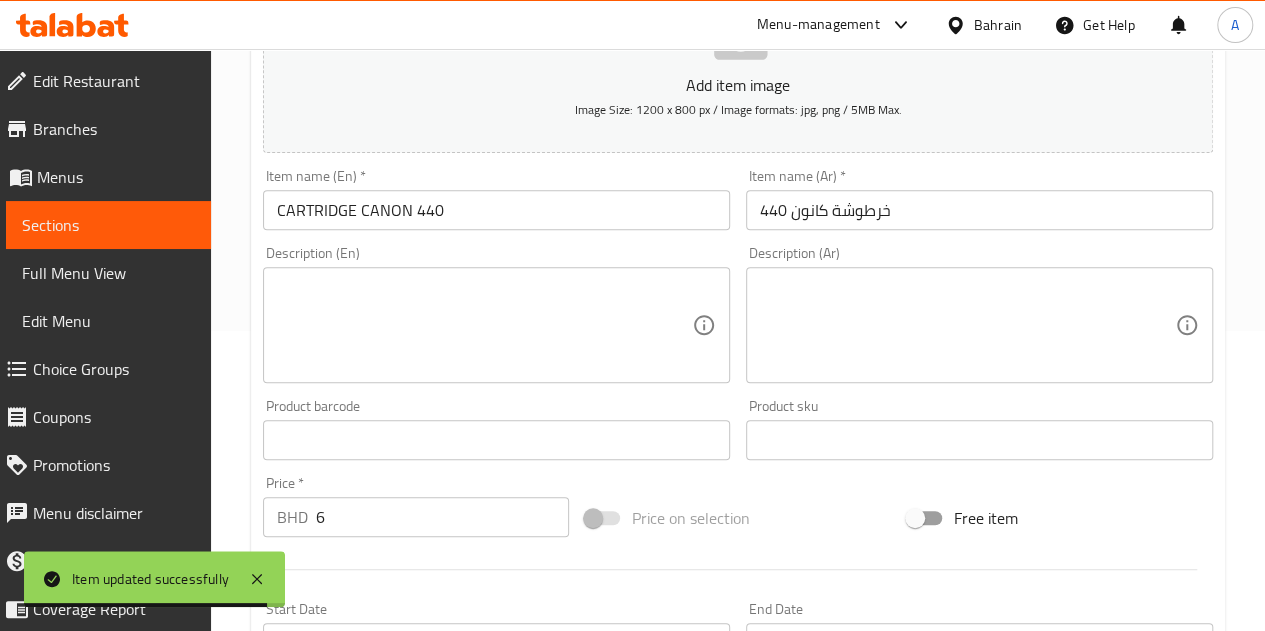 click on "Price on selection" at bounding box center (738, 518) 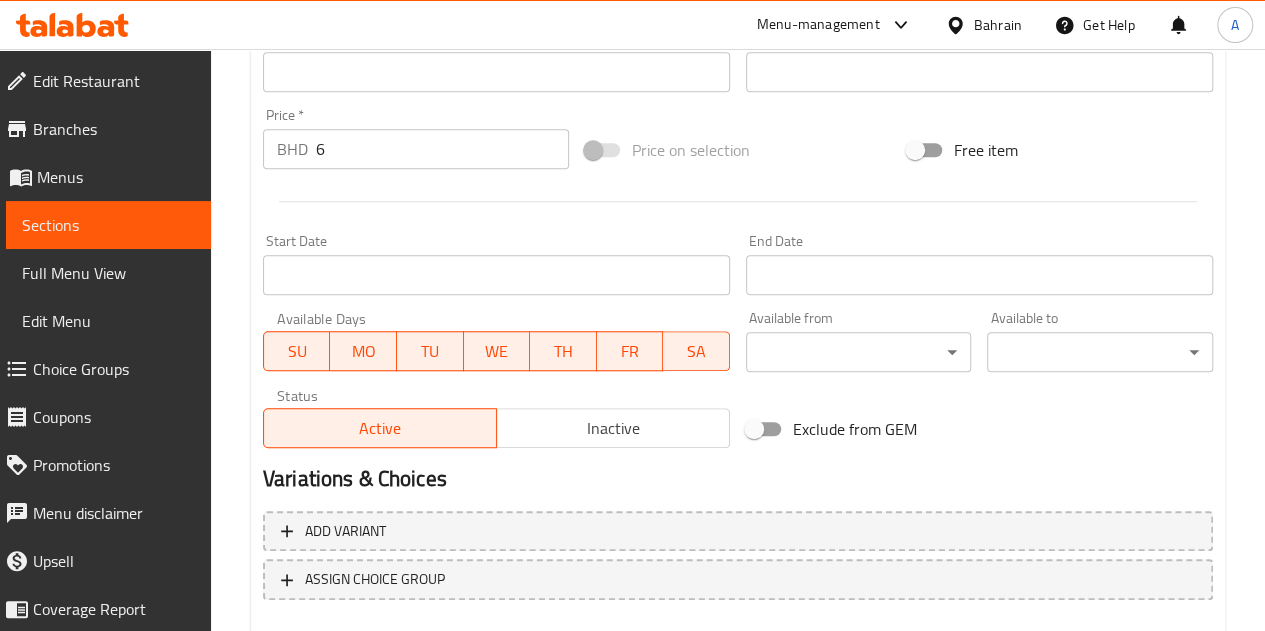 scroll, scrollTop: 781, scrollLeft: 0, axis: vertical 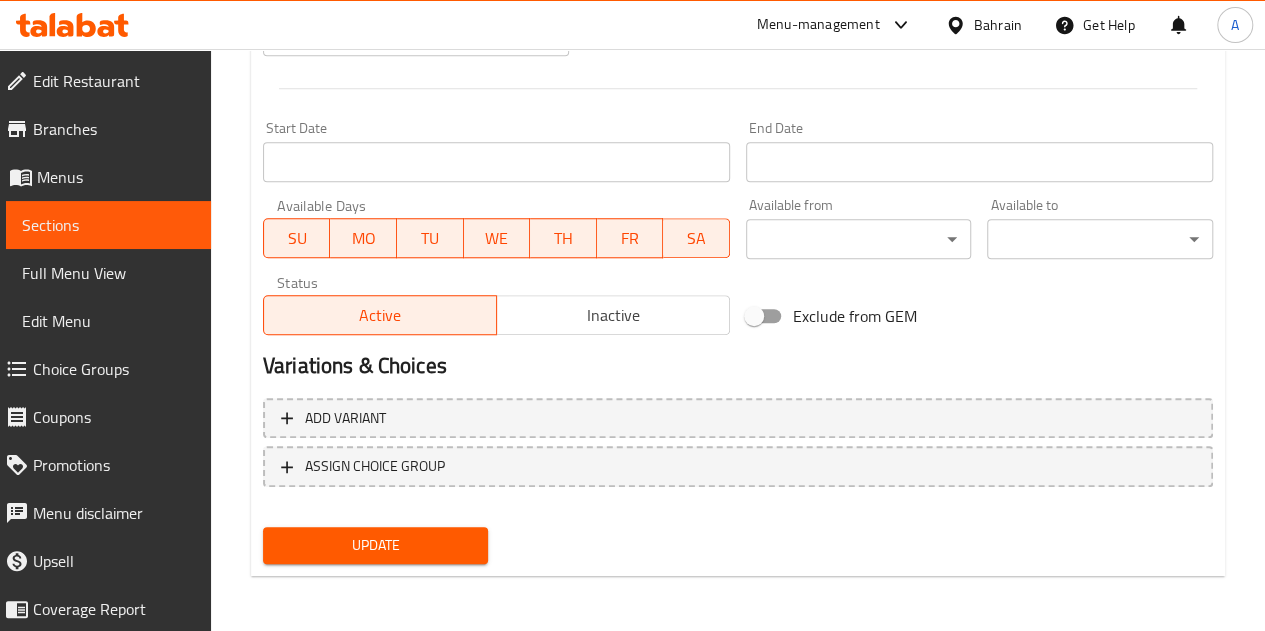 click on "Update" at bounding box center [376, 545] 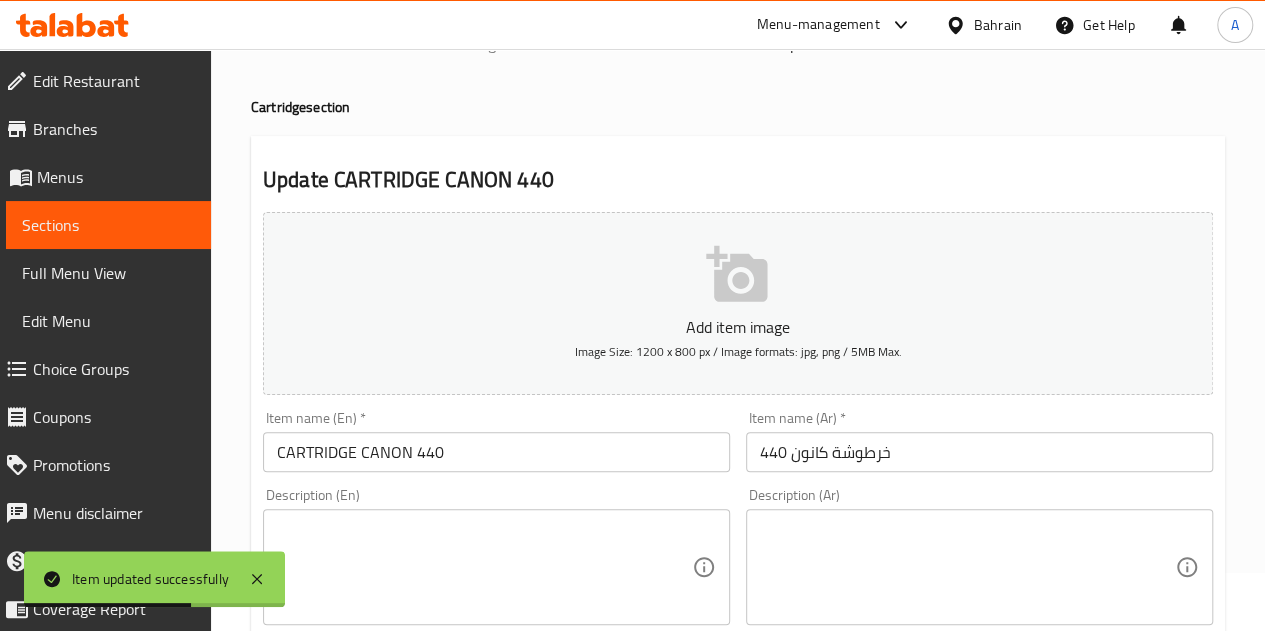 scroll, scrollTop: 0, scrollLeft: 0, axis: both 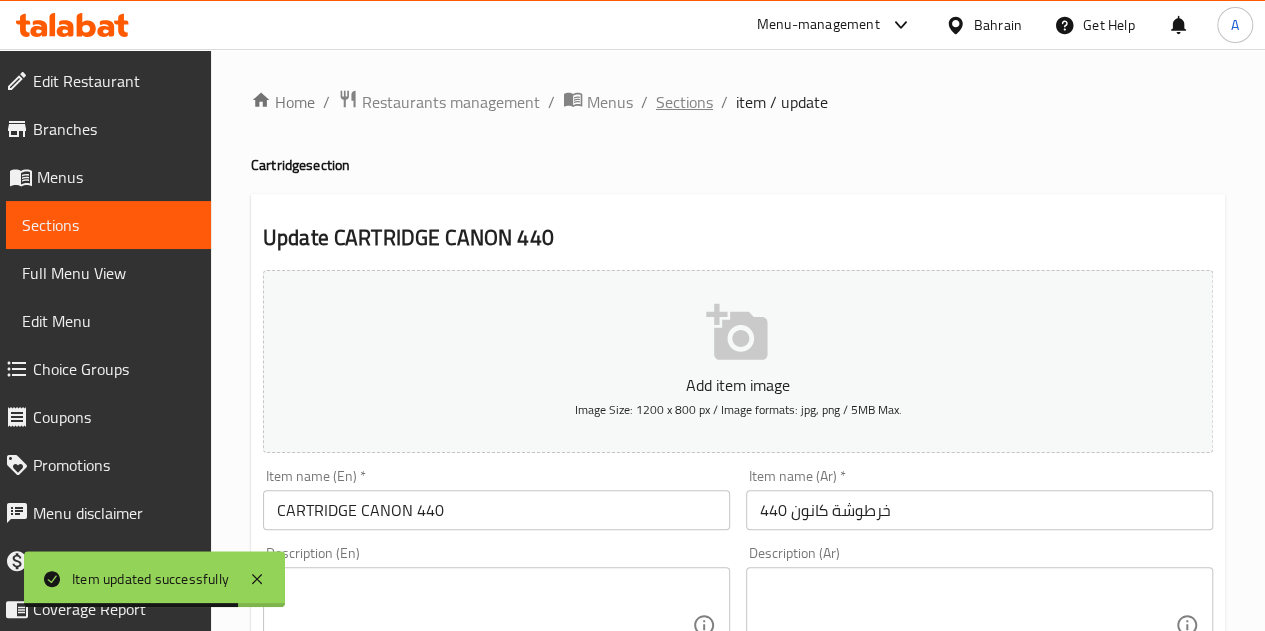 click on "Sections" at bounding box center (684, 102) 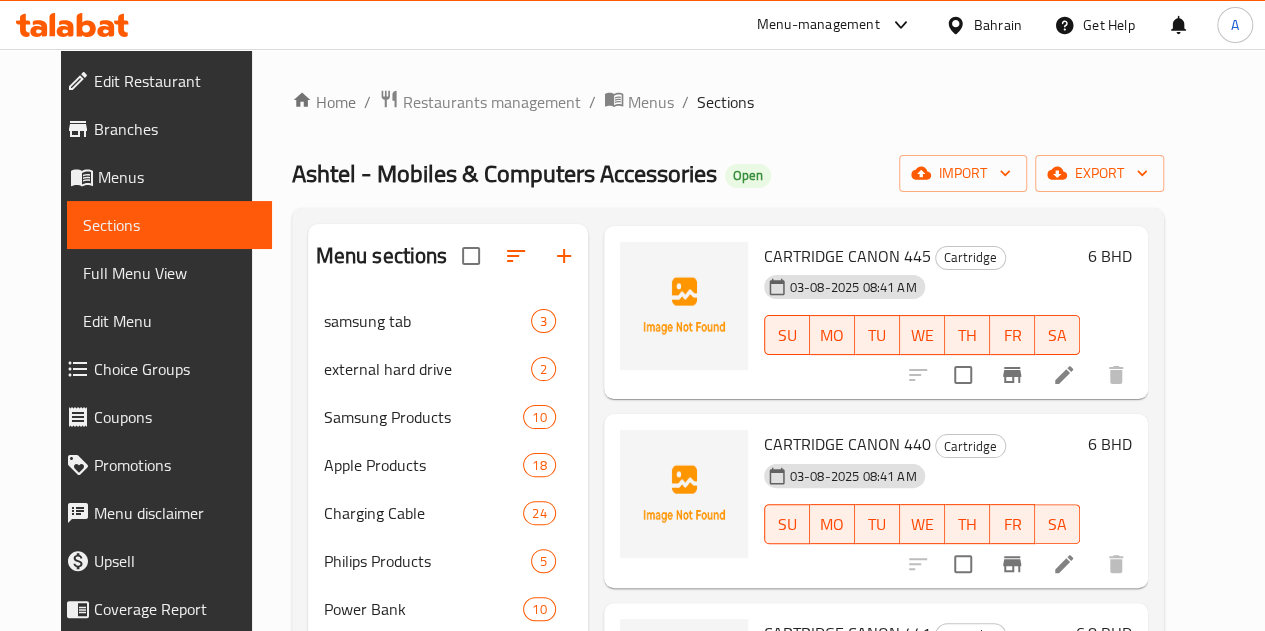 scroll, scrollTop: 137, scrollLeft: 0, axis: vertical 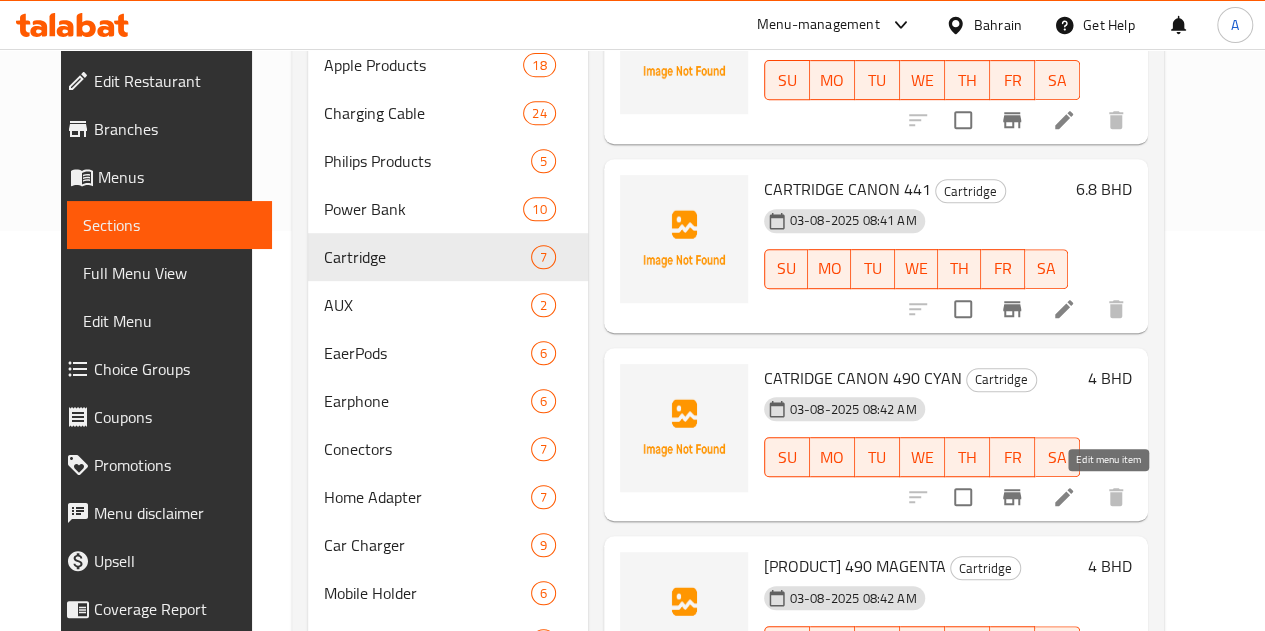 click 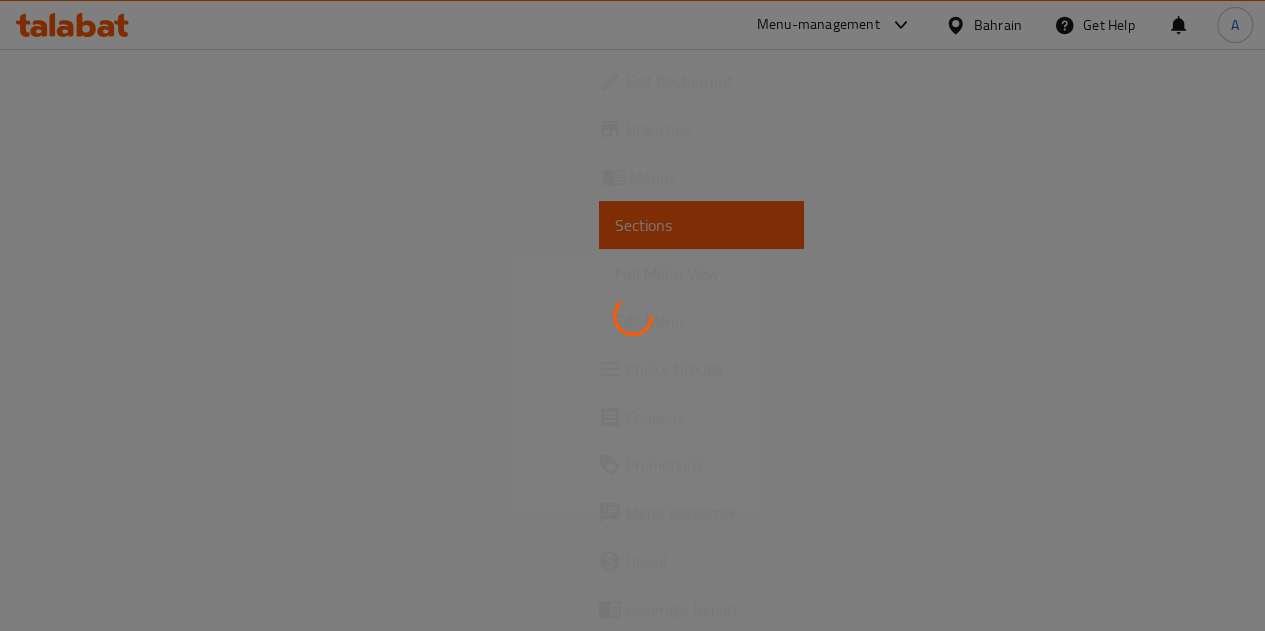 scroll, scrollTop: 0, scrollLeft: 0, axis: both 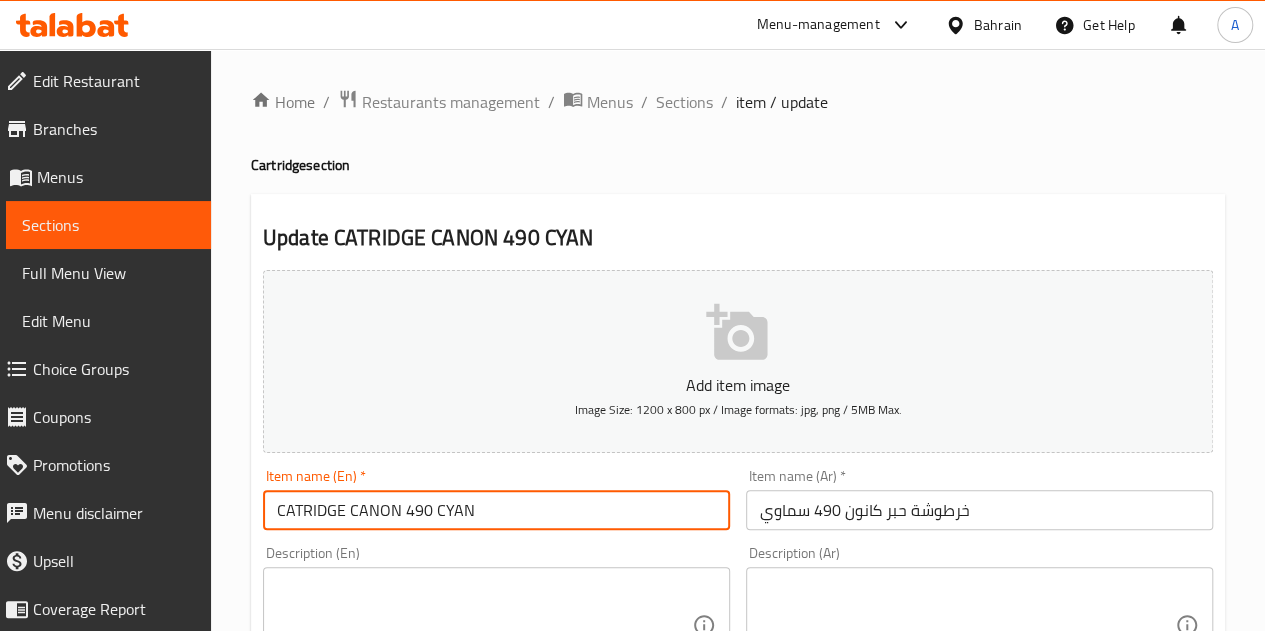 drag, startPoint x: 342, startPoint y: 507, endPoint x: 264, endPoint y: 511, distance: 78.10249 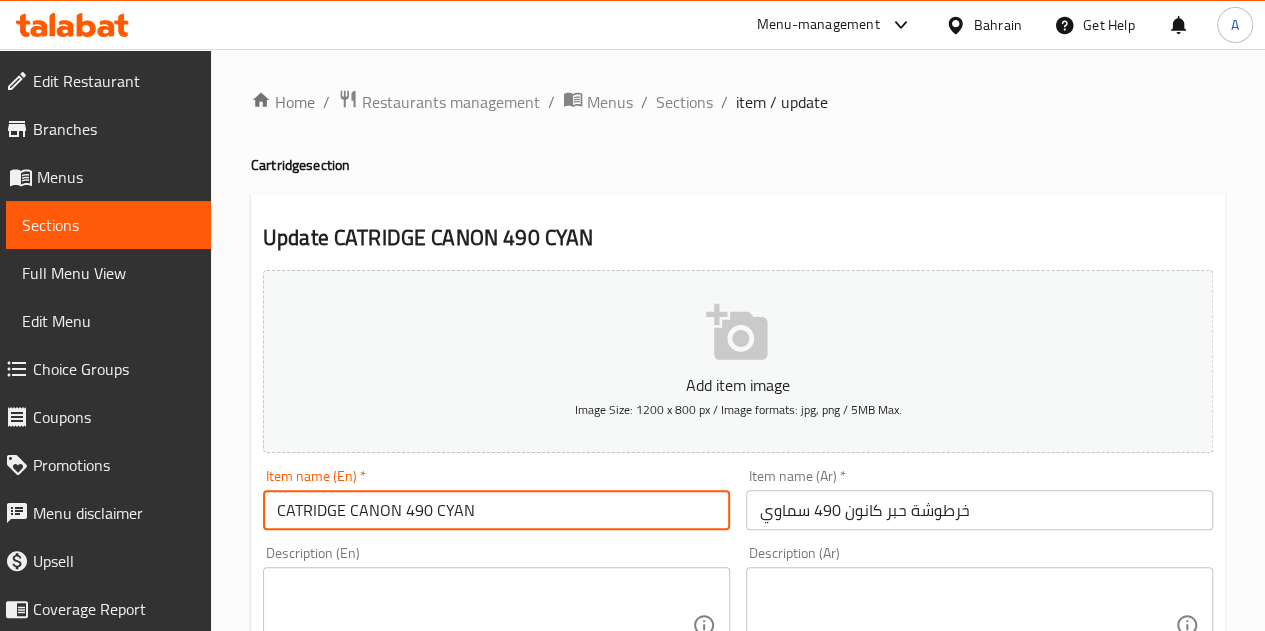 paste on "R" 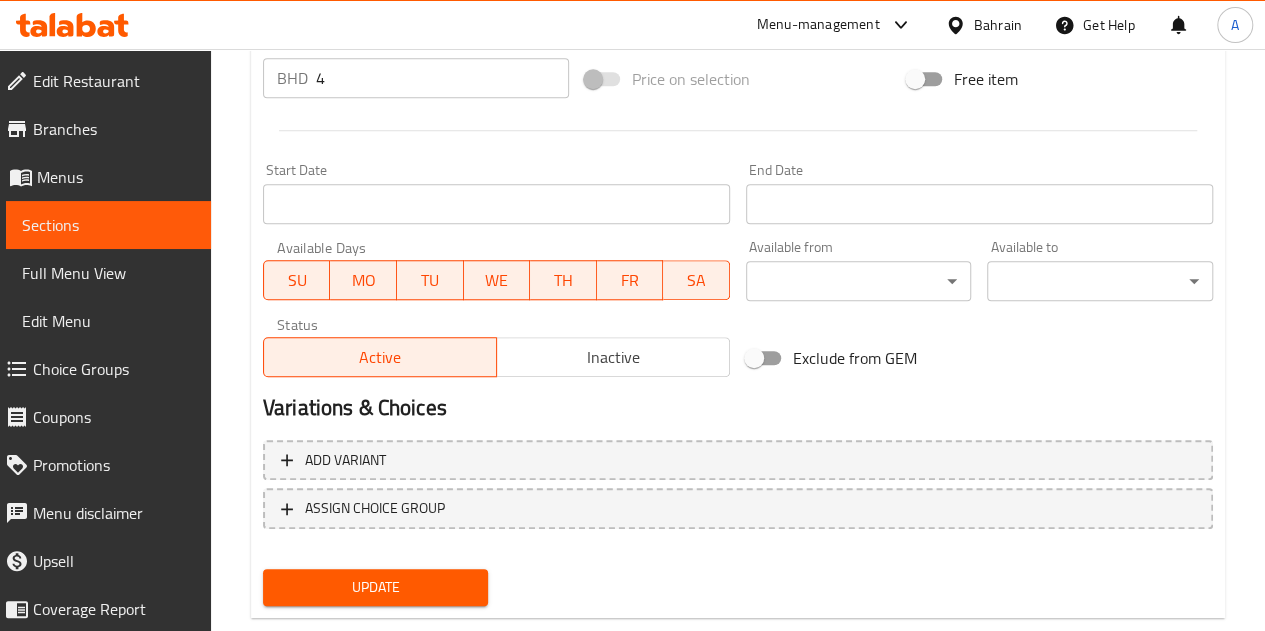 scroll, scrollTop: 781, scrollLeft: 0, axis: vertical 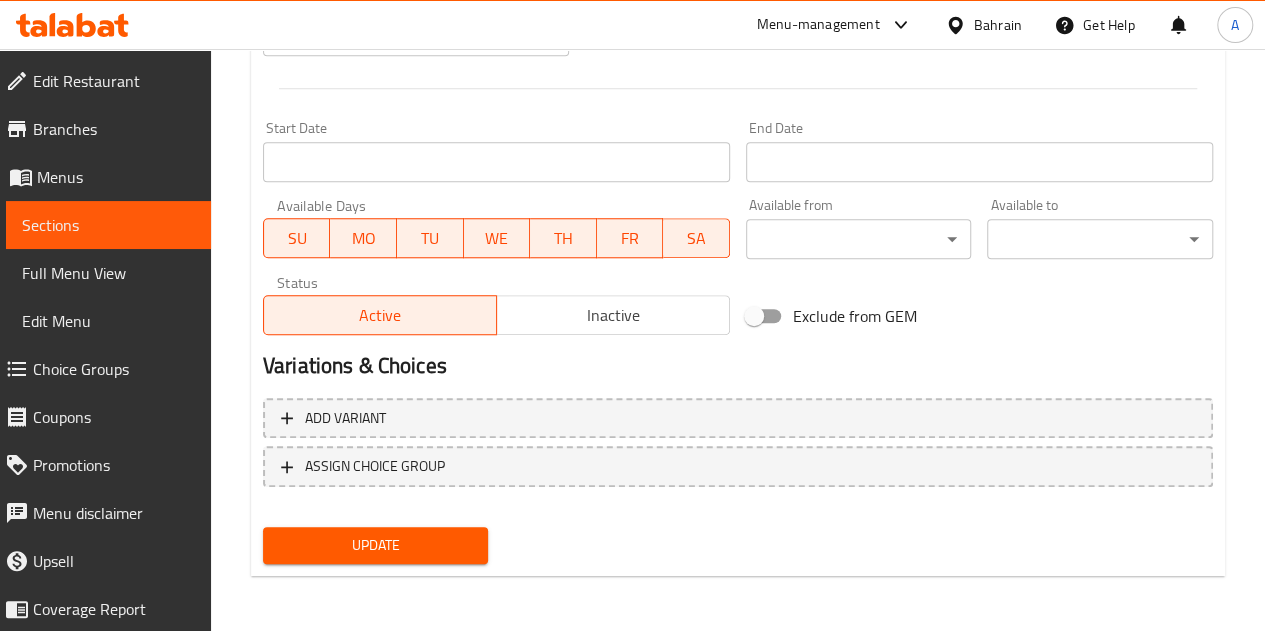 type on "CARTRIDGE CANON 490 CYAN" 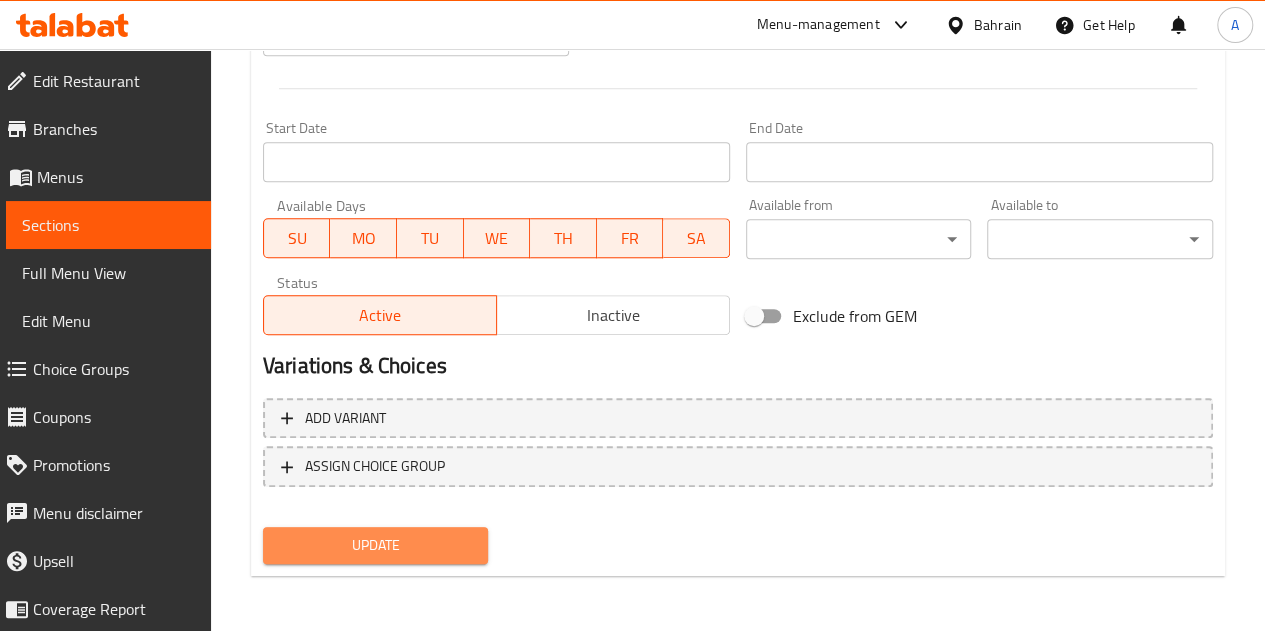 click on "Update" at bounding box center [376, 545] 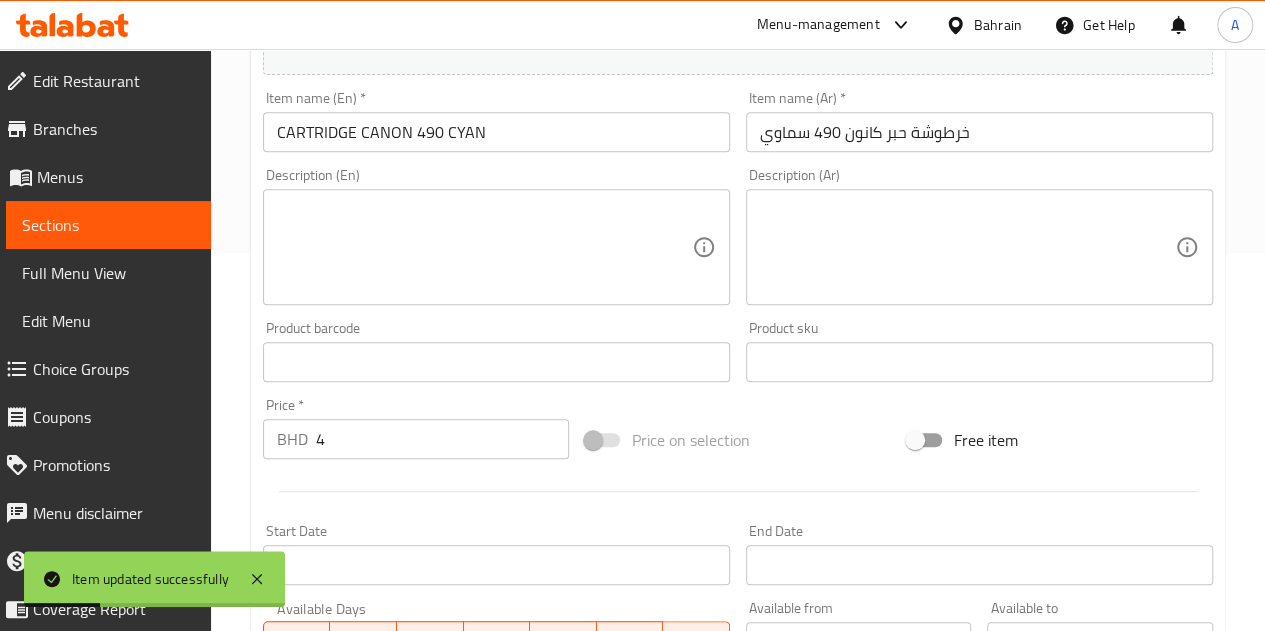 scroll, scrollTop: 0, scrollLeft: 0, axis: both 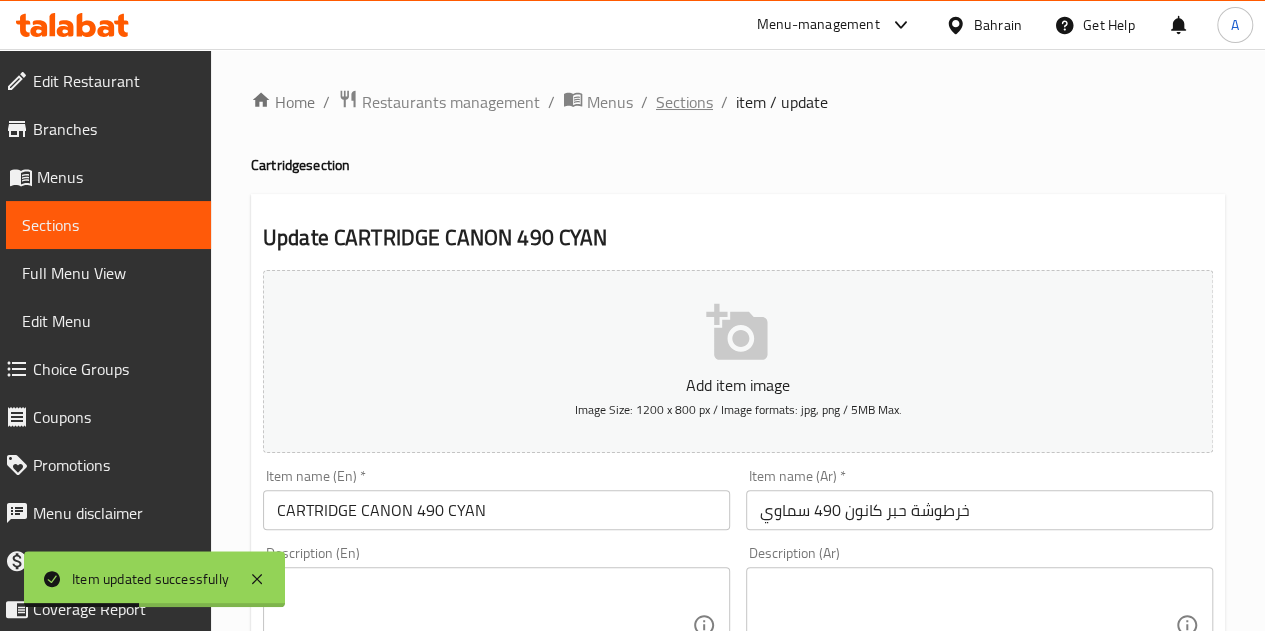 click on "Sections" at bounding box center (684, 102) 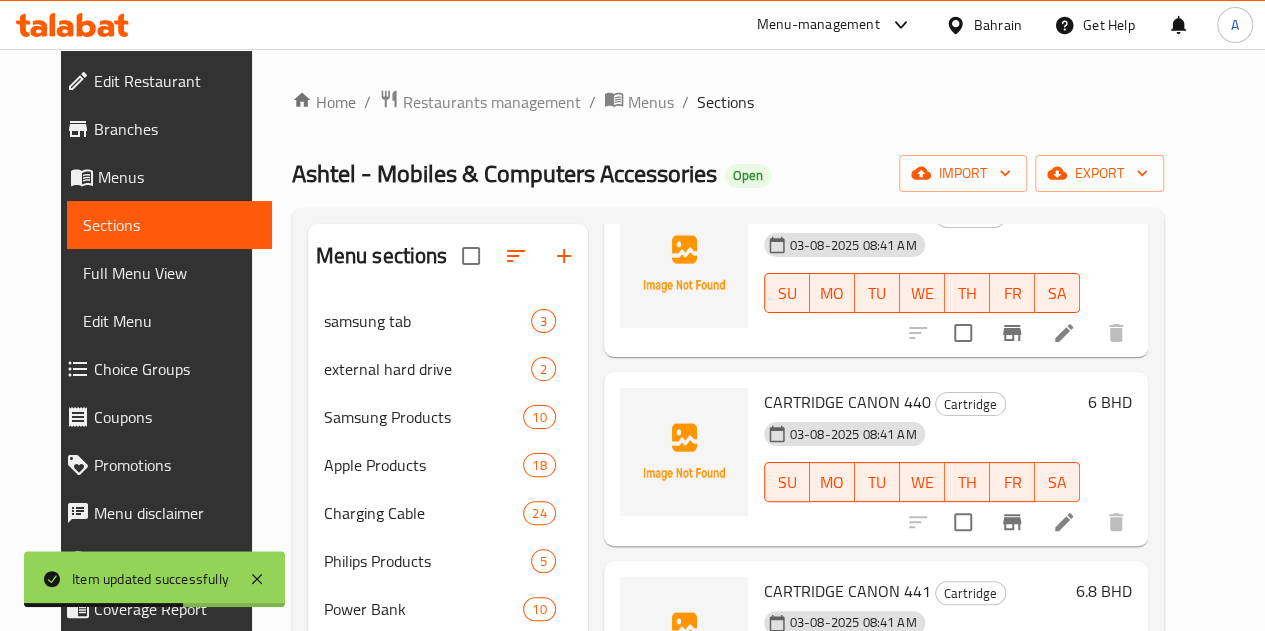 scroll, scrollTop: 137, scrollLeft: 0, axis: vertical 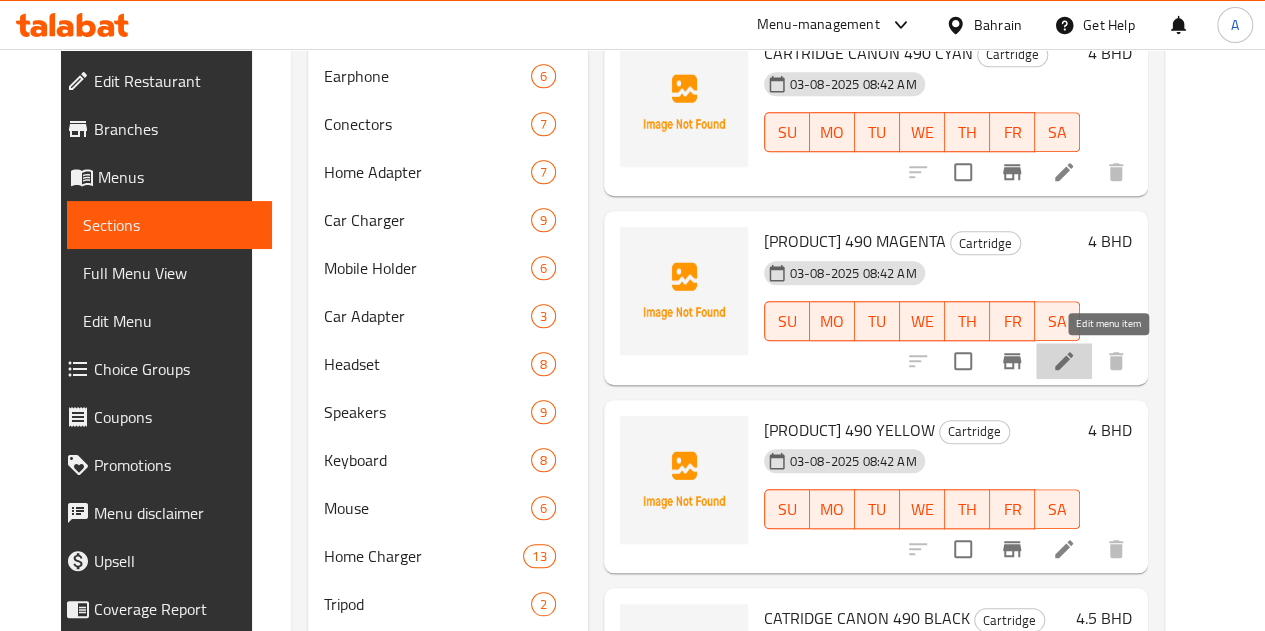 click 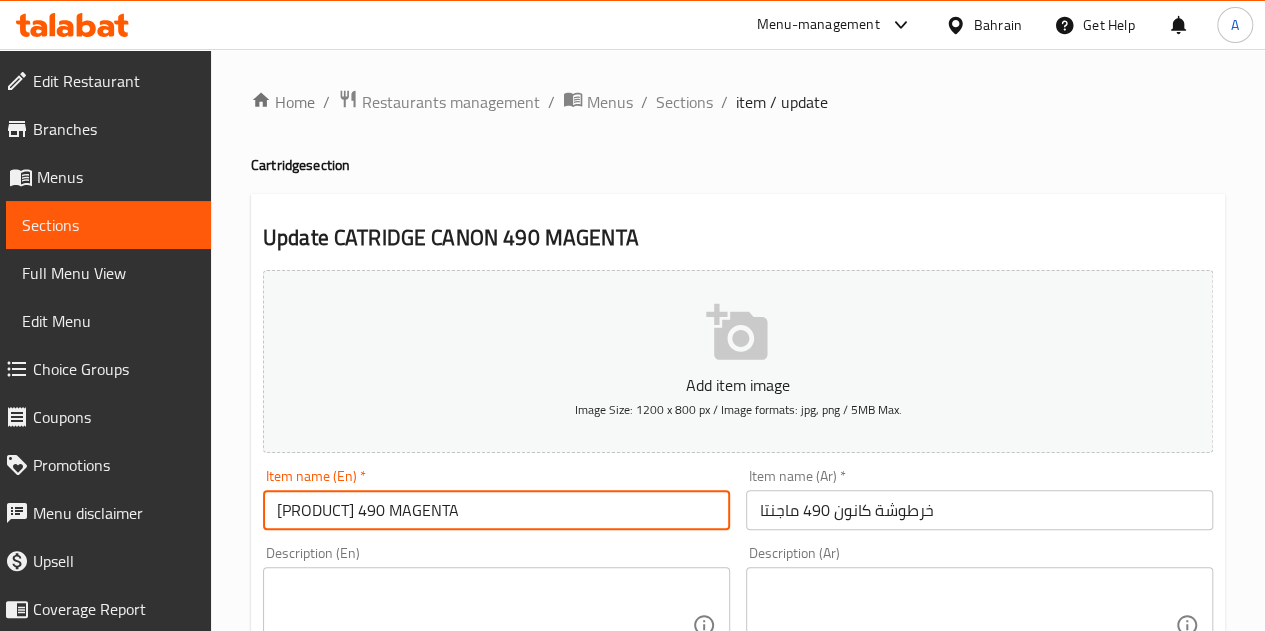 drag, startPoint x: 344, startPoint y: 504, endPoint x: 272, endPoint y: 508, distance: 72.11102 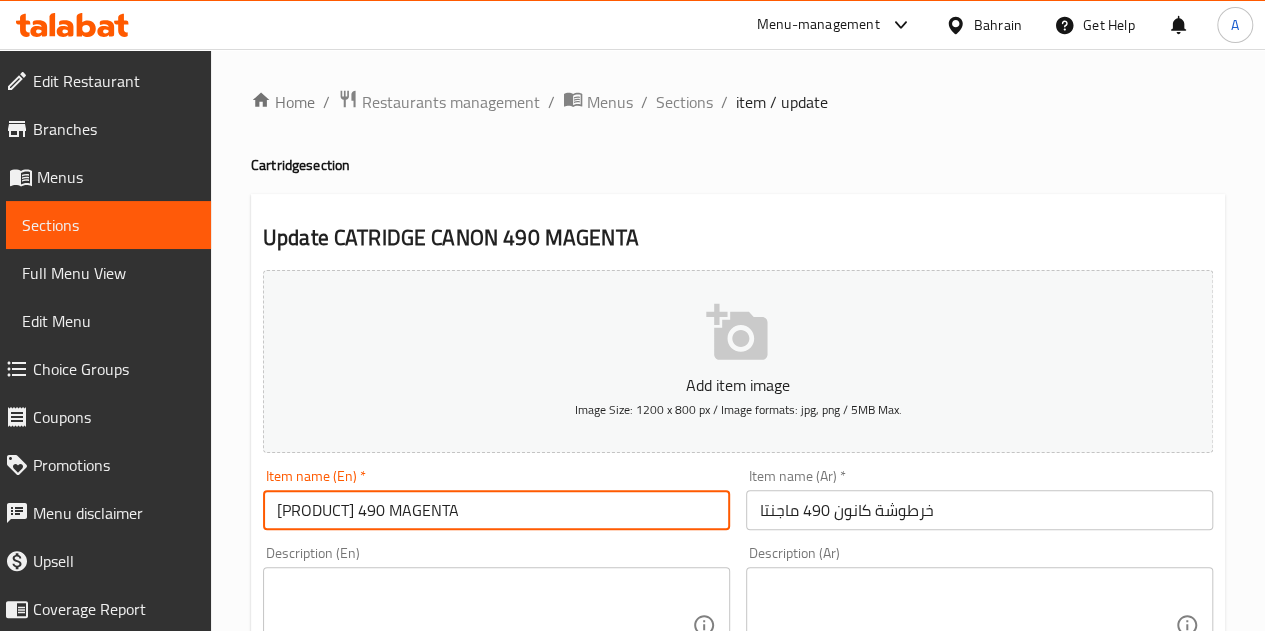 paste on "R" 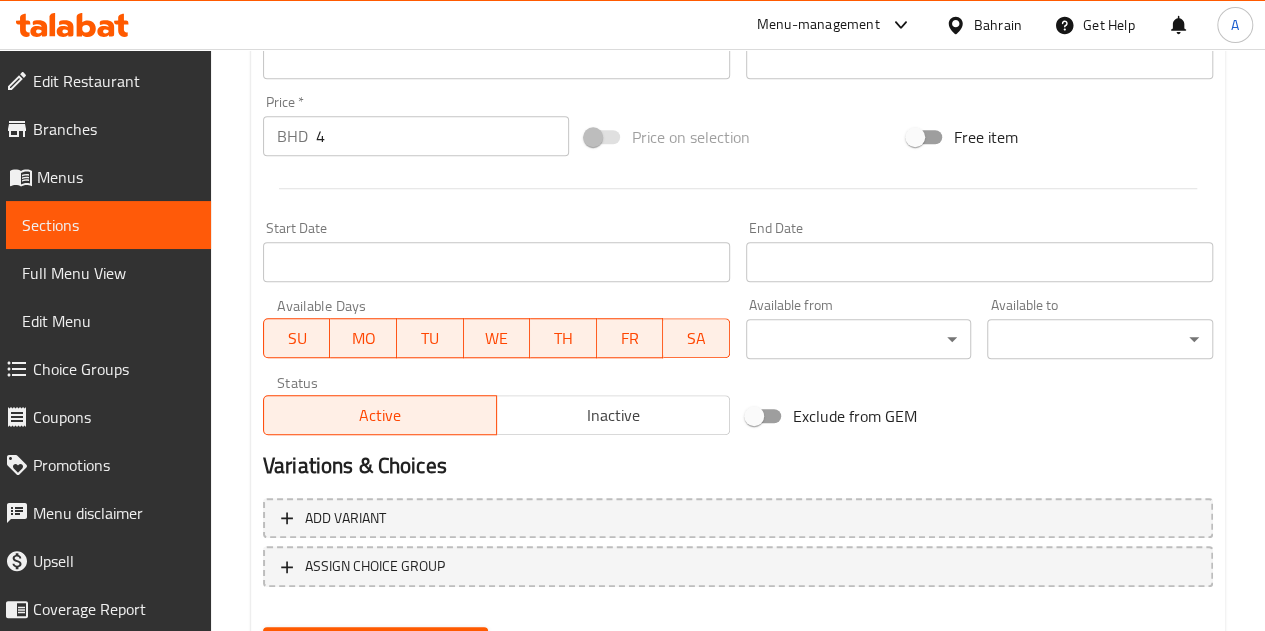 scroll, scrollTop: 781, scrollLeft: 0, axis: vertical 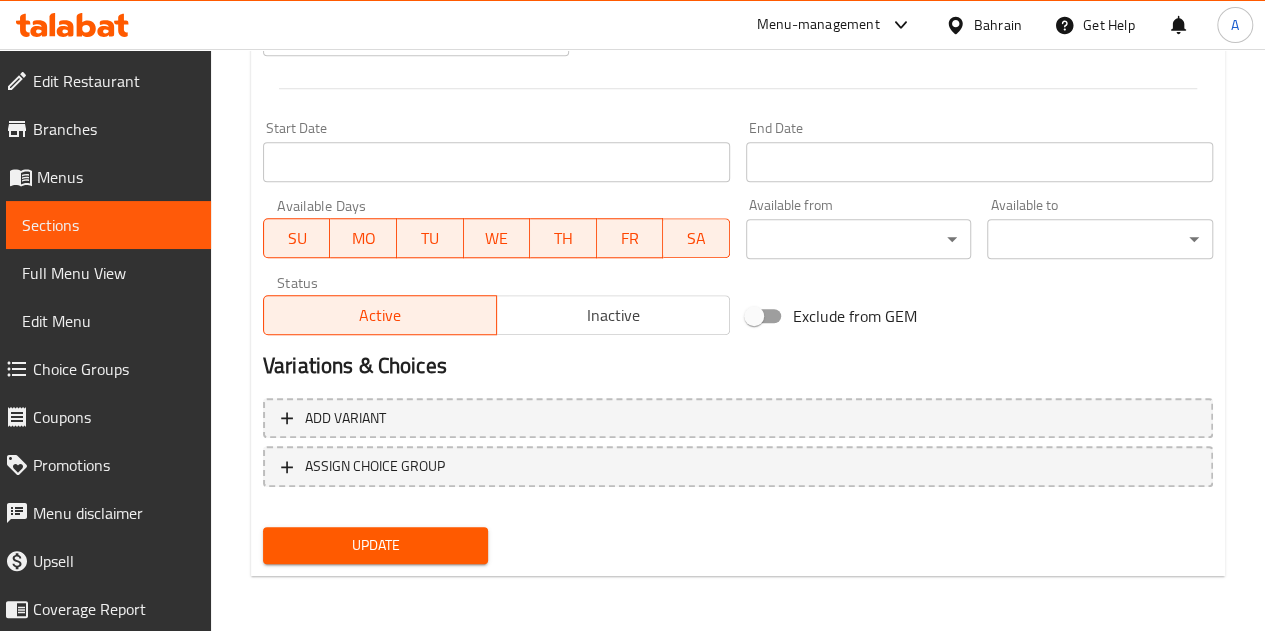 type on "CARTRIDGE CANON 490 MAGENTA" 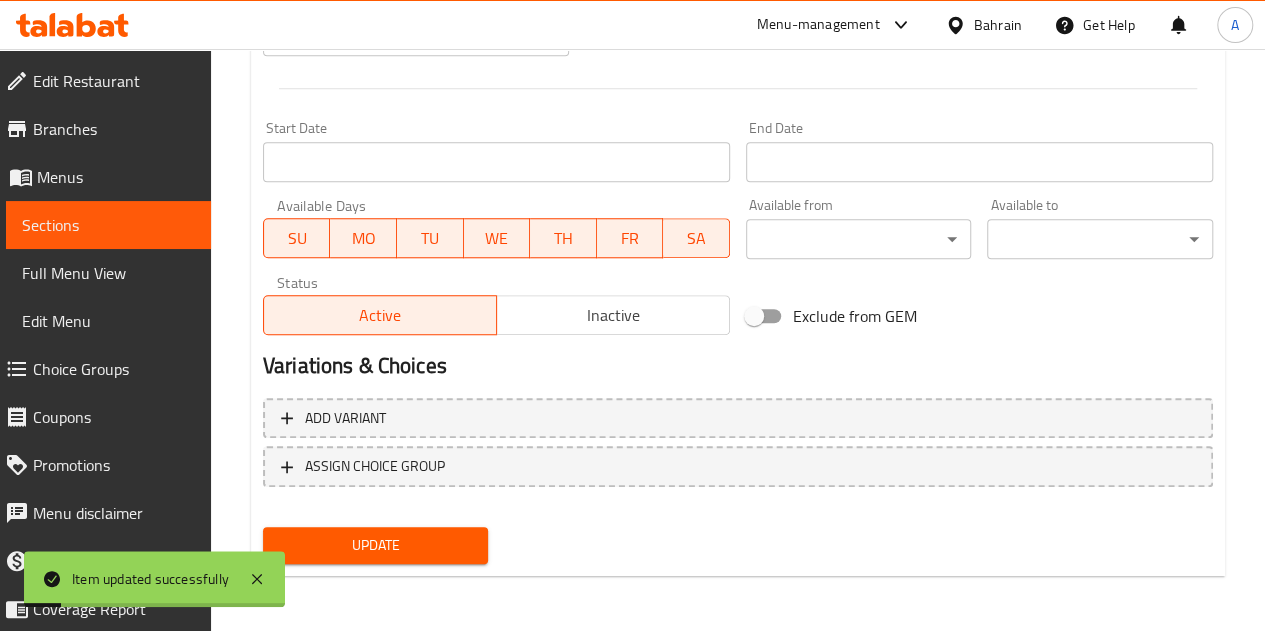 drag, startPoint x: 1263, startPoint y: 403, endPoint x: 1278, endPoint y: 390, distance: 19.849434 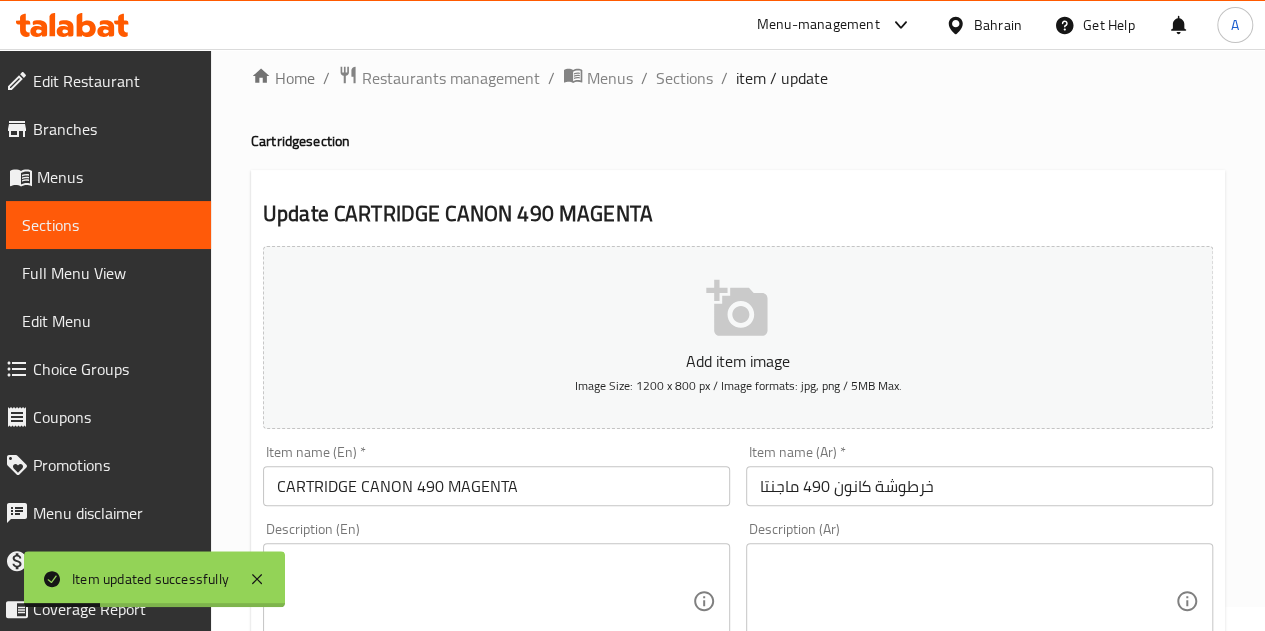 scroll, scrollTop: 0, scrollLeft: 0, axis: both 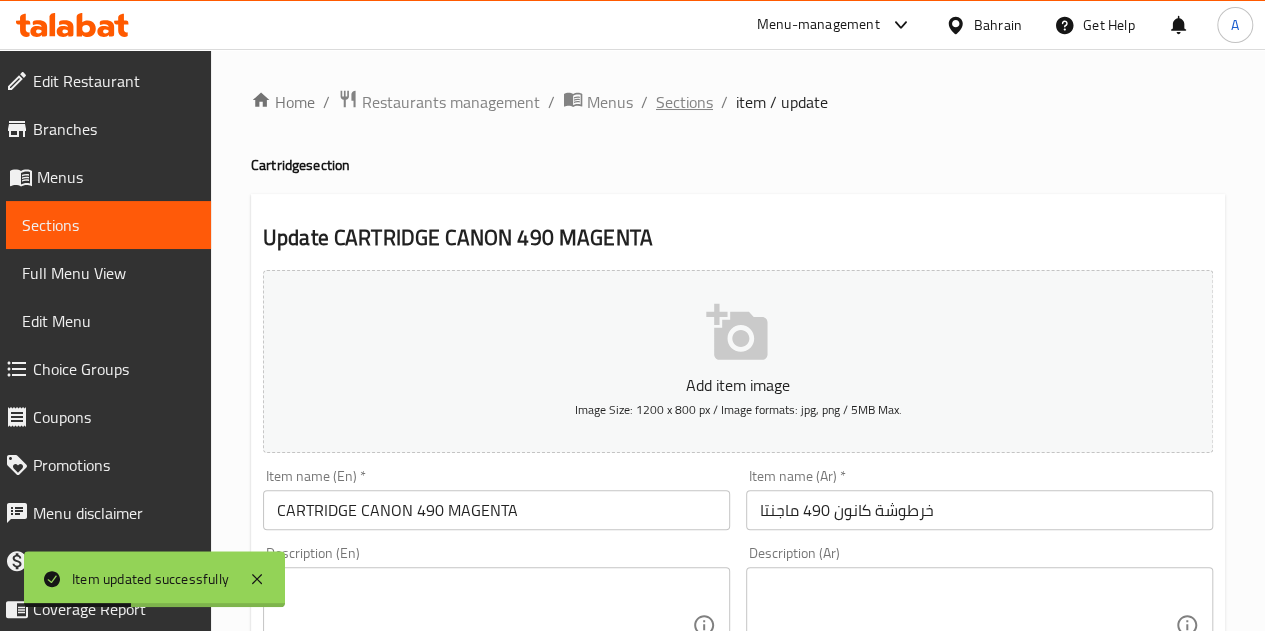 click on "Sections" at bounding box center (684, 102) 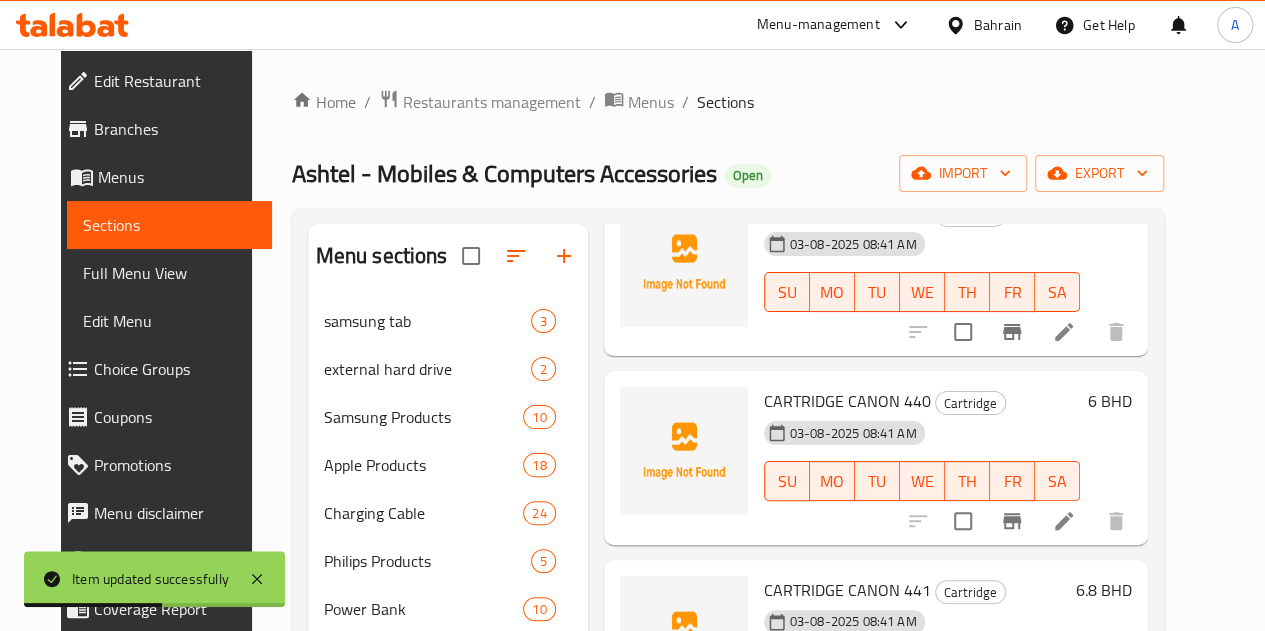 scroll, scrollTop: 137, scrollLeft: 0, axis: vertical 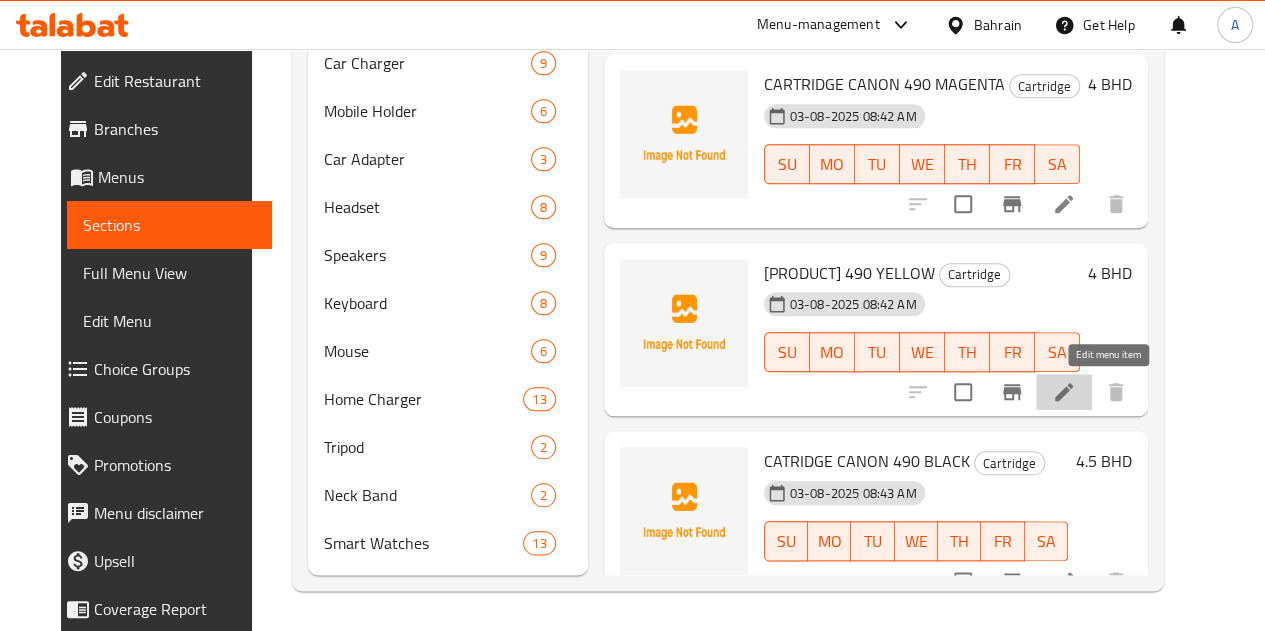 click 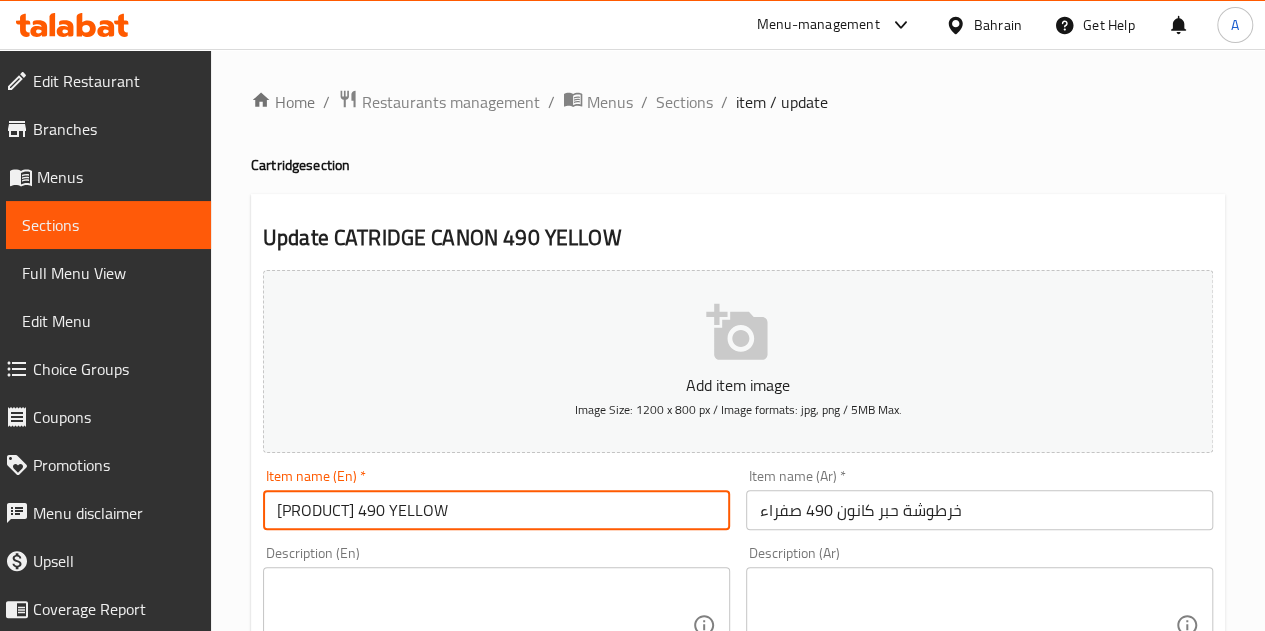drag, startPoint x: 347, startPoint y: 505, endPoint x: 278, endPoint y: 506, distance: 69.00725 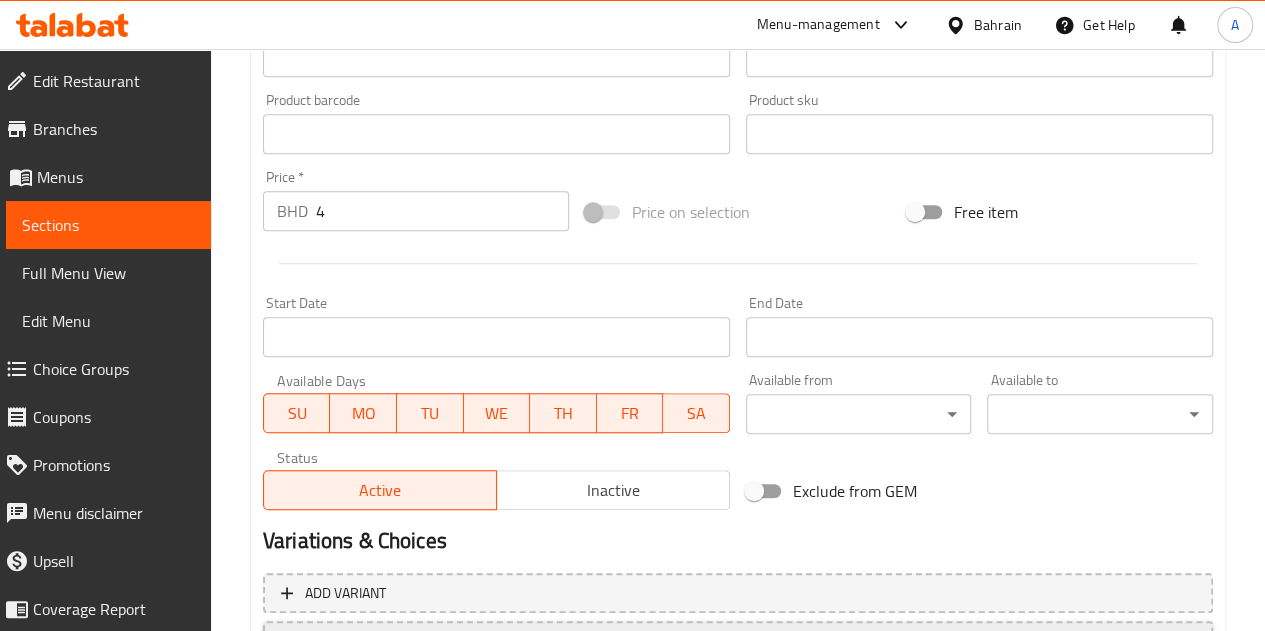 scroll, scrollTop: 700, scrollLeft: 0, axis: vertical 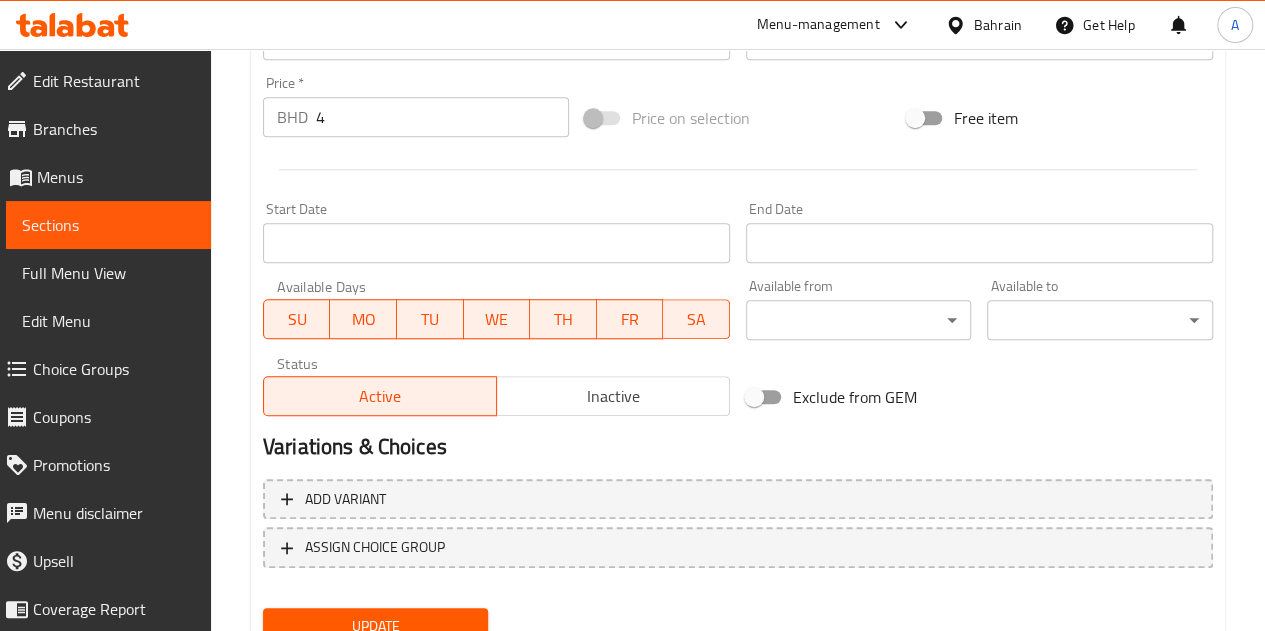 type on "[PRODUCT] 490 YELLOW" 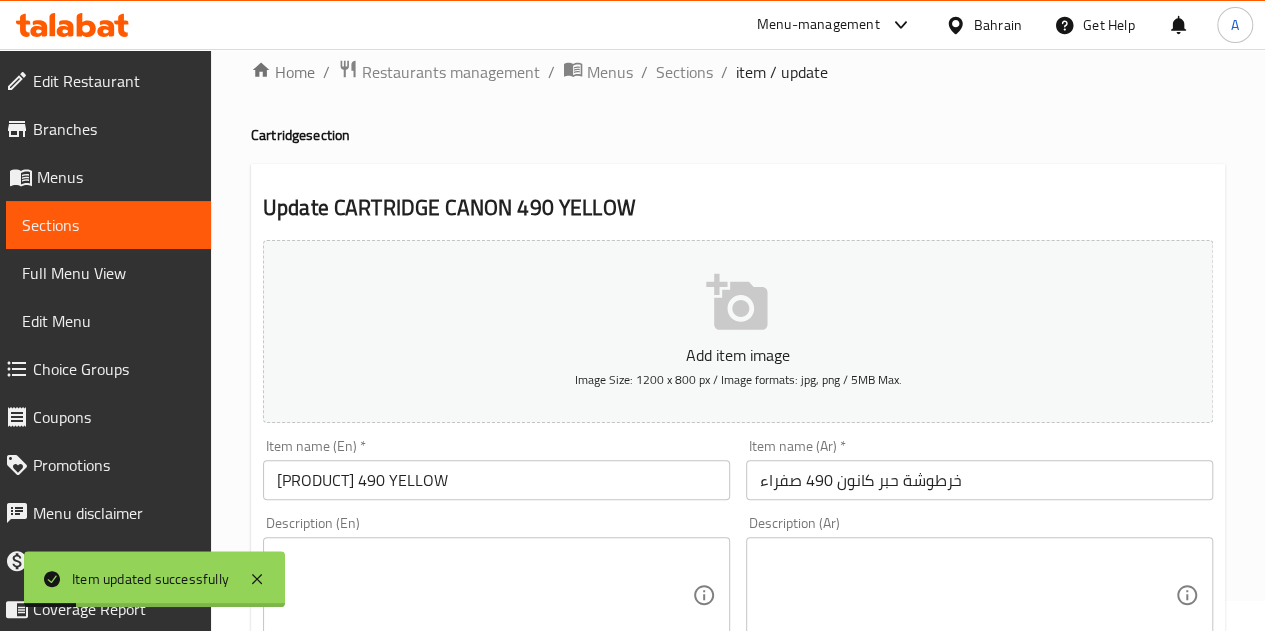 scroll, scrollTop: 20, scrollLeft: 0, axis: vertical 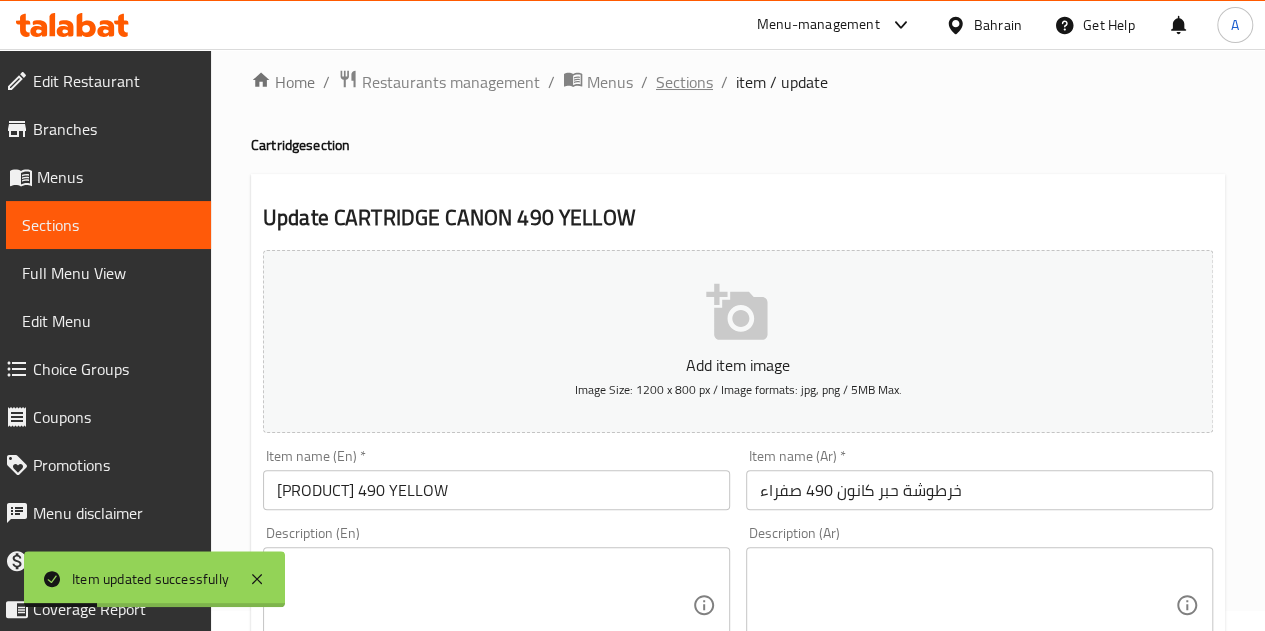 click on "Sections" at bounding box center (684, 82) 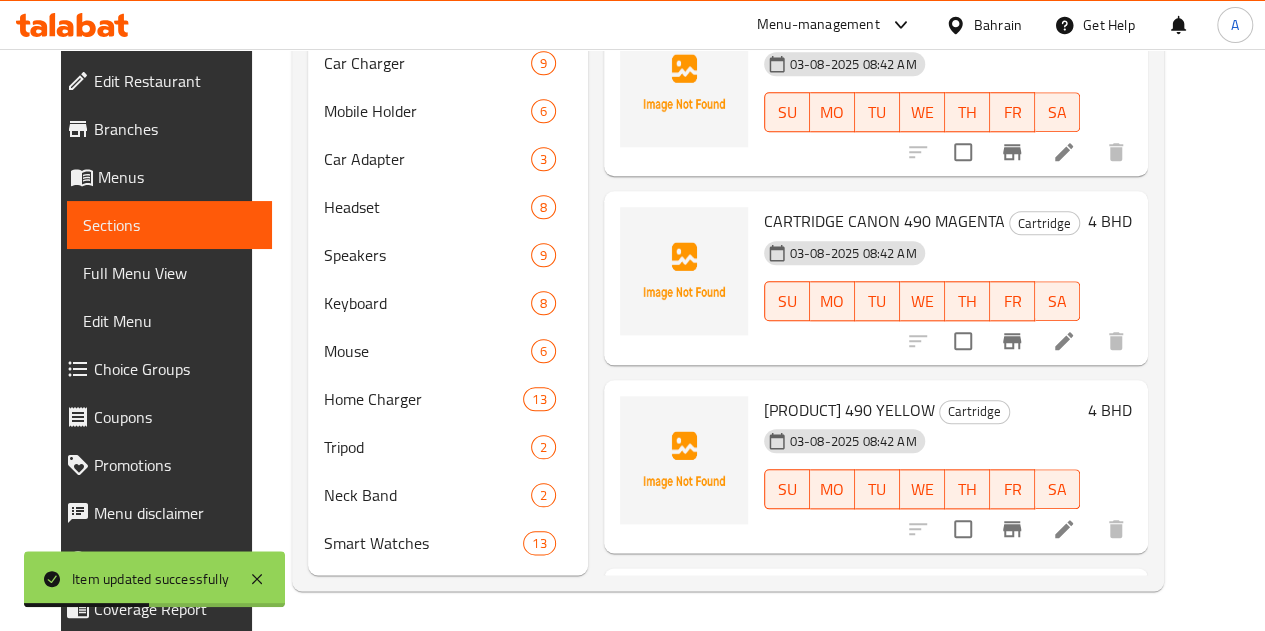 scroll, scrollTop: 911, scrollLeft: 0, axis: vertical 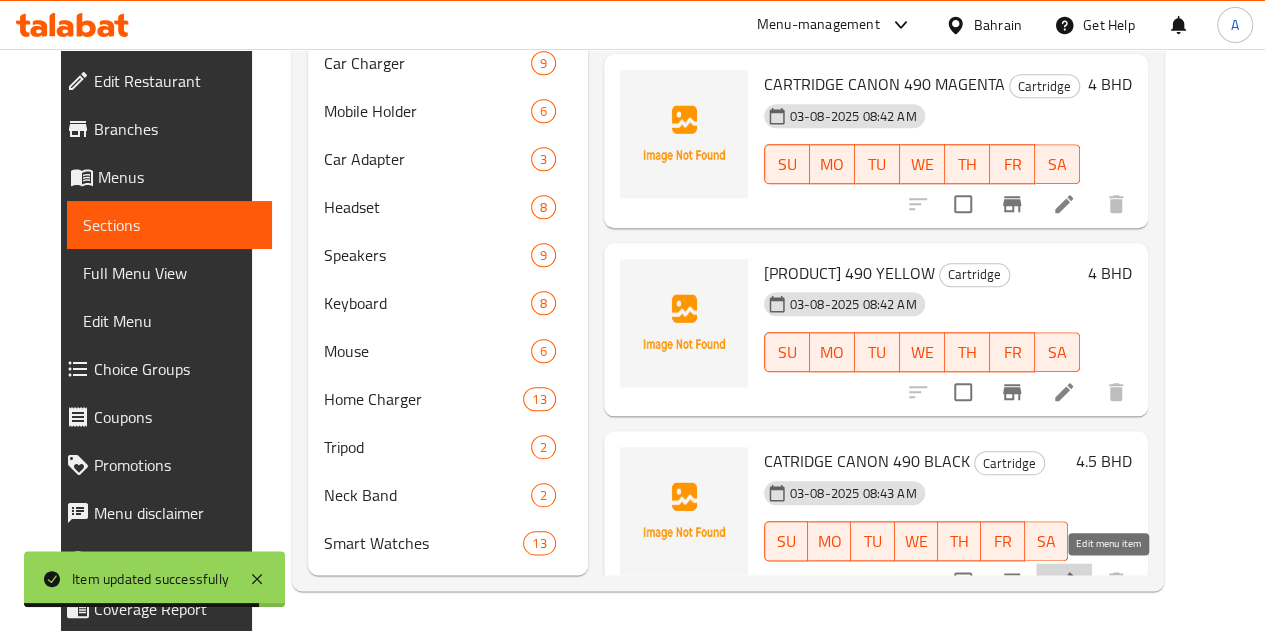 click 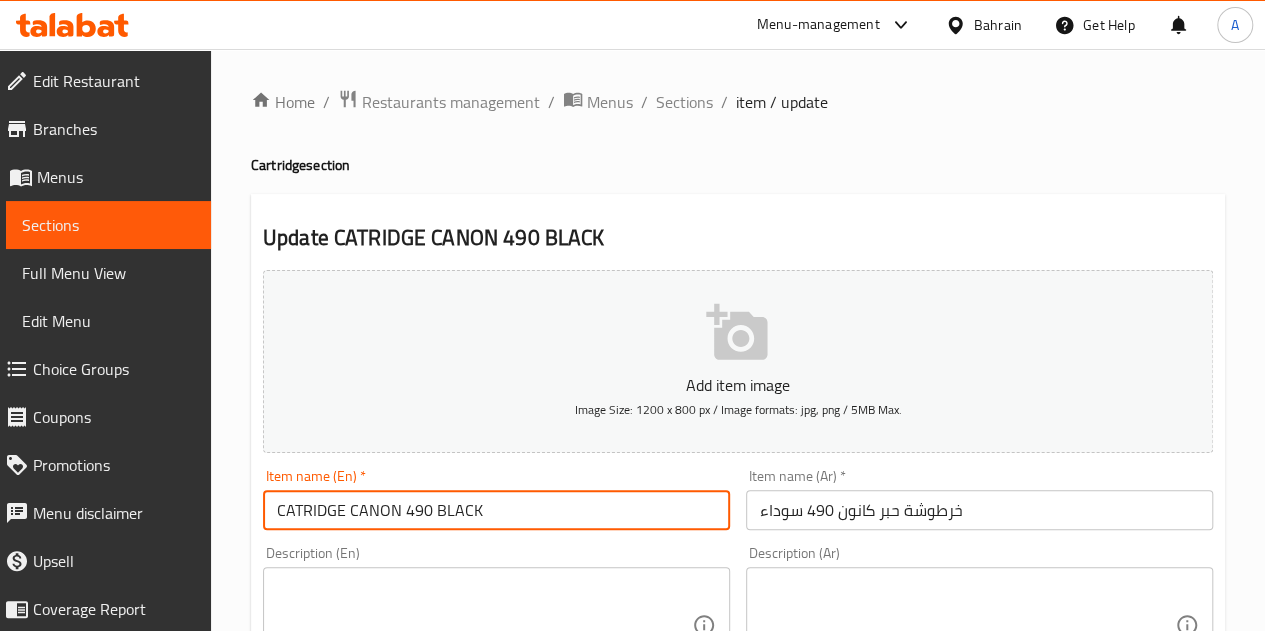 drag, startPoint x: 345, startPoint y: 505, endPoint x: 255, endPoint y: 495, distance: 90.55385 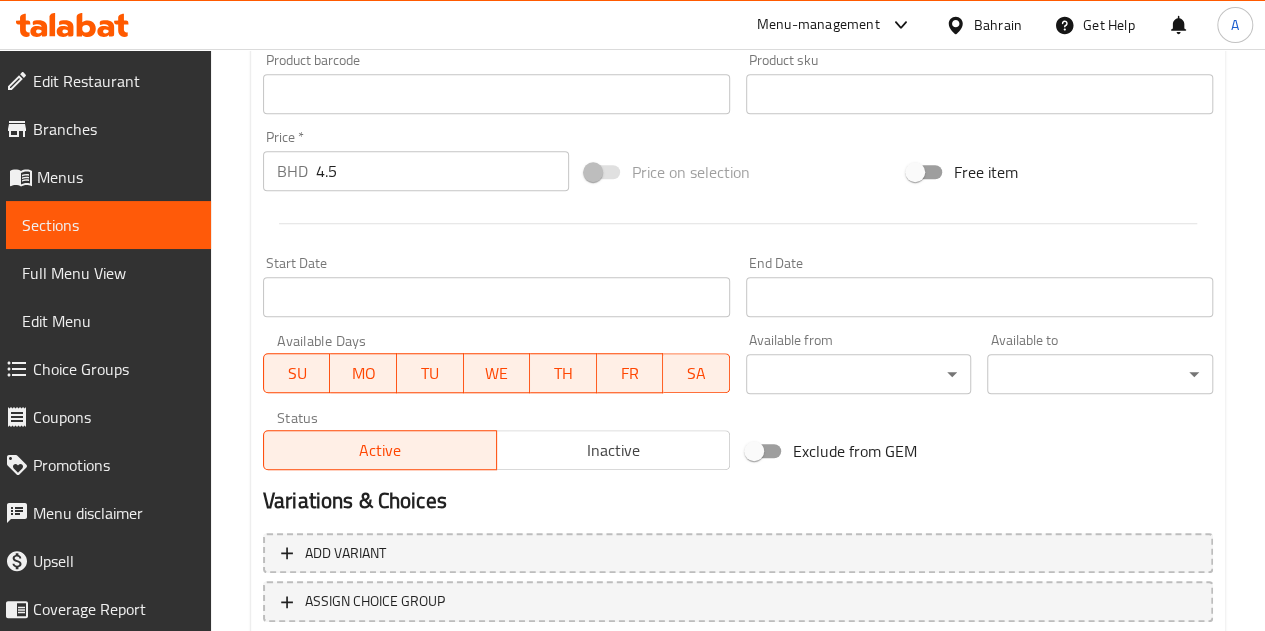 scroll, scrollTop: 781, scrollLeft: 0, axis: vertical 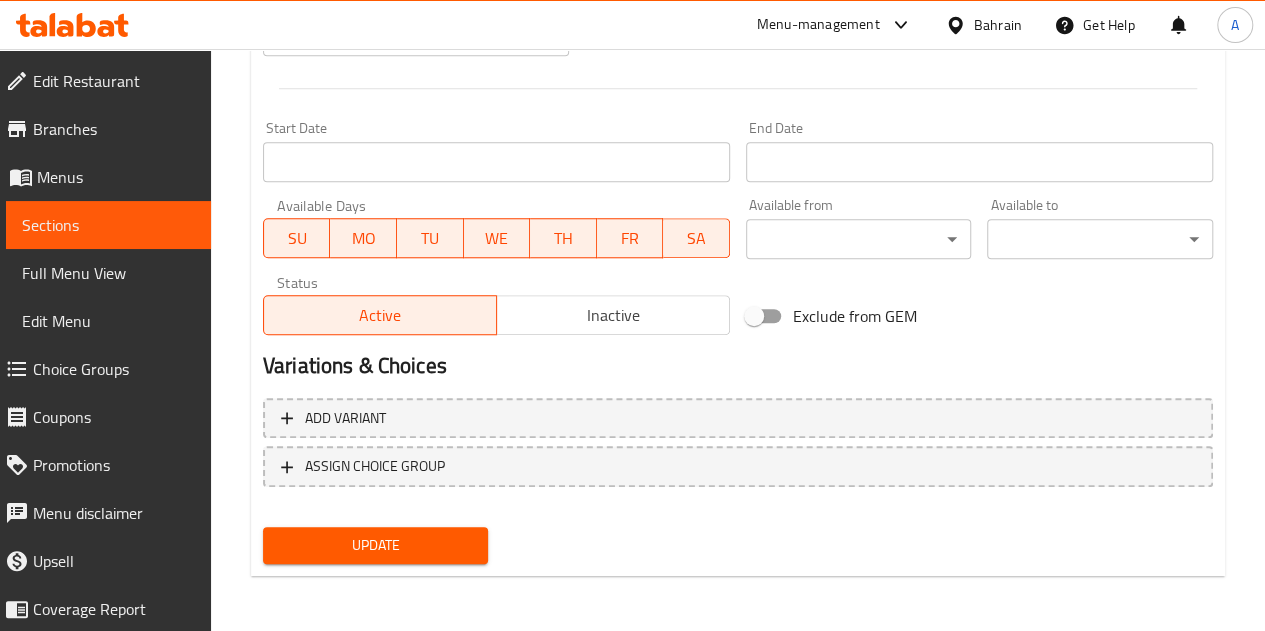 type on "CARTRIDGE CANON 490 BLACK" 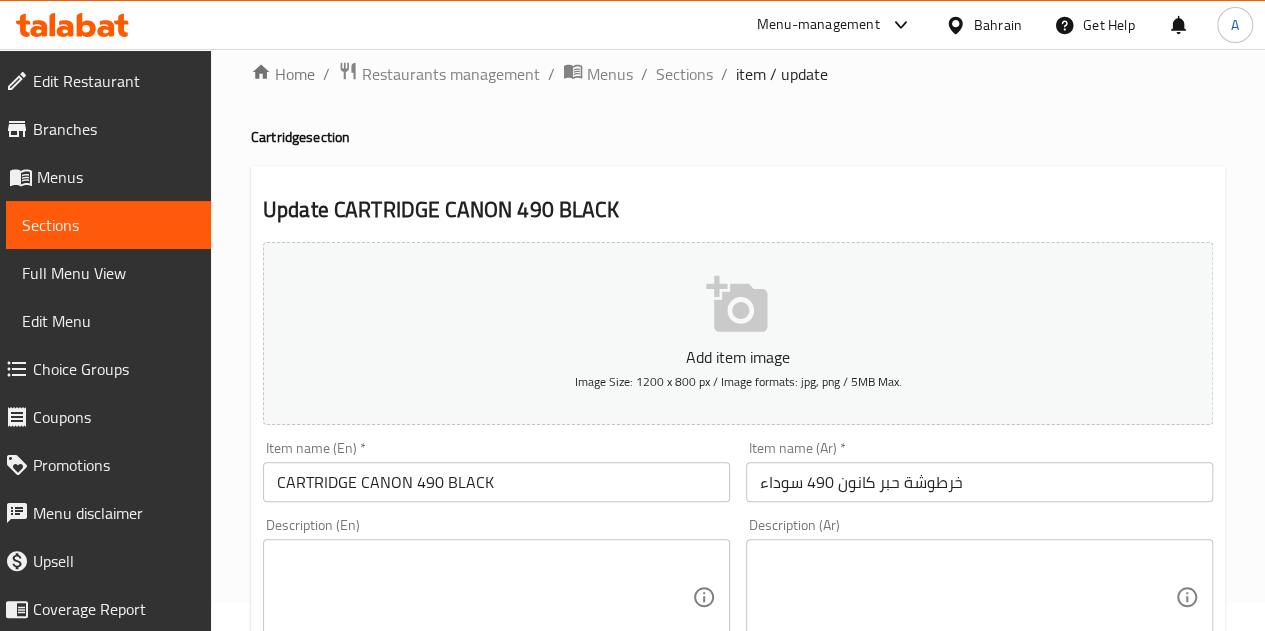 scroll, scrollTop: 0, scrollLeft: 0, axis: both 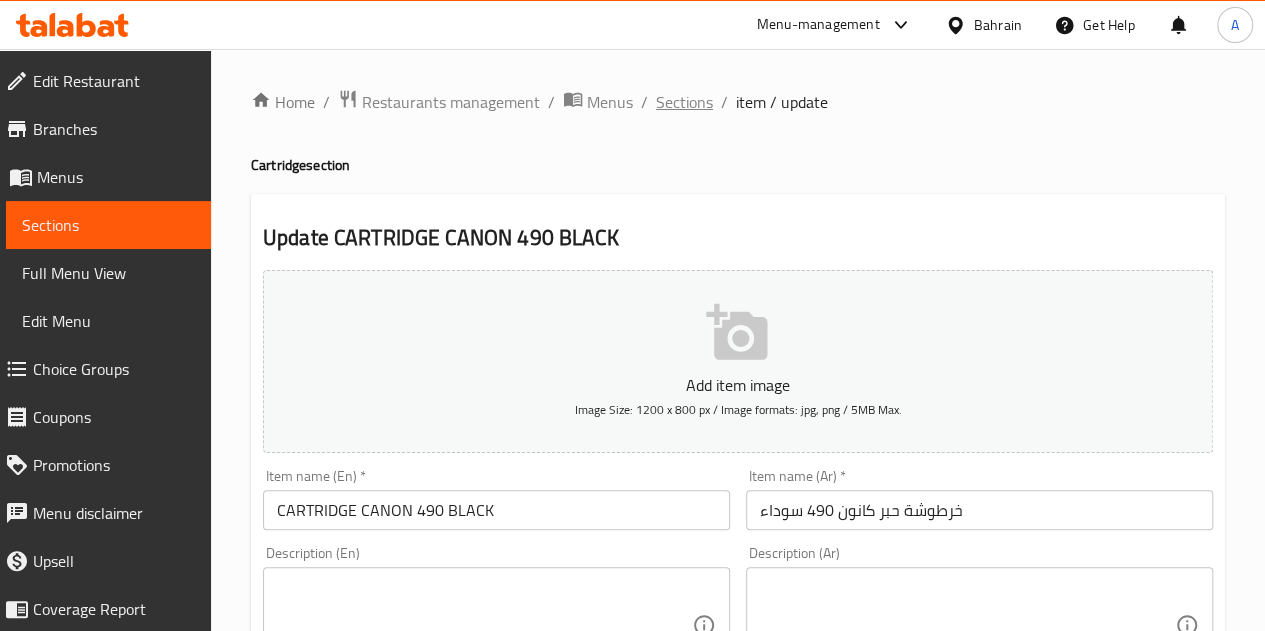 click on "Sections" at bounding box center [684, 102] 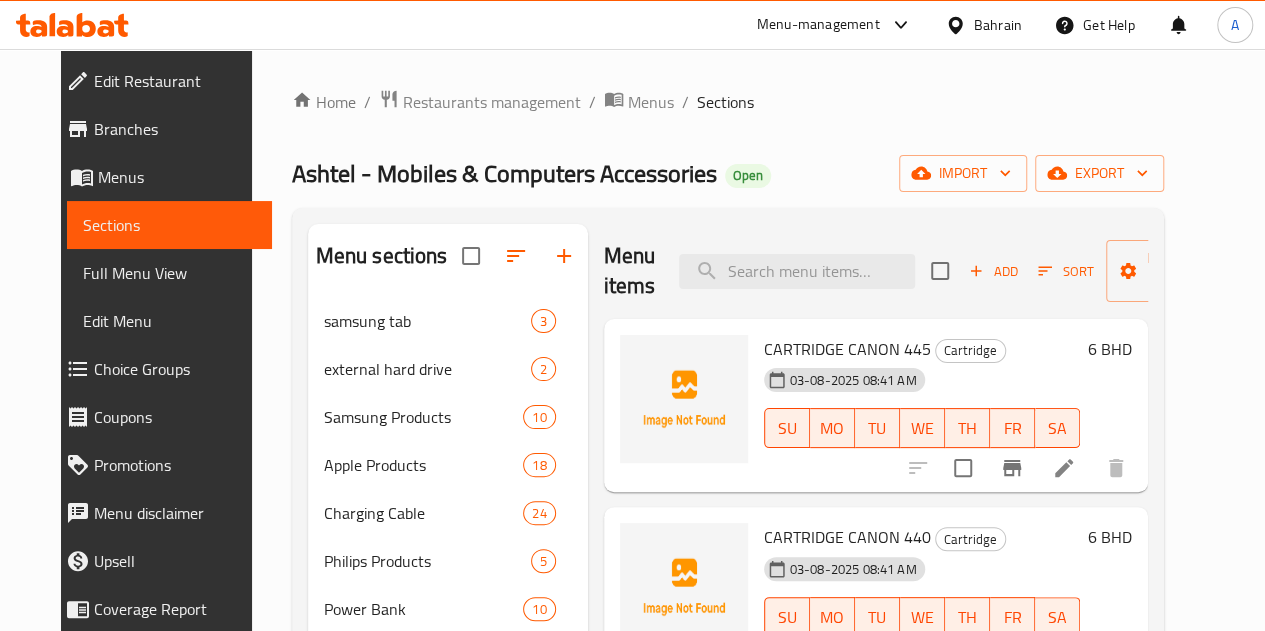 click on "CARTRIDGE CANON 445" at bounding box center (847, 349) 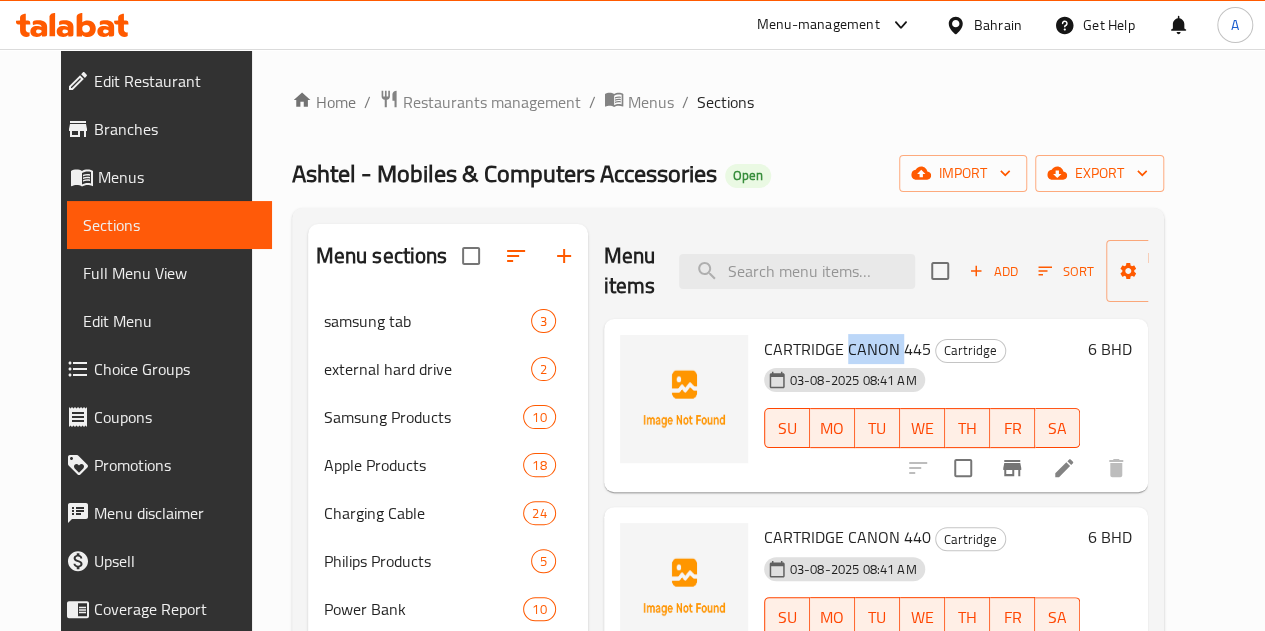 click on "CARTRIDGE CANON 445" at bounding box center [847, 349] 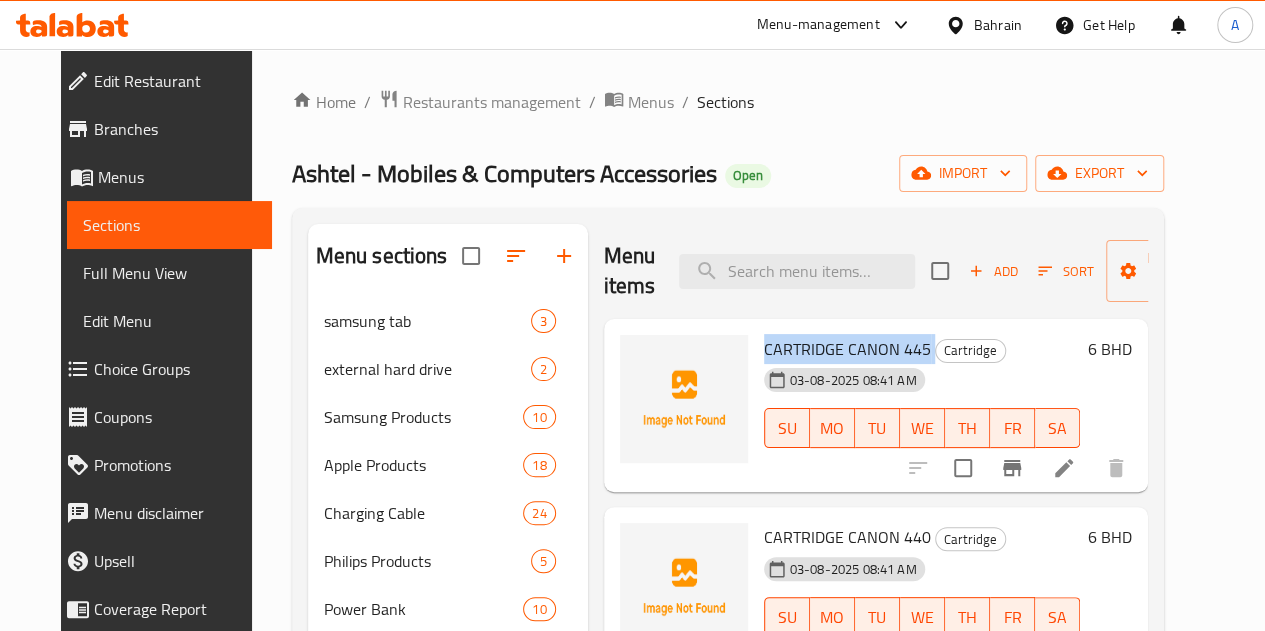 click on "CARTRIDGE CANON 445" at bounding box center [847, 349] 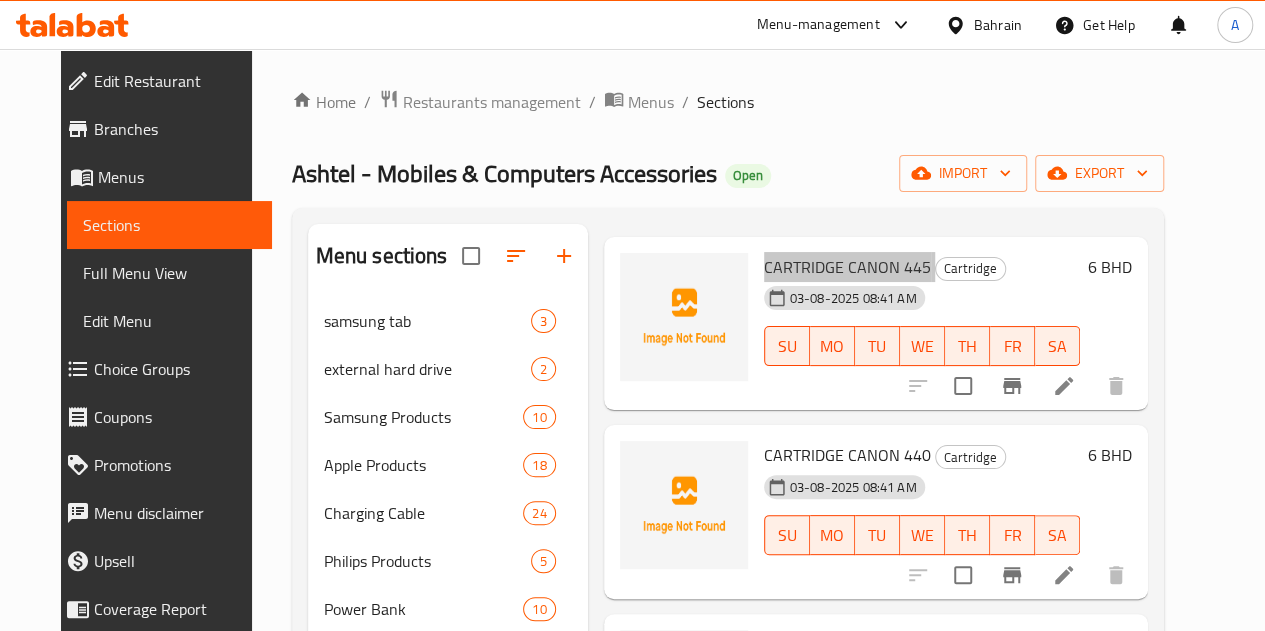 scroll, scrollTop: 137, scrollLeft: 0, axis: vertical 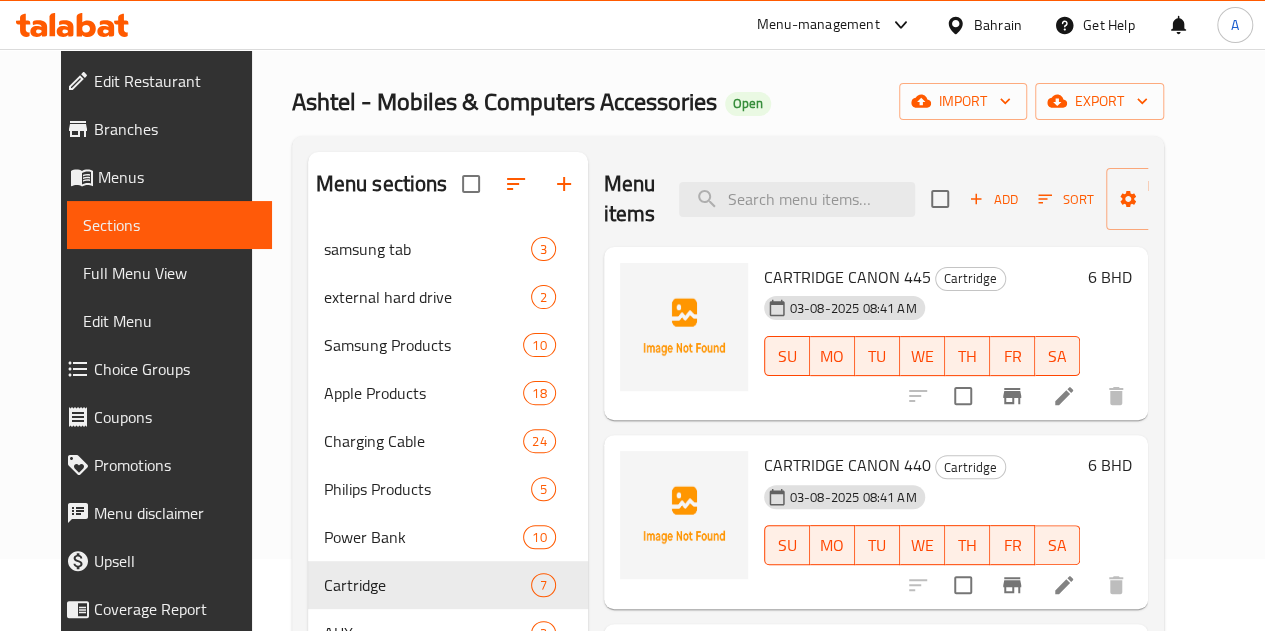 click on "CARTRIDGE CANON 440" at bounding box center (847, 465) 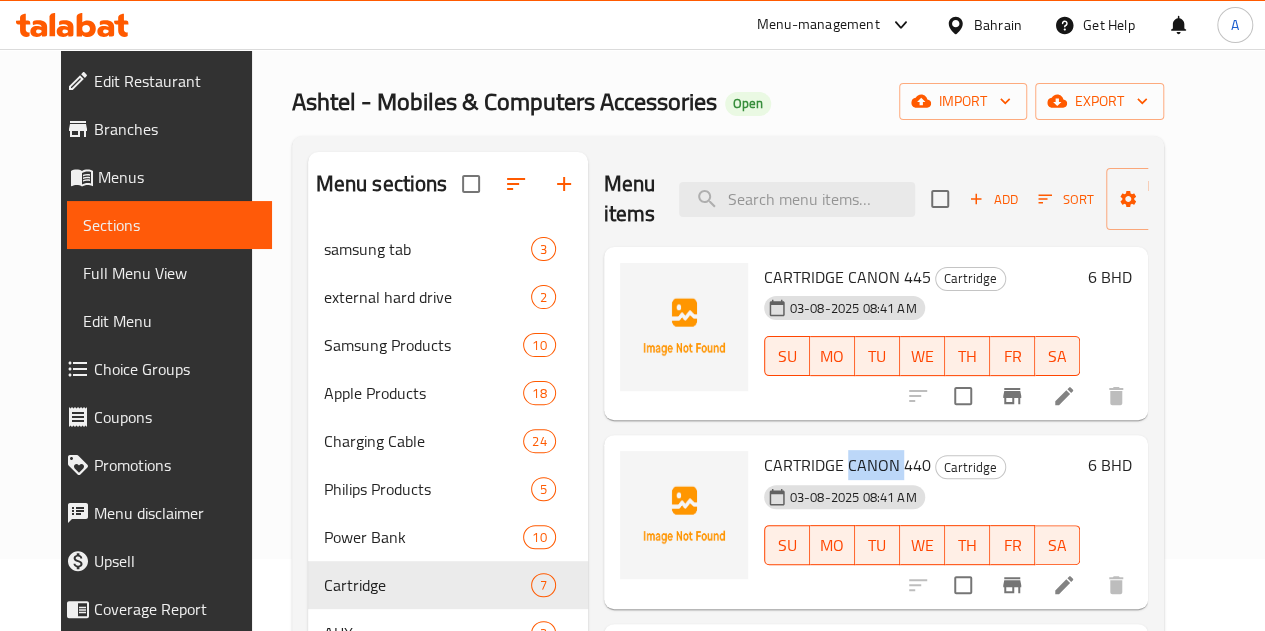 click on "CARTRIDGE CANON 440" at bounding box center [847, 465] 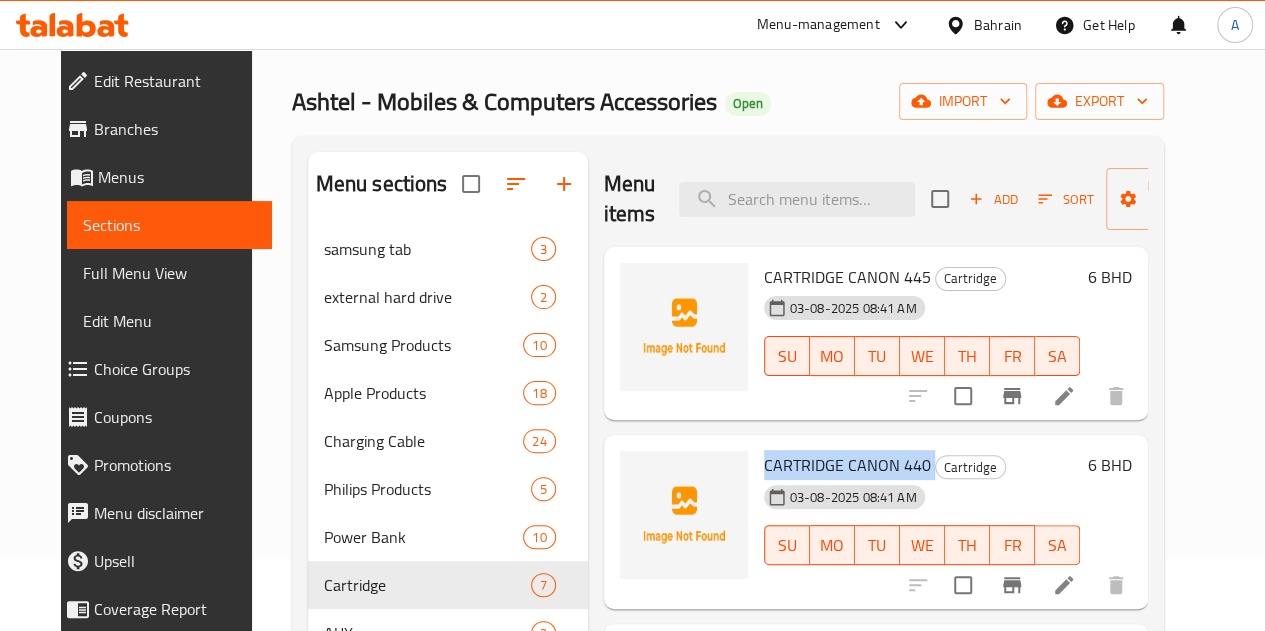 click on "CARTRIDGE CANON 440" at bounding box center [847, 465] 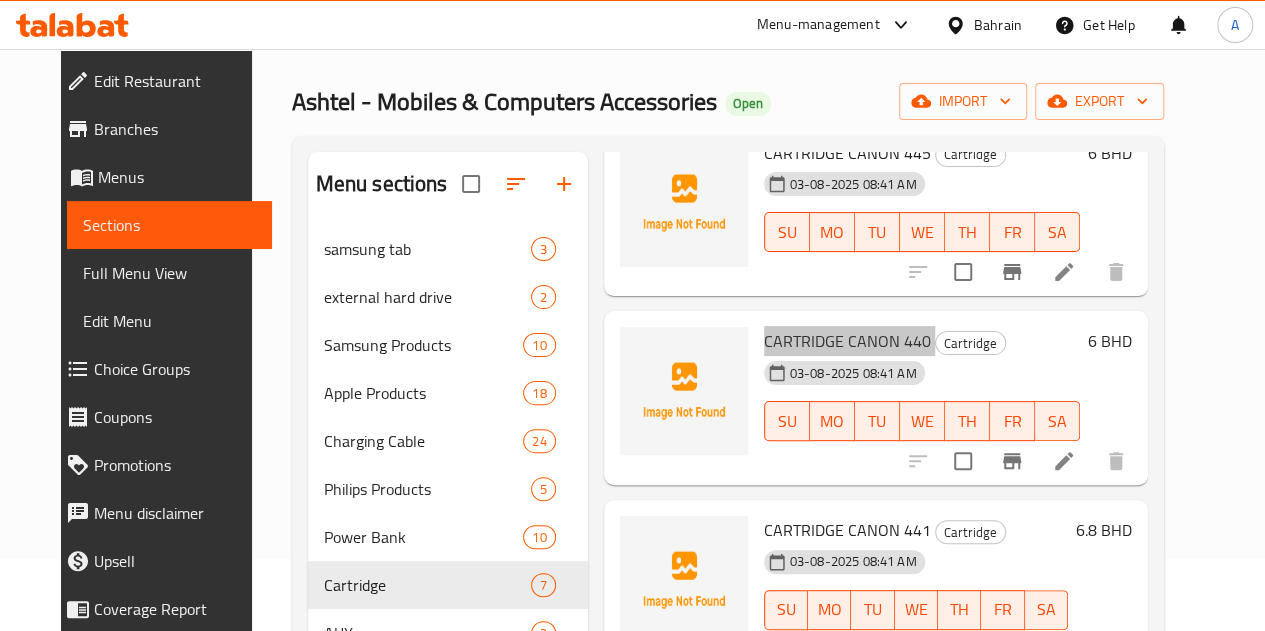 scroll, scrollTop: 137, scrollLeft: 0, axis: vertical 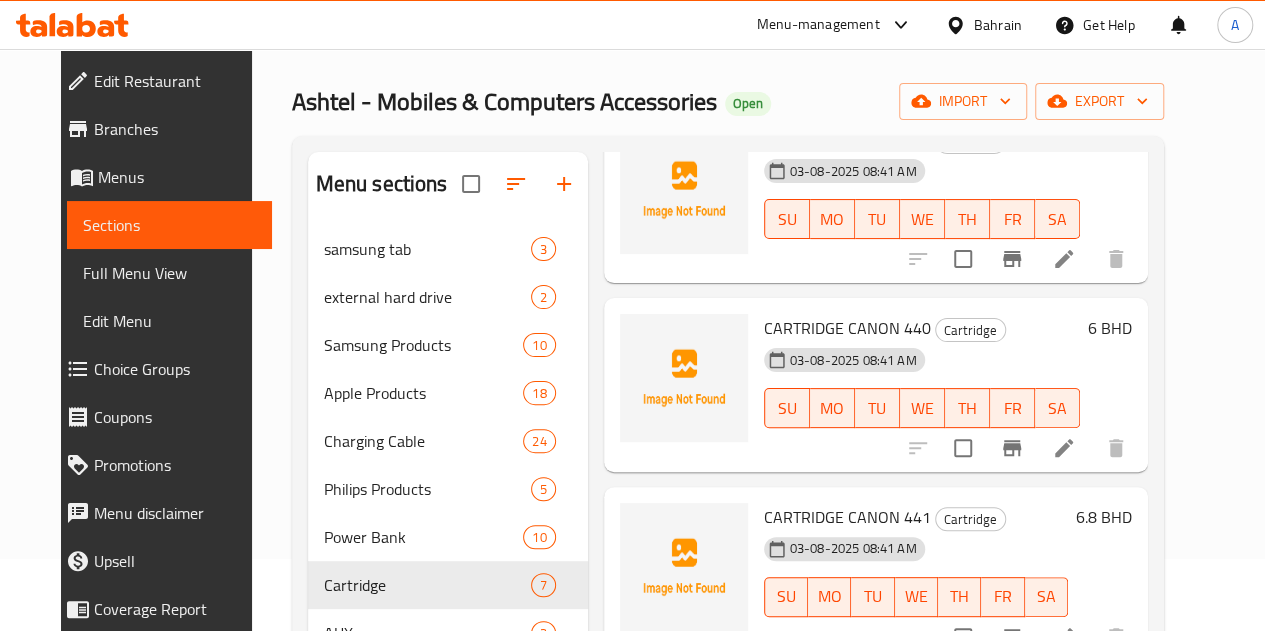 click on "CARTRIDGE CANON 441" at bounding box center [847, 517] 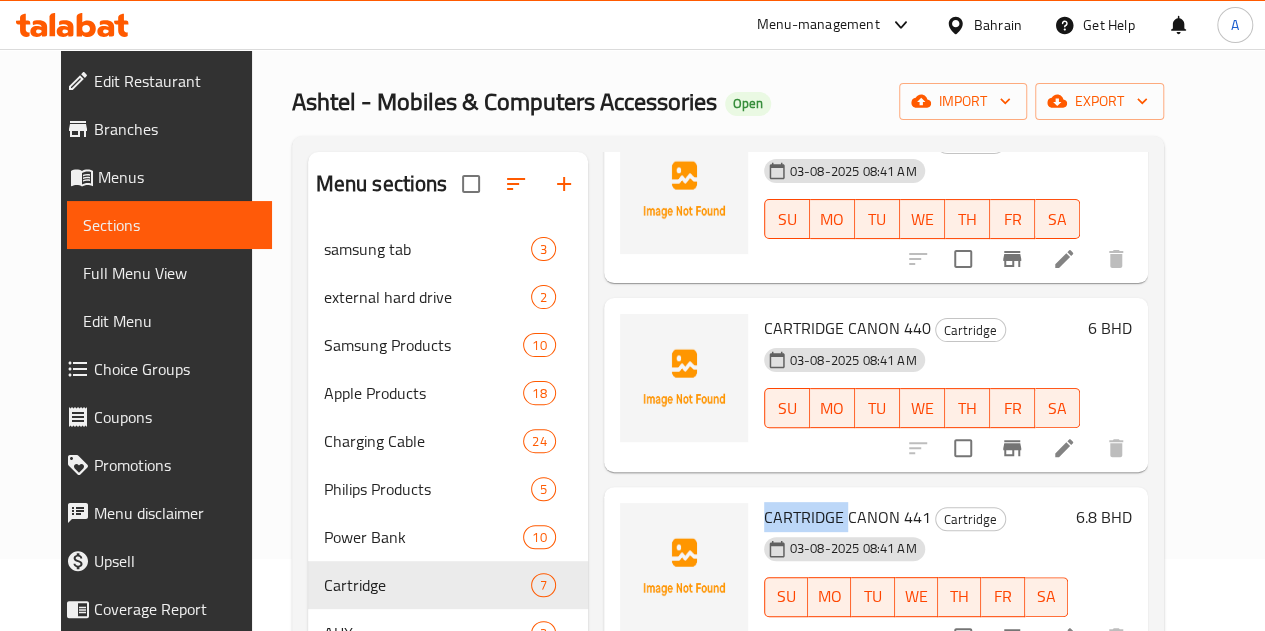click on "CARTRIDGE CANON 441" at bounding box center (847, 517) 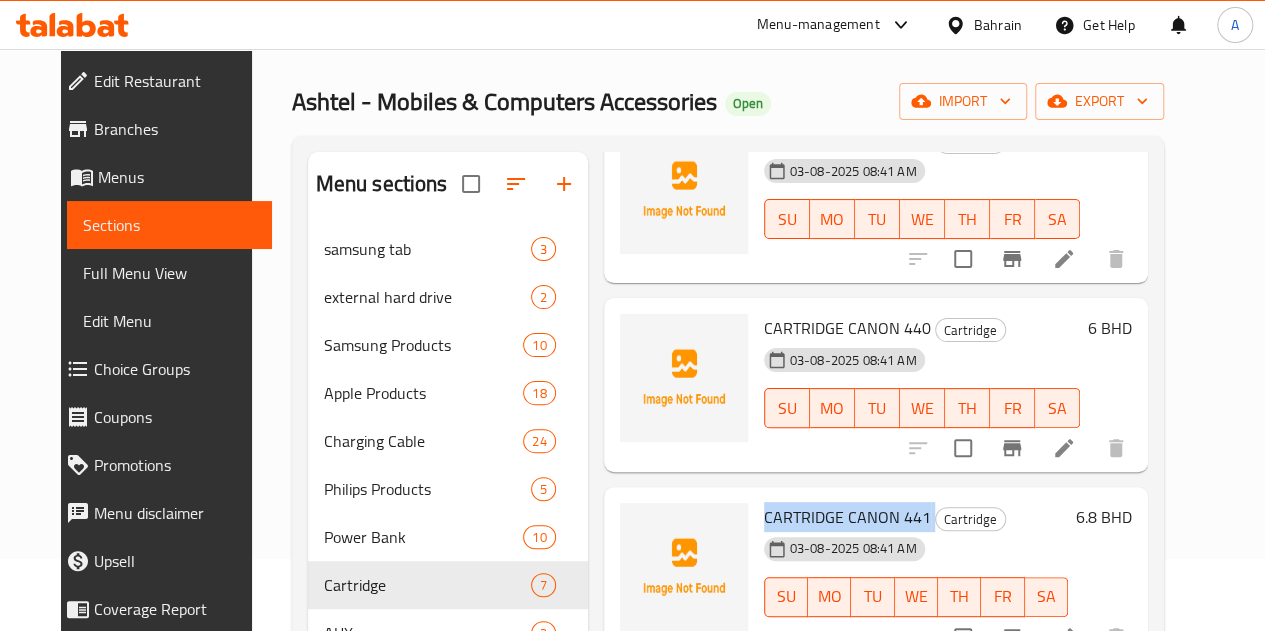 click on "CARTRIDGE CANON 441" at bounding box center (847, 517) 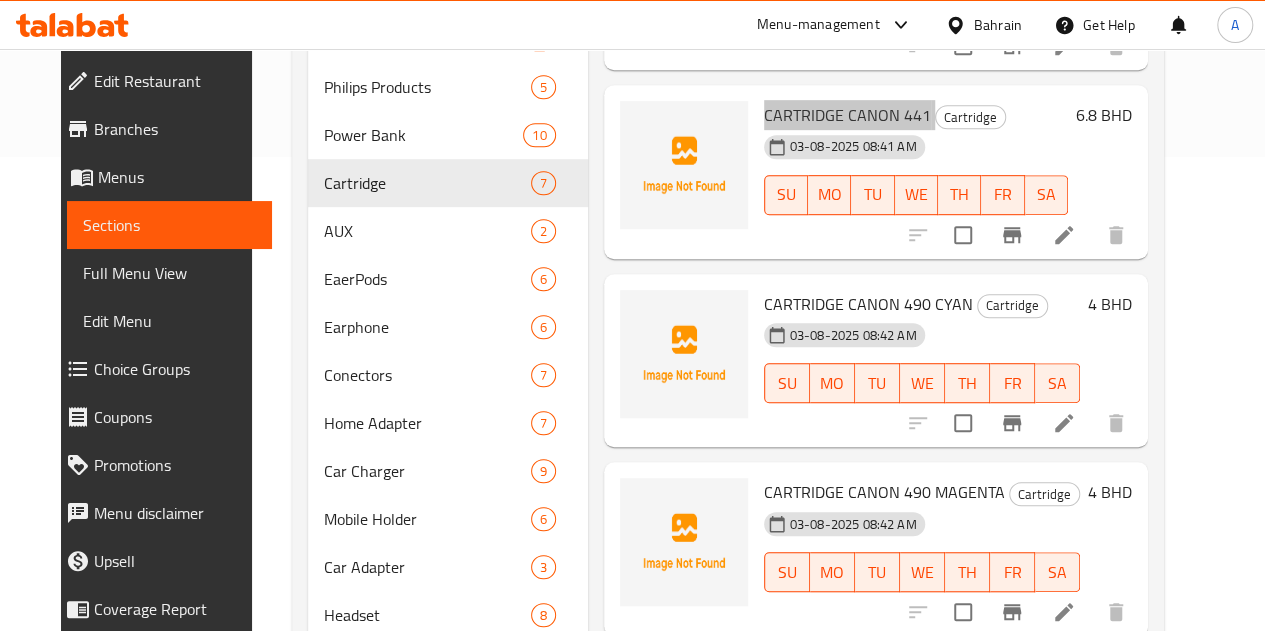 scroll, scrollTop: 572, scrollLeft: 0, axis: vertical 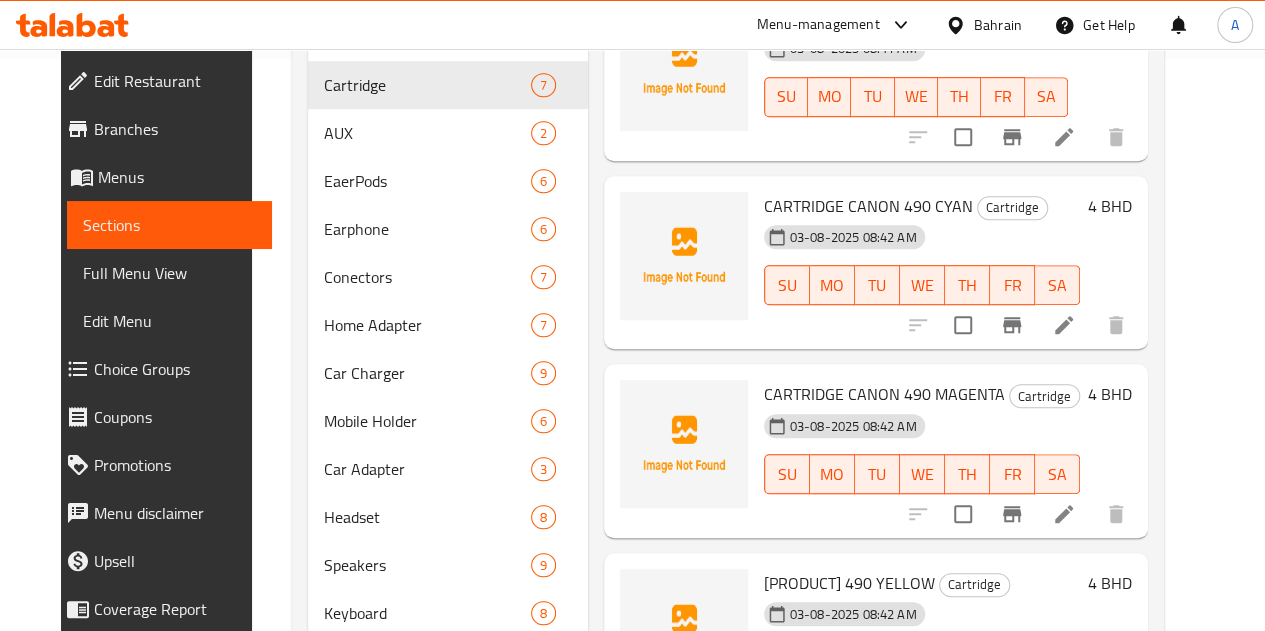 click on "CARTRIDGE CANON 490 CYAN" at bounding box center (868, 206) 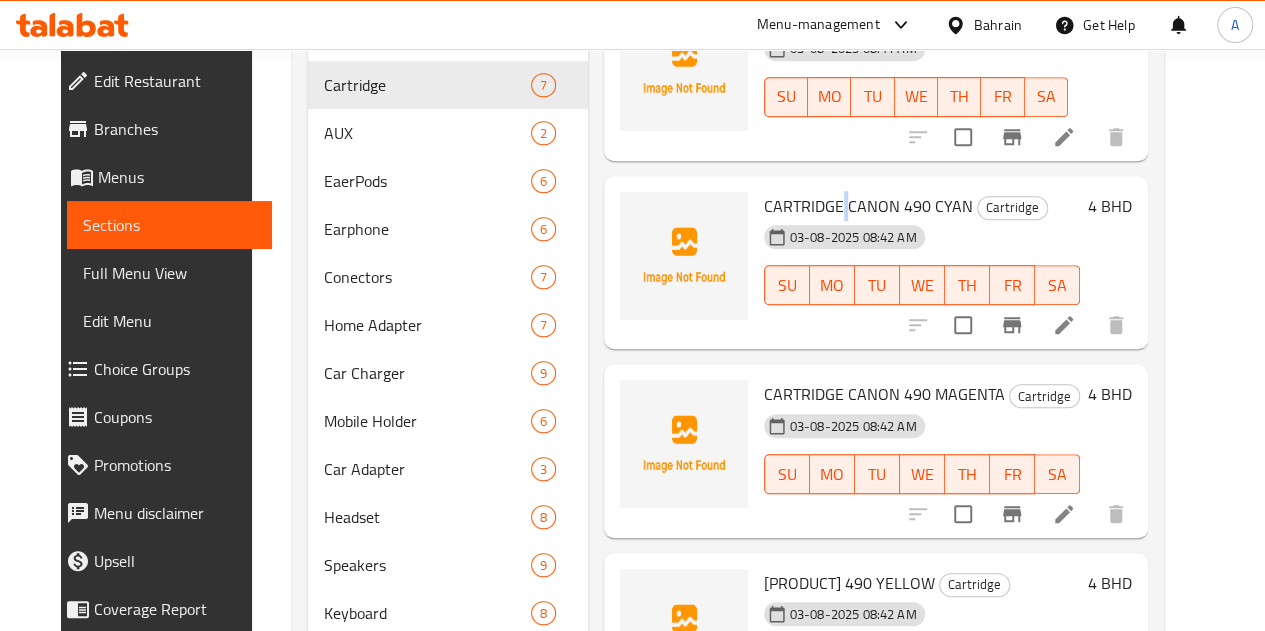 click on "CARTRIDGE CANON 490 CYAN" at bounding box center [868, 206] 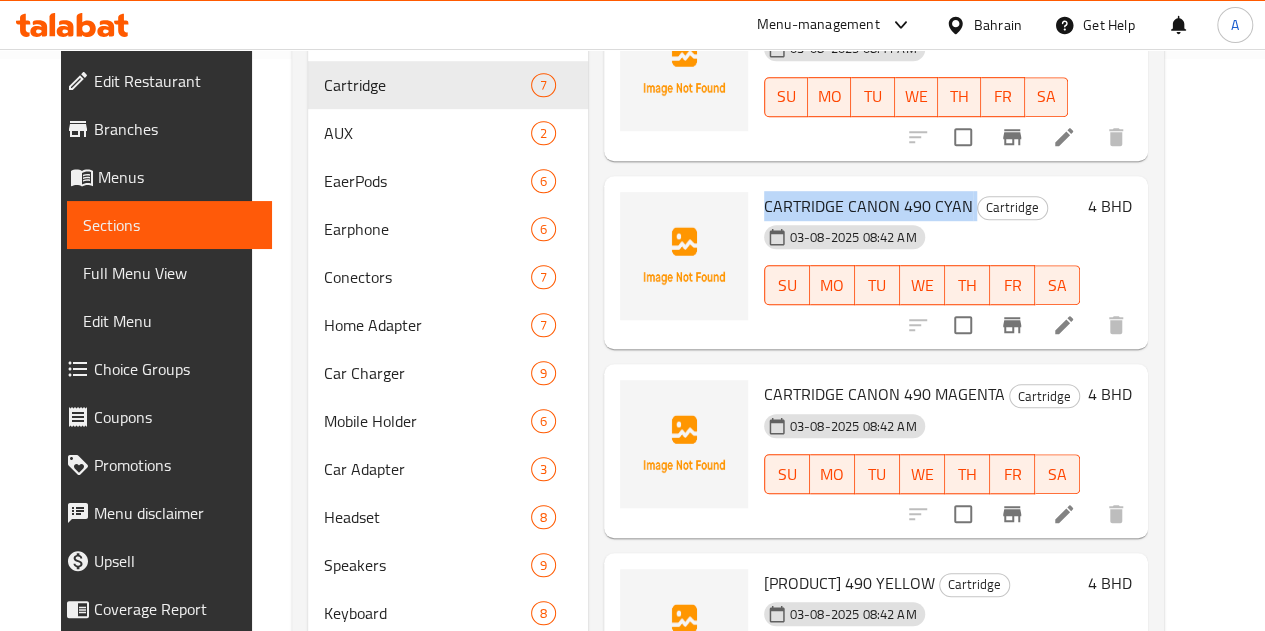 click on "CARTRIDGE CANON 490 CYAN" at bounding box center [868, 206] 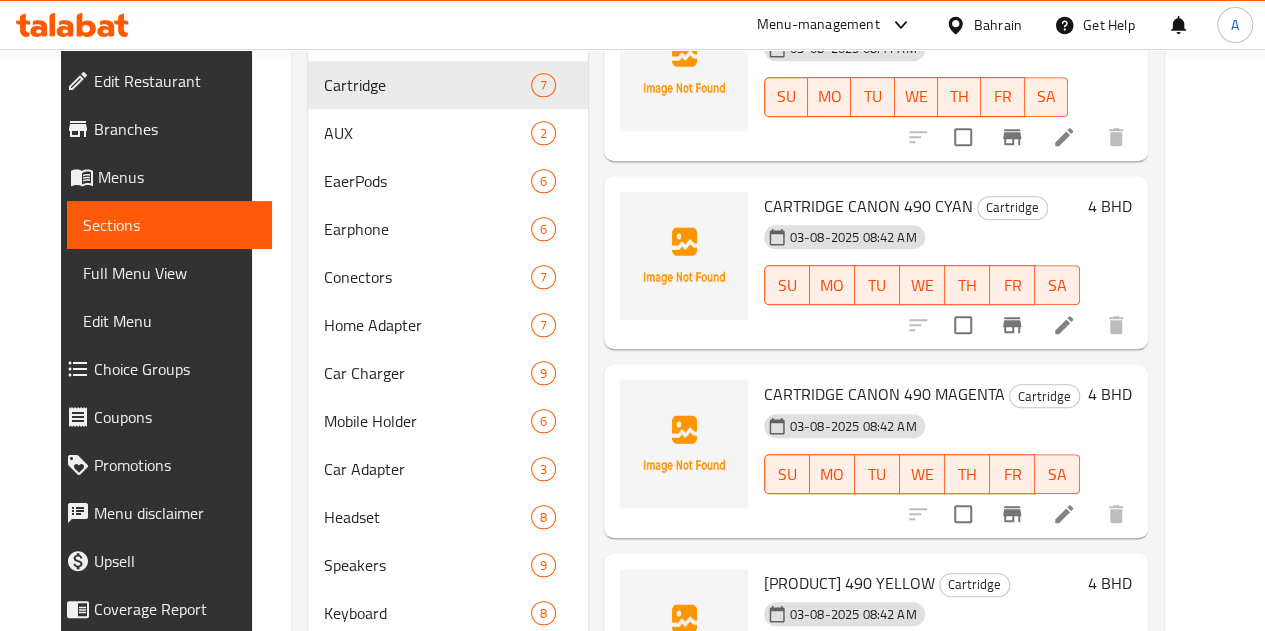 click on "CARTRIDGE CANON 490 MAGENTA" at bounding box center [884, 394] 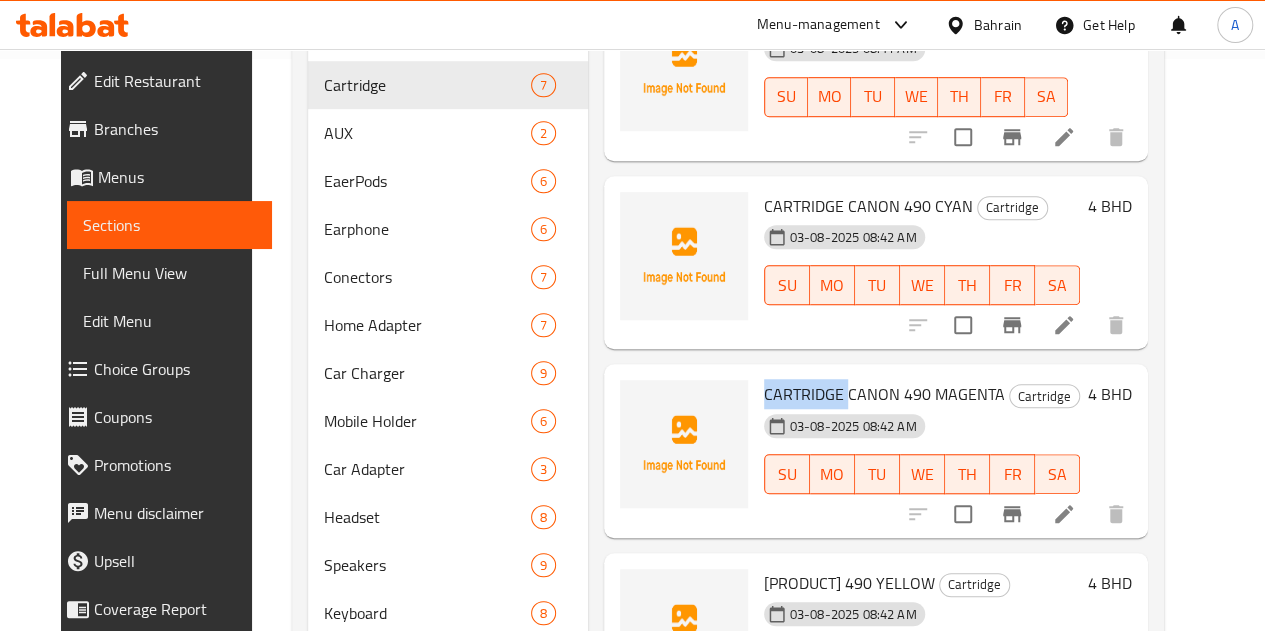 click on "CARTRIDGE CANON 490 MAGENTA" at bounding box center [884, 394] 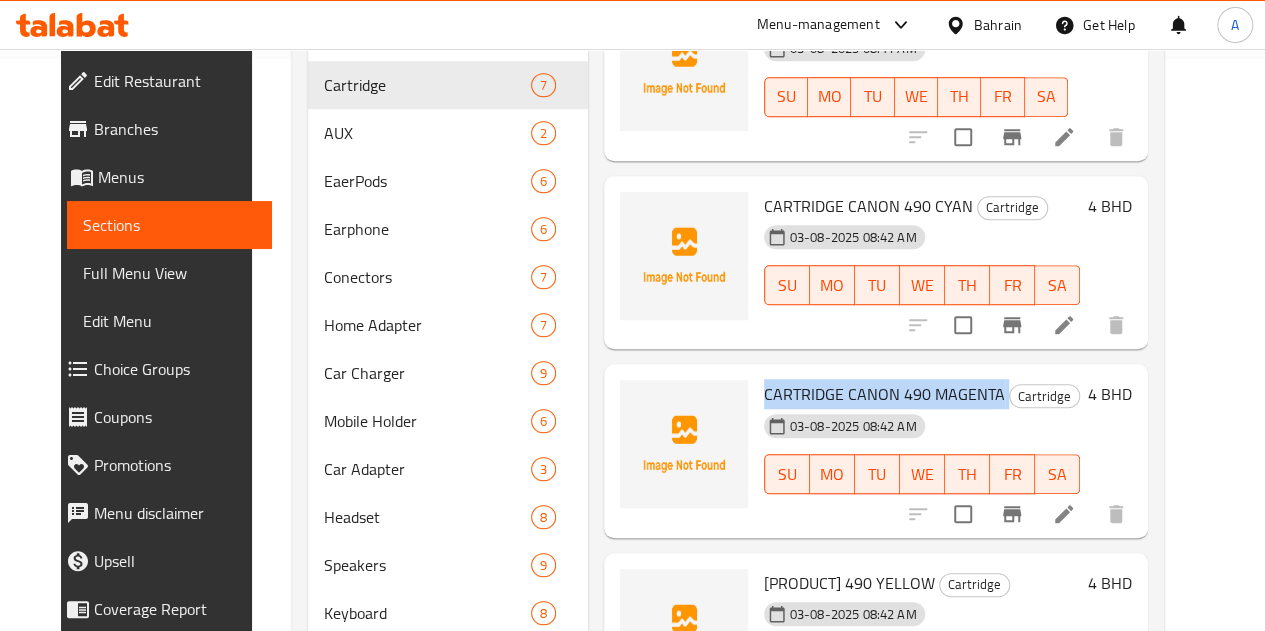 click on "CARTRIDGE CANON 490 MAGENTA" at bounding box center [884, 394] 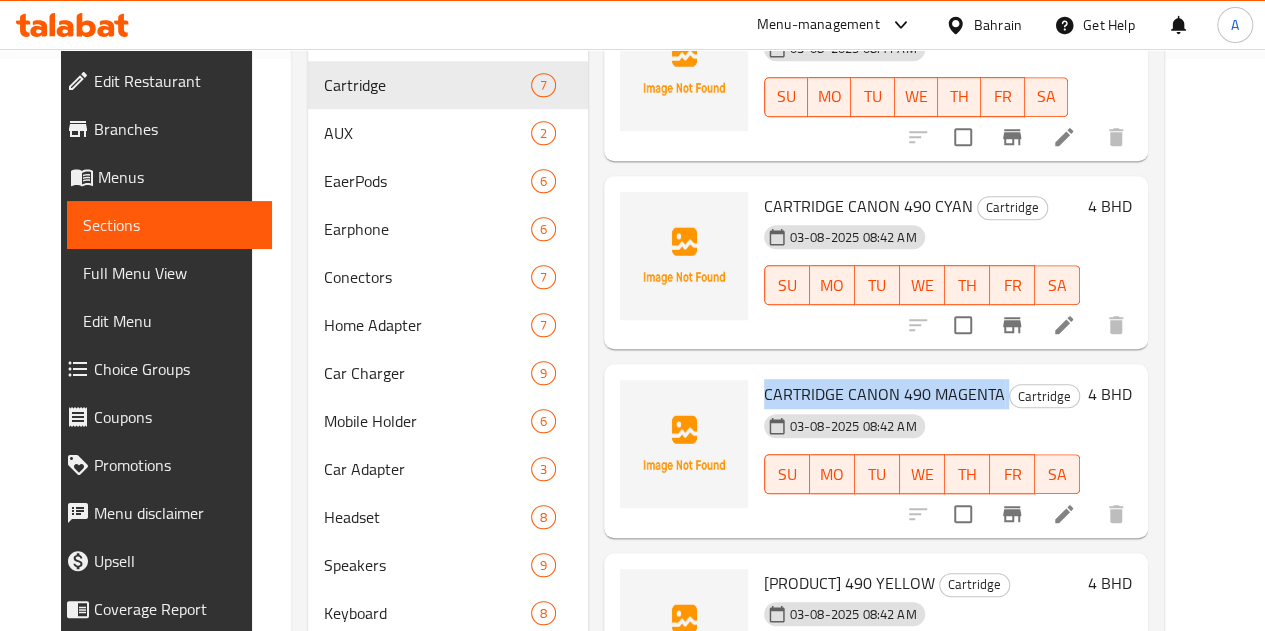 copy on "CARTRIDGE CANON 490 MAGENTA" 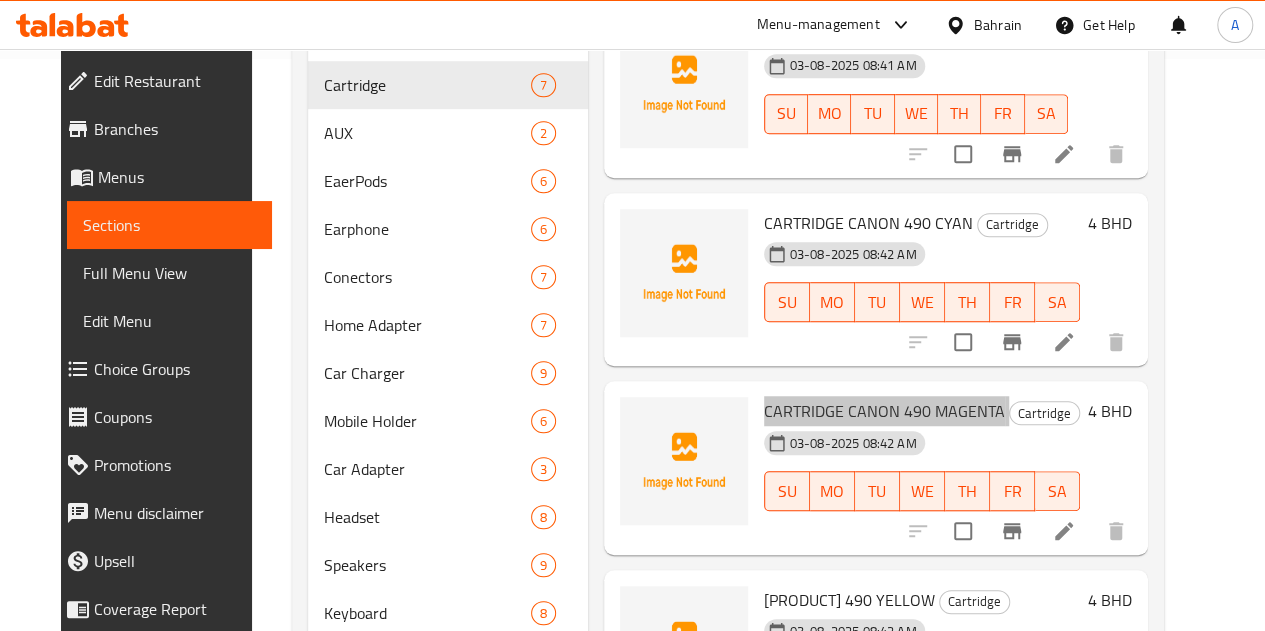 scroll, scrollTop: 137, scrollLeft: 0, axis: vertical 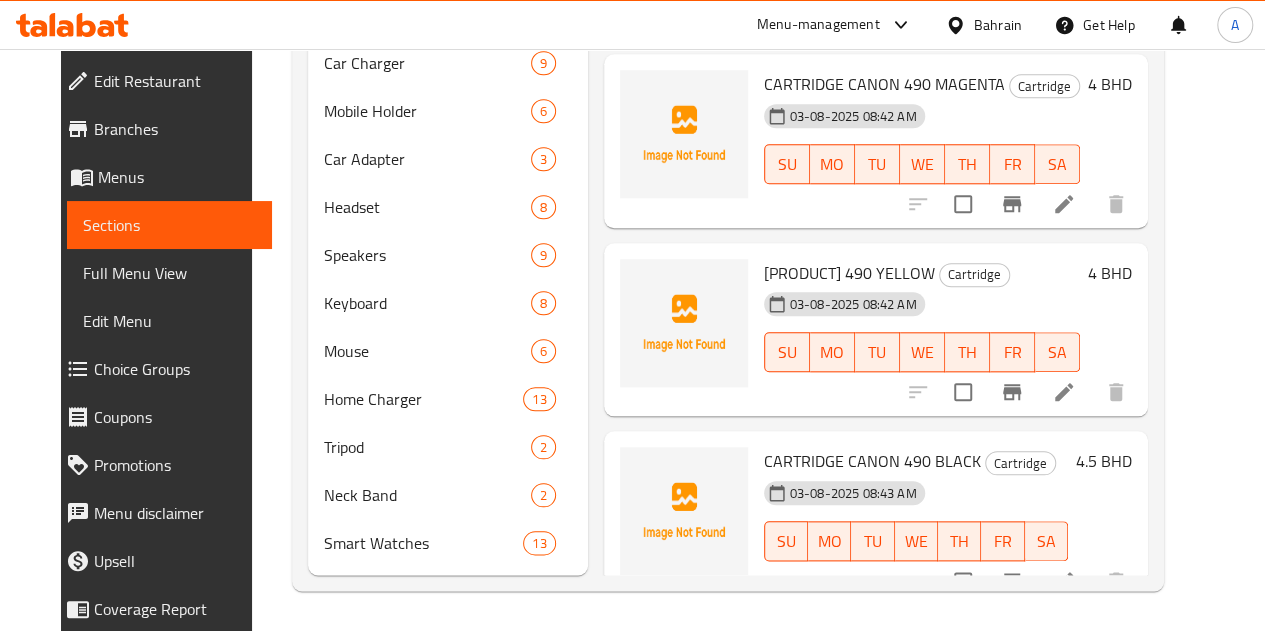 click on "[PRODUCT] 490 YELLOW" at bounding box center (849, 273) 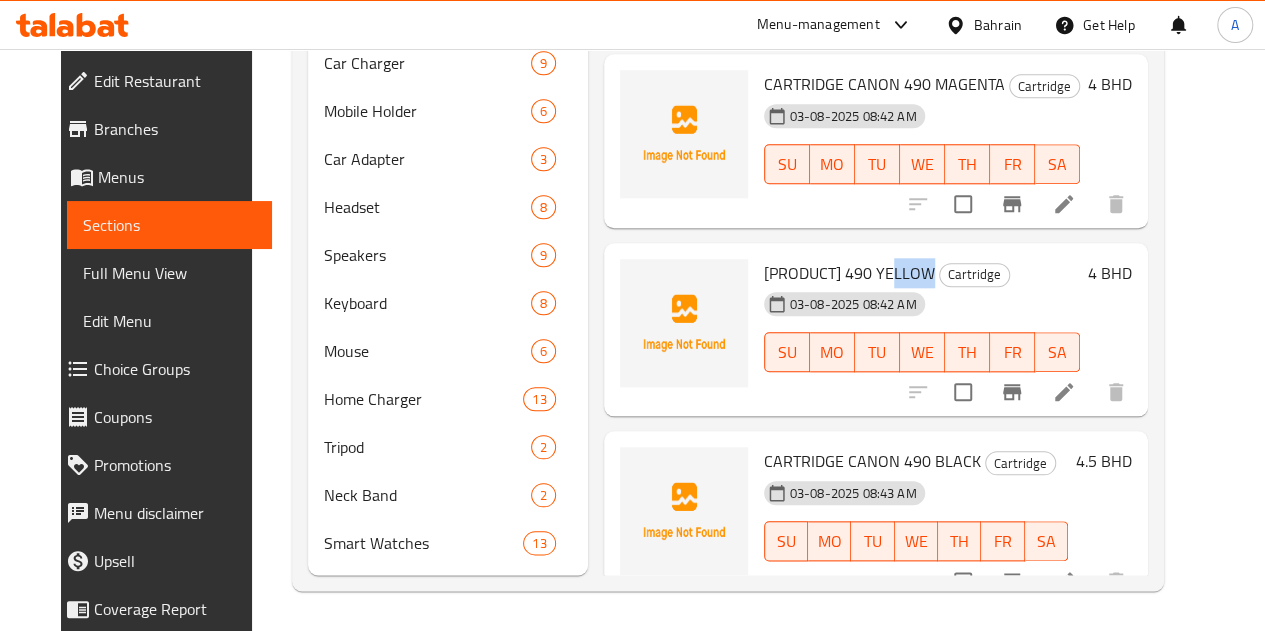 click on "[PRODUCT] 490 YELLOW" at bounding box center [849, 273] 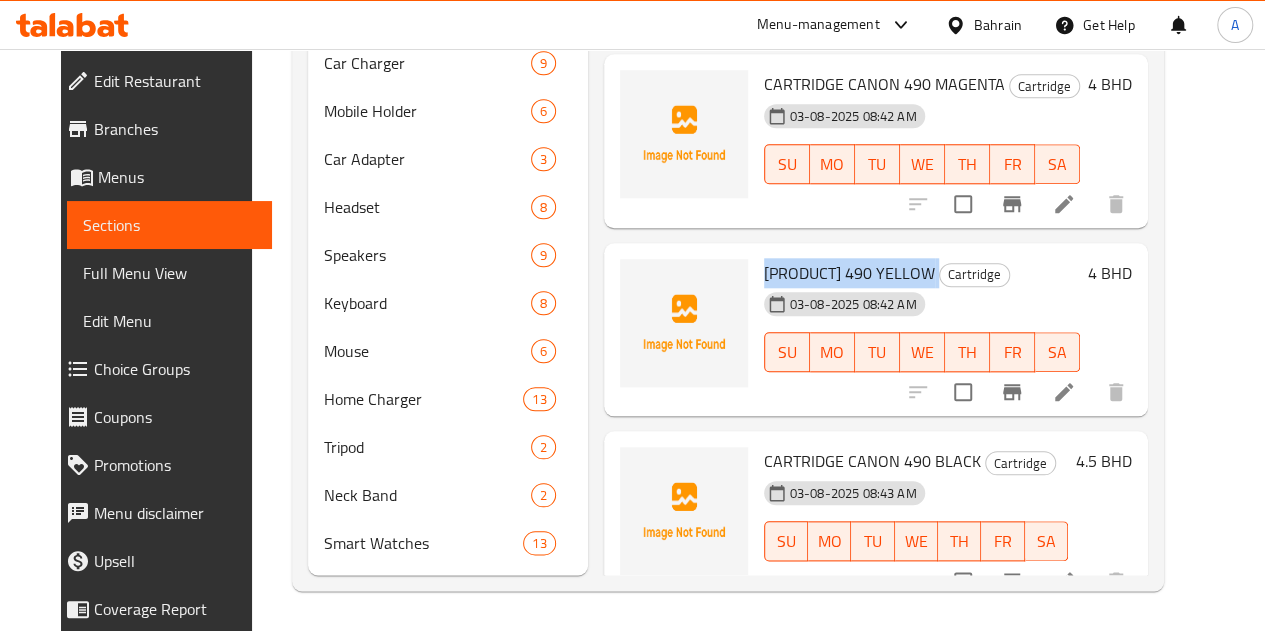 click on "[PRODUCT] 490 YELLOW" at bounding box center (849, 273) 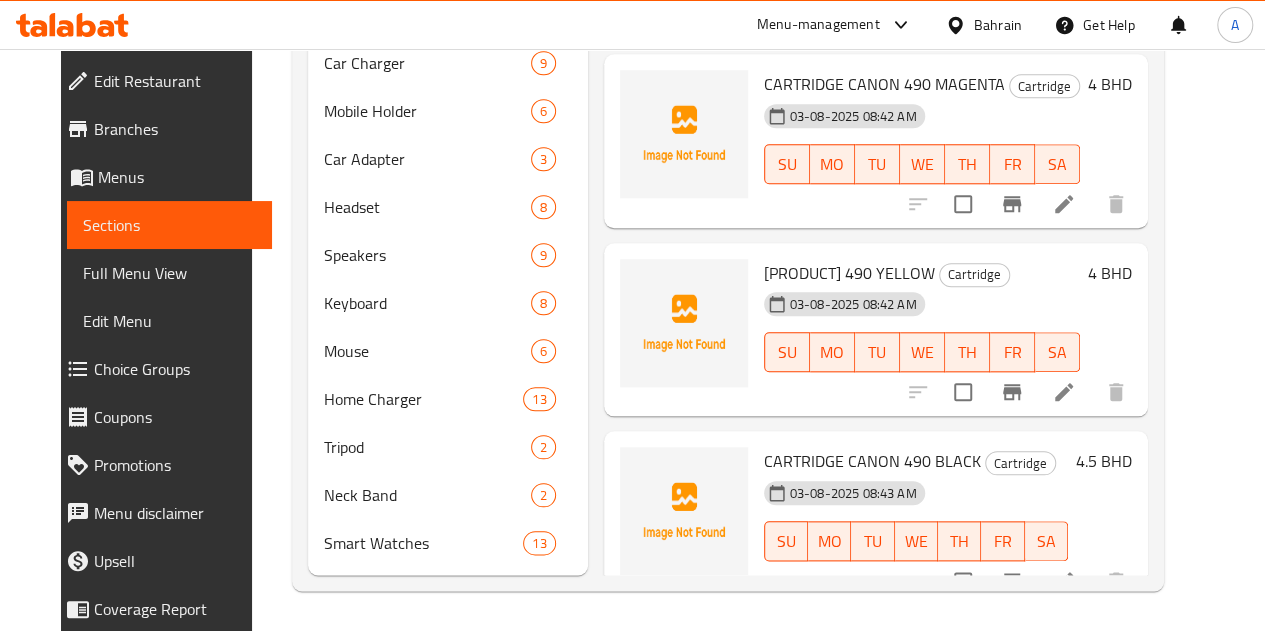 click on "CARTRIDGE CANON 490 BLACK" at bounding box center (872, 461) 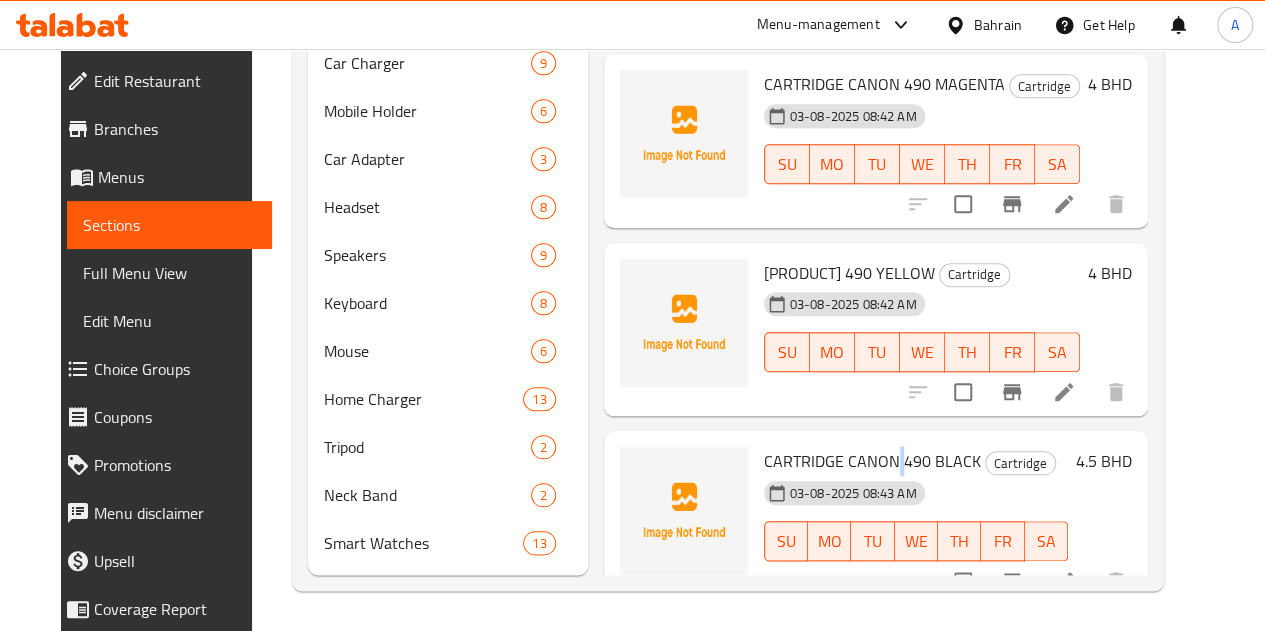 click on "CARTRIDGE CANON 490 BLACK" at bounding box center [872, 461] 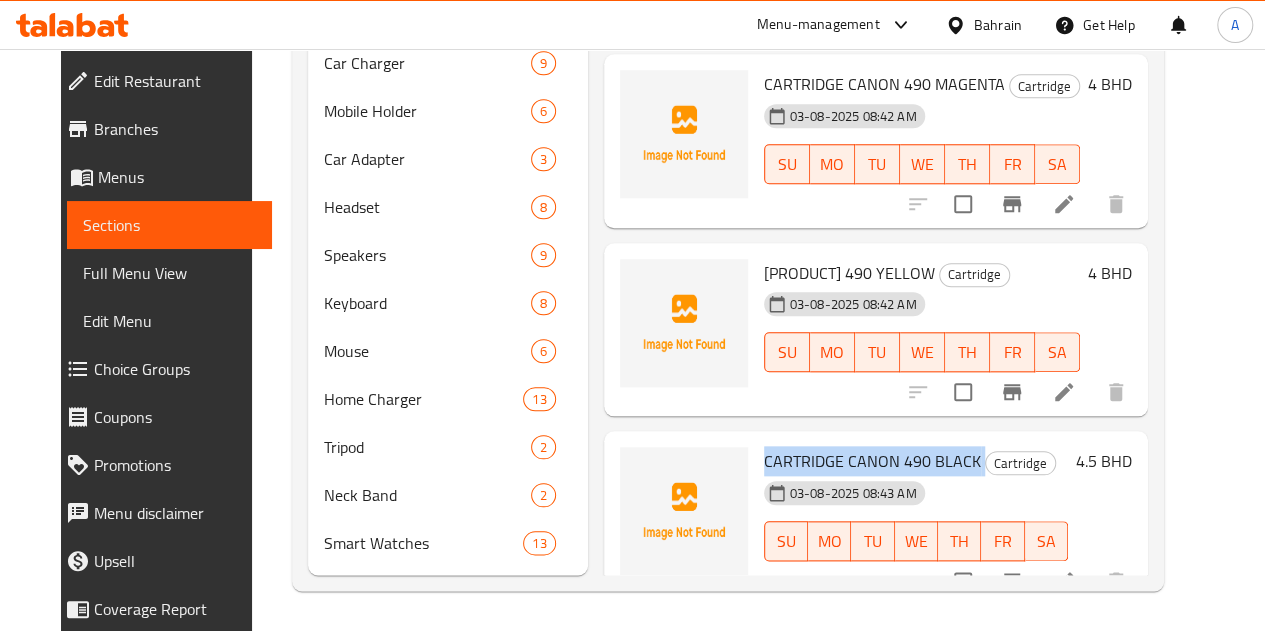 click on "CARTRIDGE CANON 490 BLACK" at bounding box center (872, 461) 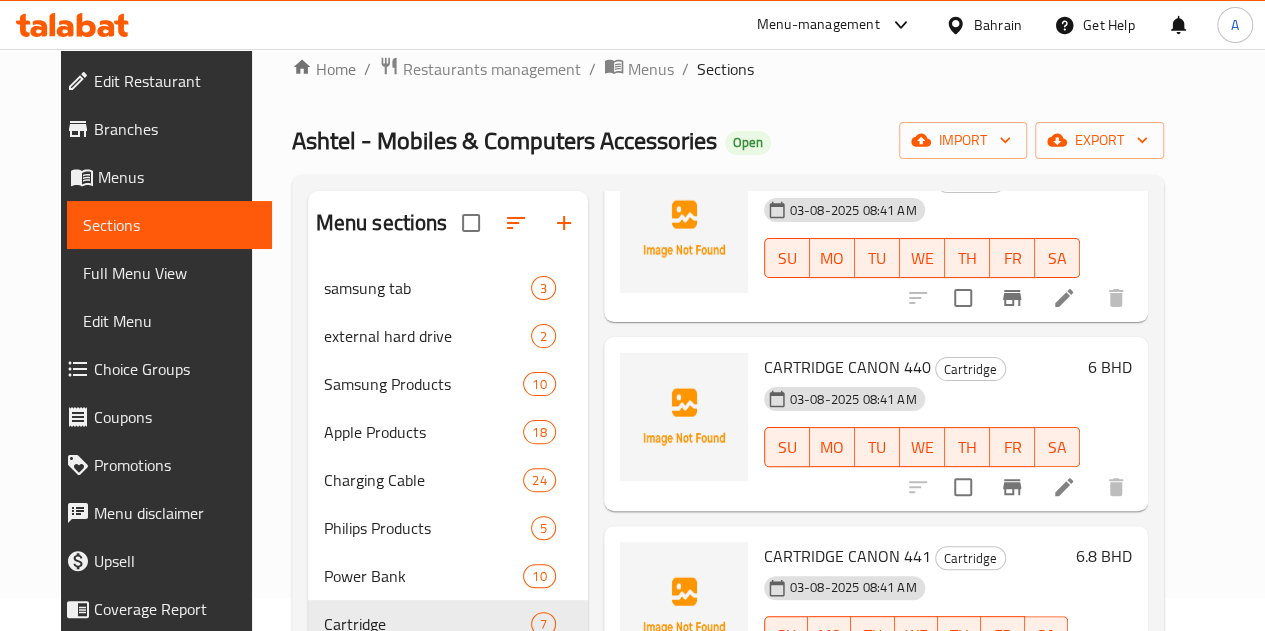 scroll, scrollTop: 30, scrollLeft: 0, axis: vertical 